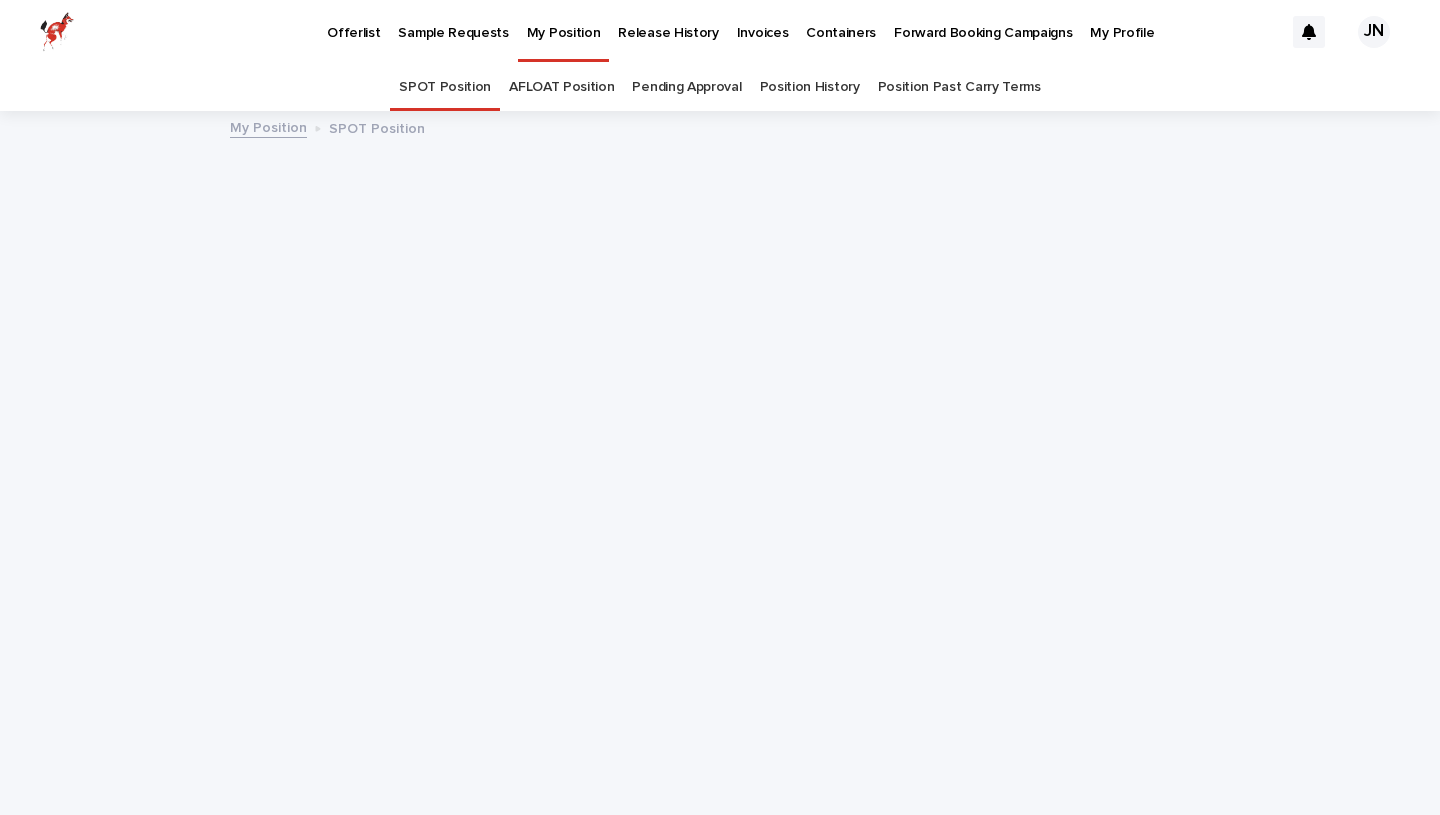 scroll, scrollTop: 0, scrollLeft: 0, axis: both 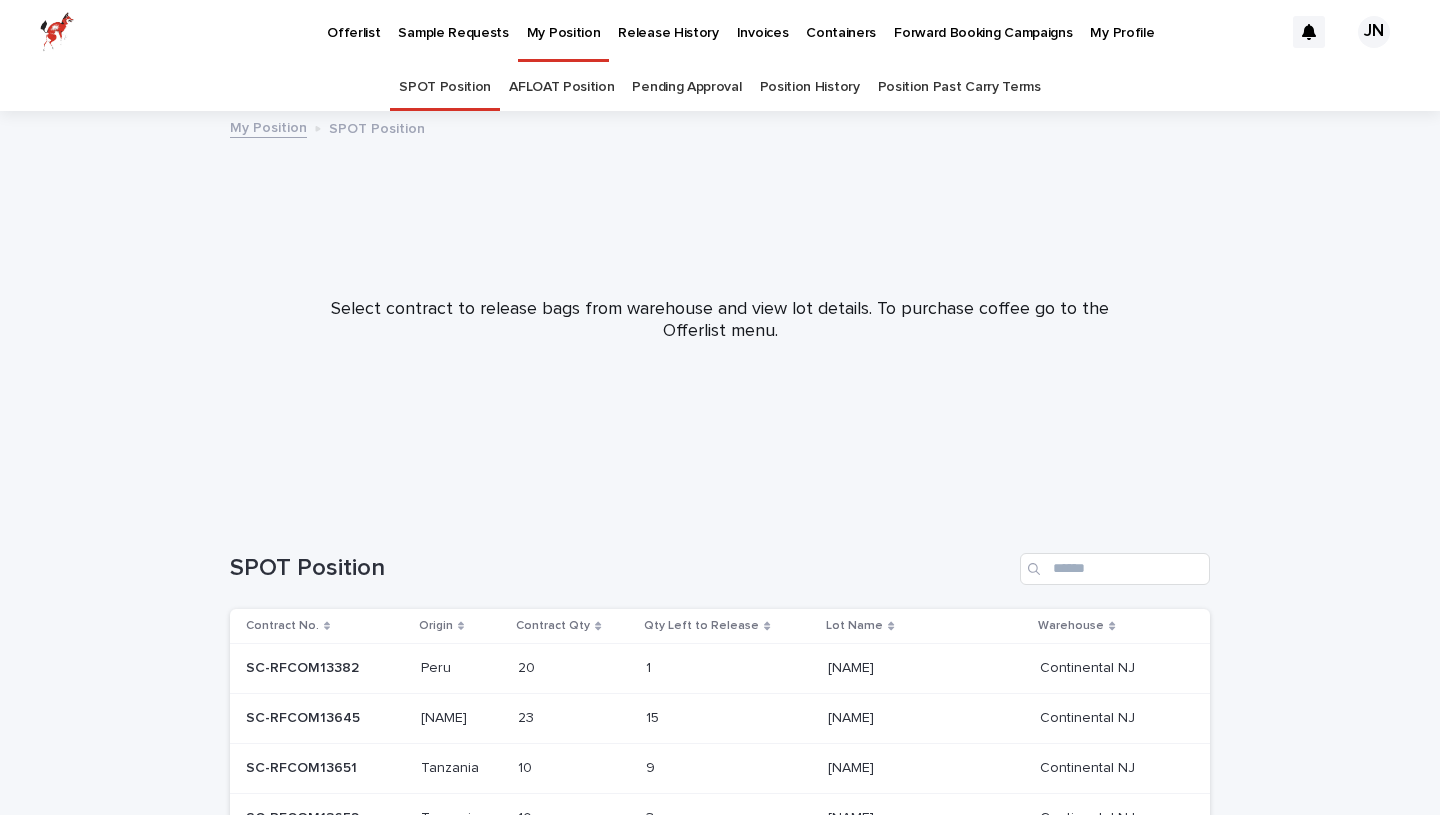 click on "Release History" at bounding box center [668, 21] 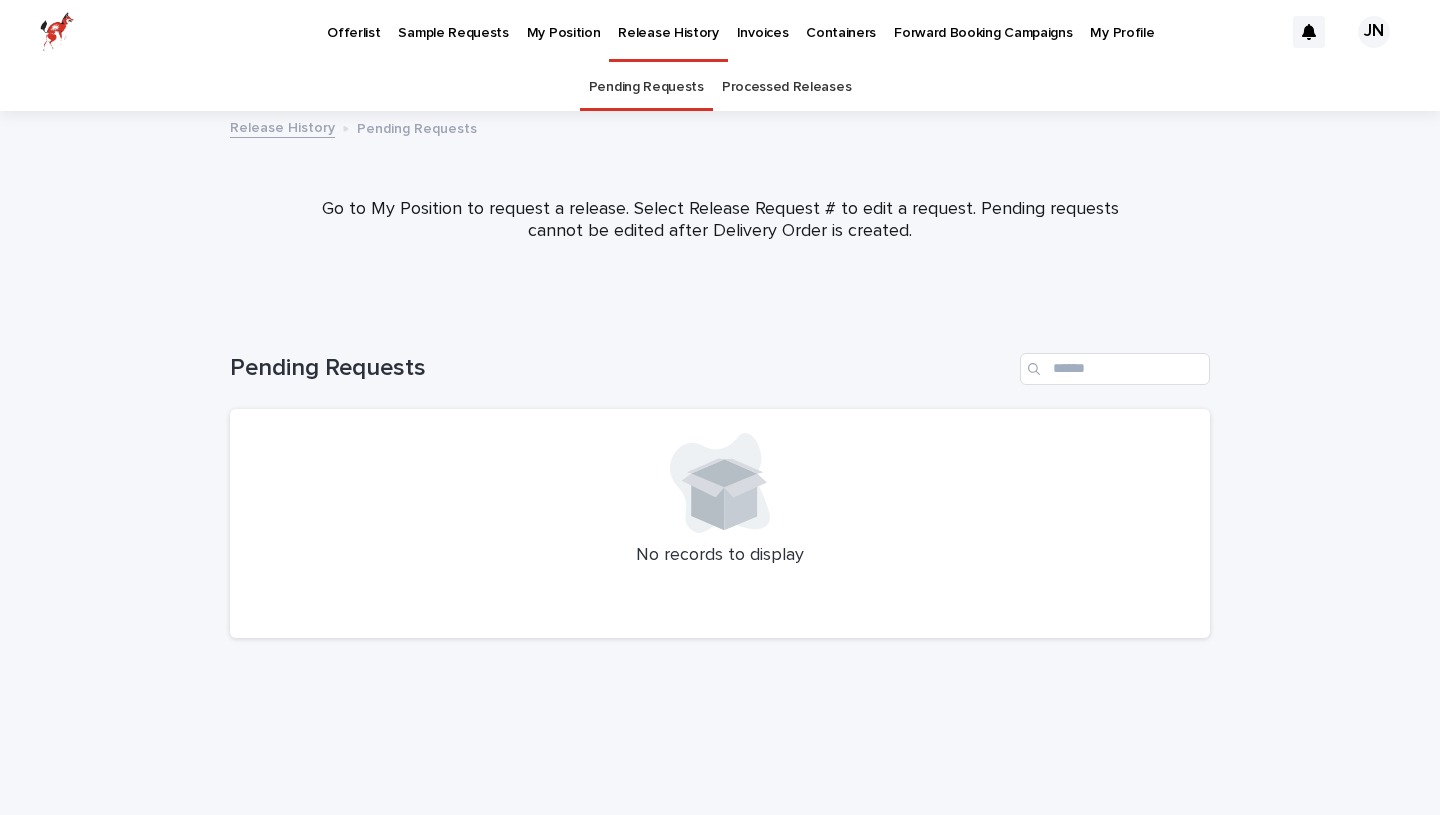 click on "Processed Releases" at bounding box center [786, 87] 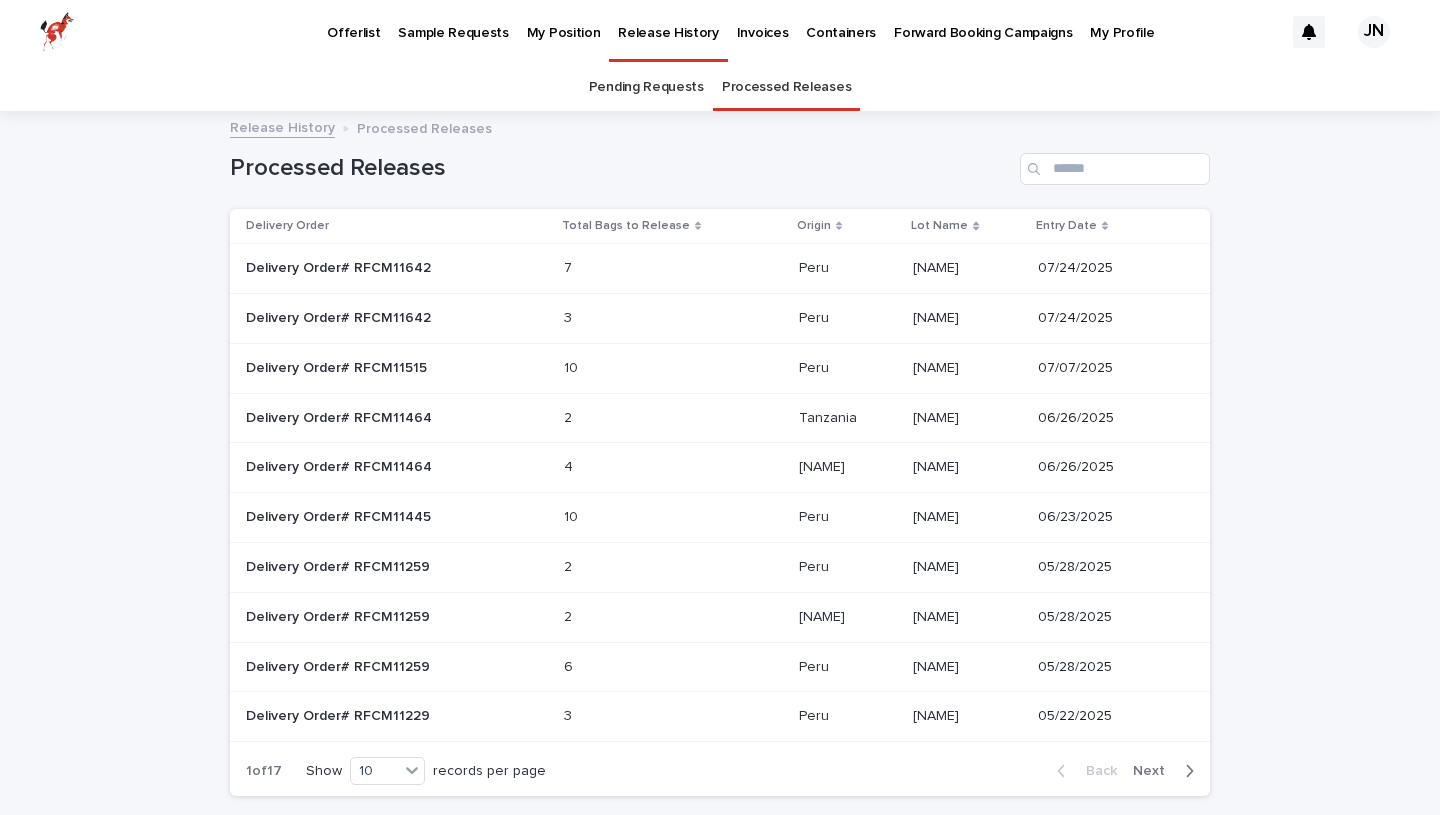 click on "My Position" at bounding box center (564, 21) 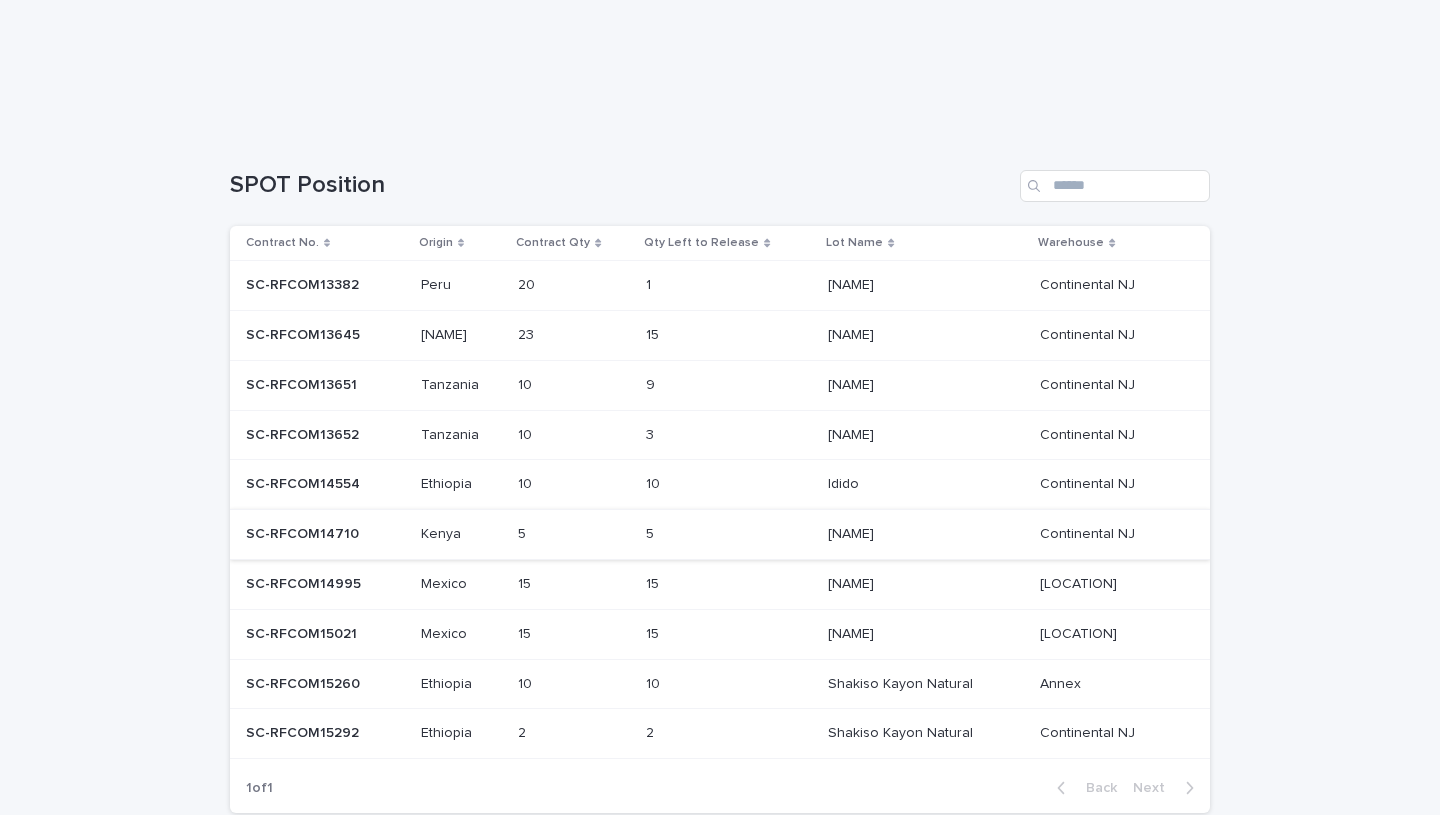 scroll, scrollTop: 385, scrollLeft: 0, axis: vertical 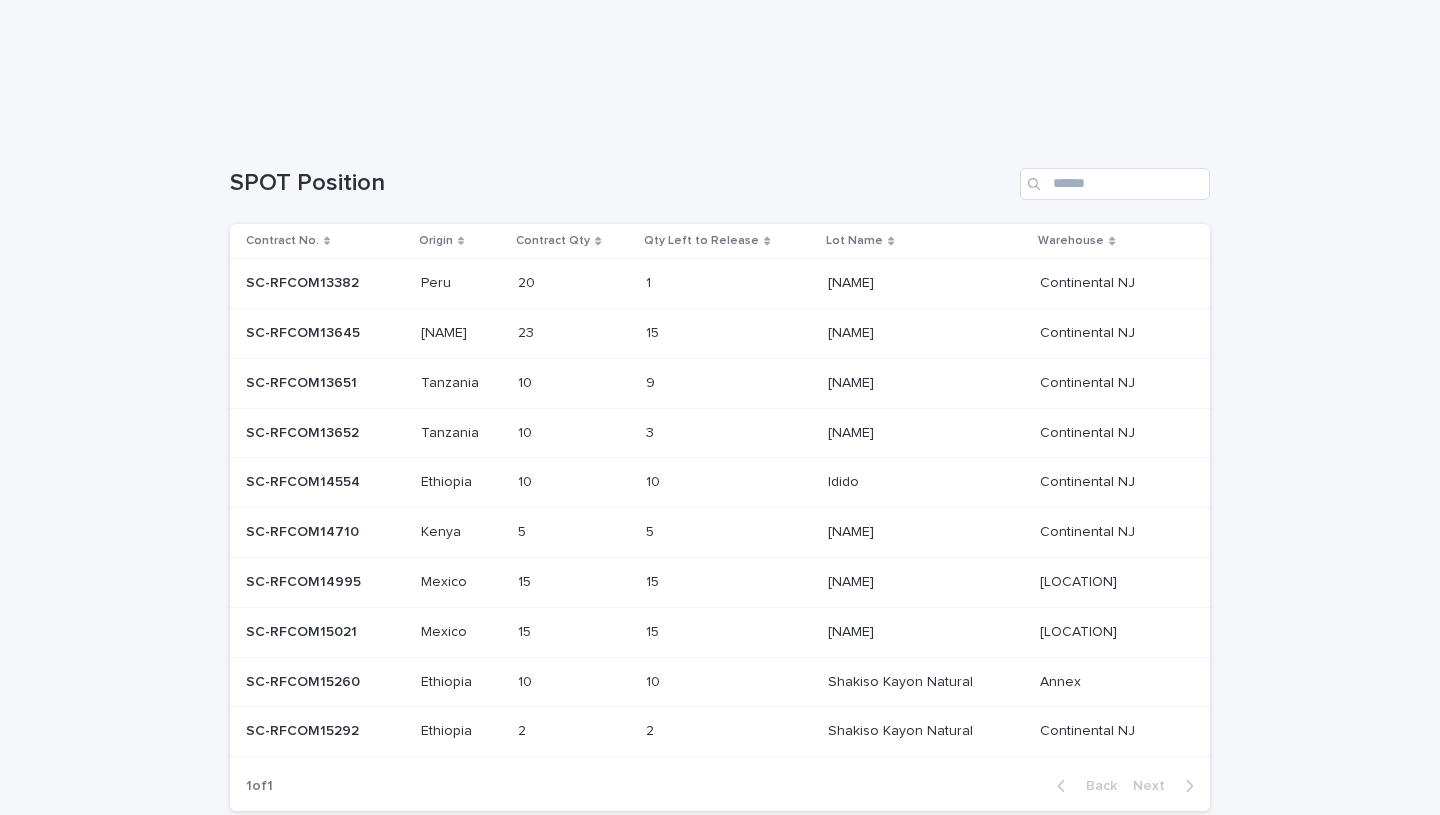 click on "15 15" at bounding box center (729, 582) 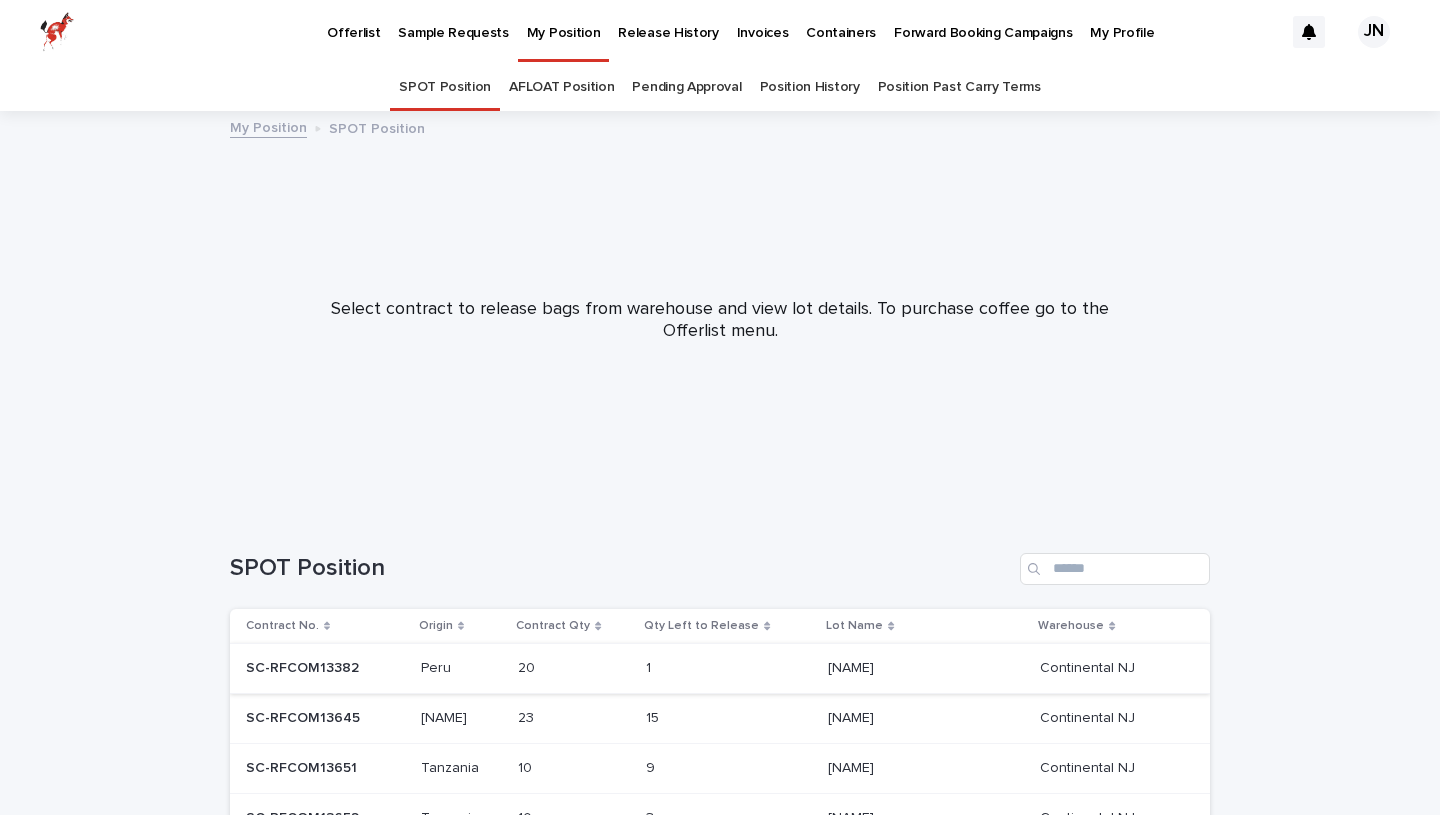 scroll, scrollTop: 425, scrollLeft: 0, axis: vertical 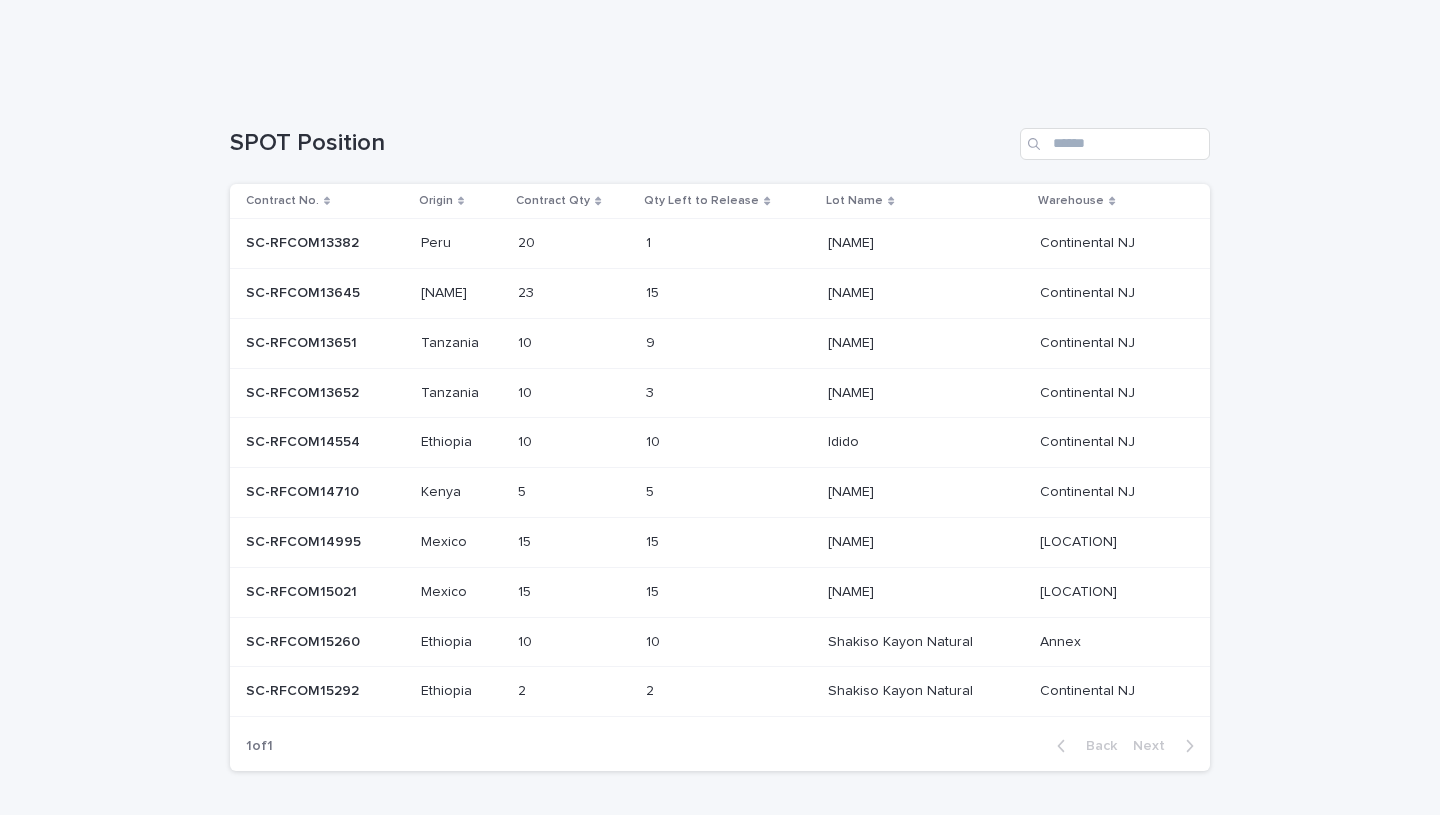 click at bounding box center (687, 592) 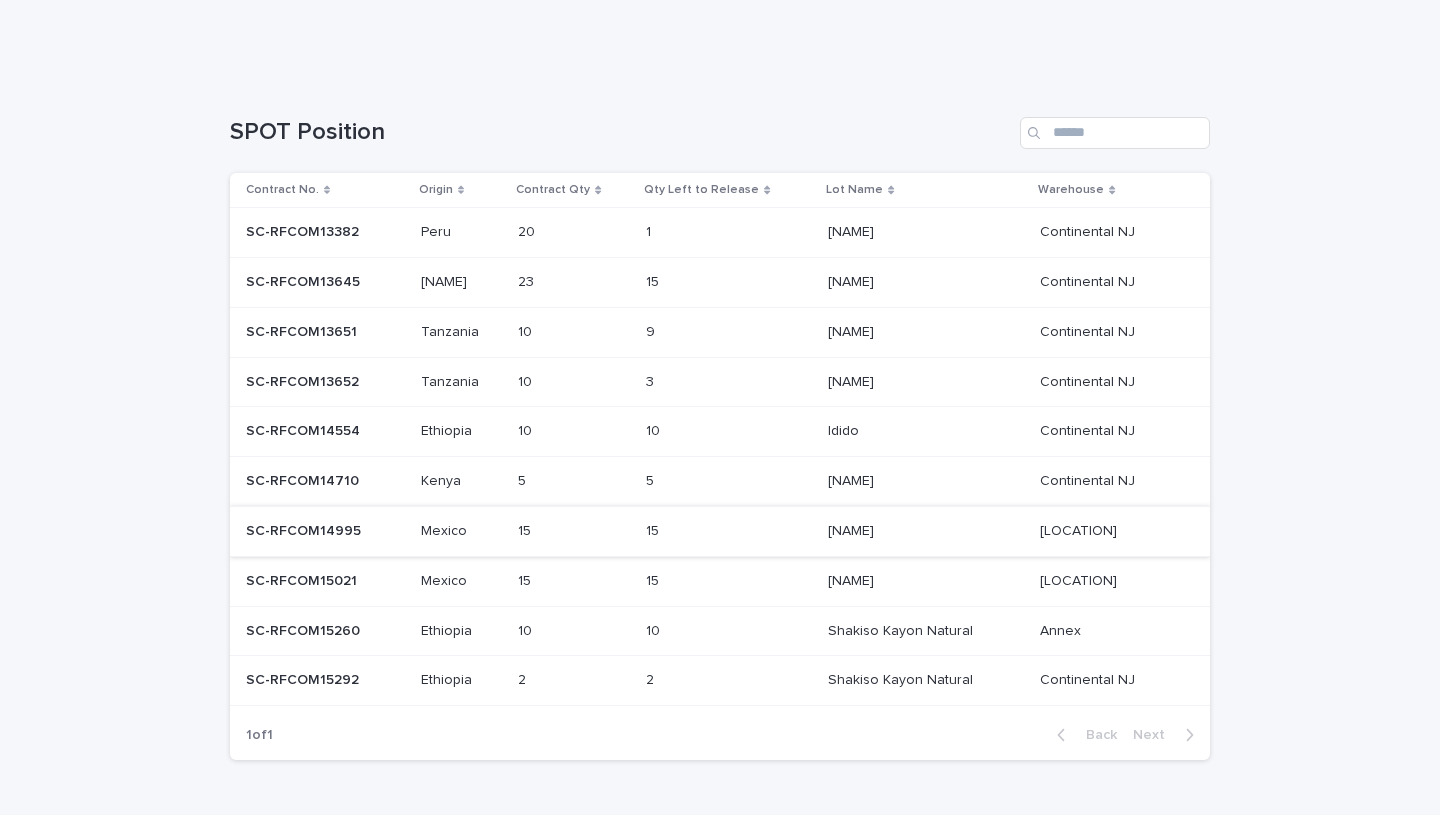 scroll, scrollTop: 479, scrollLeft: 0, axis: vertical 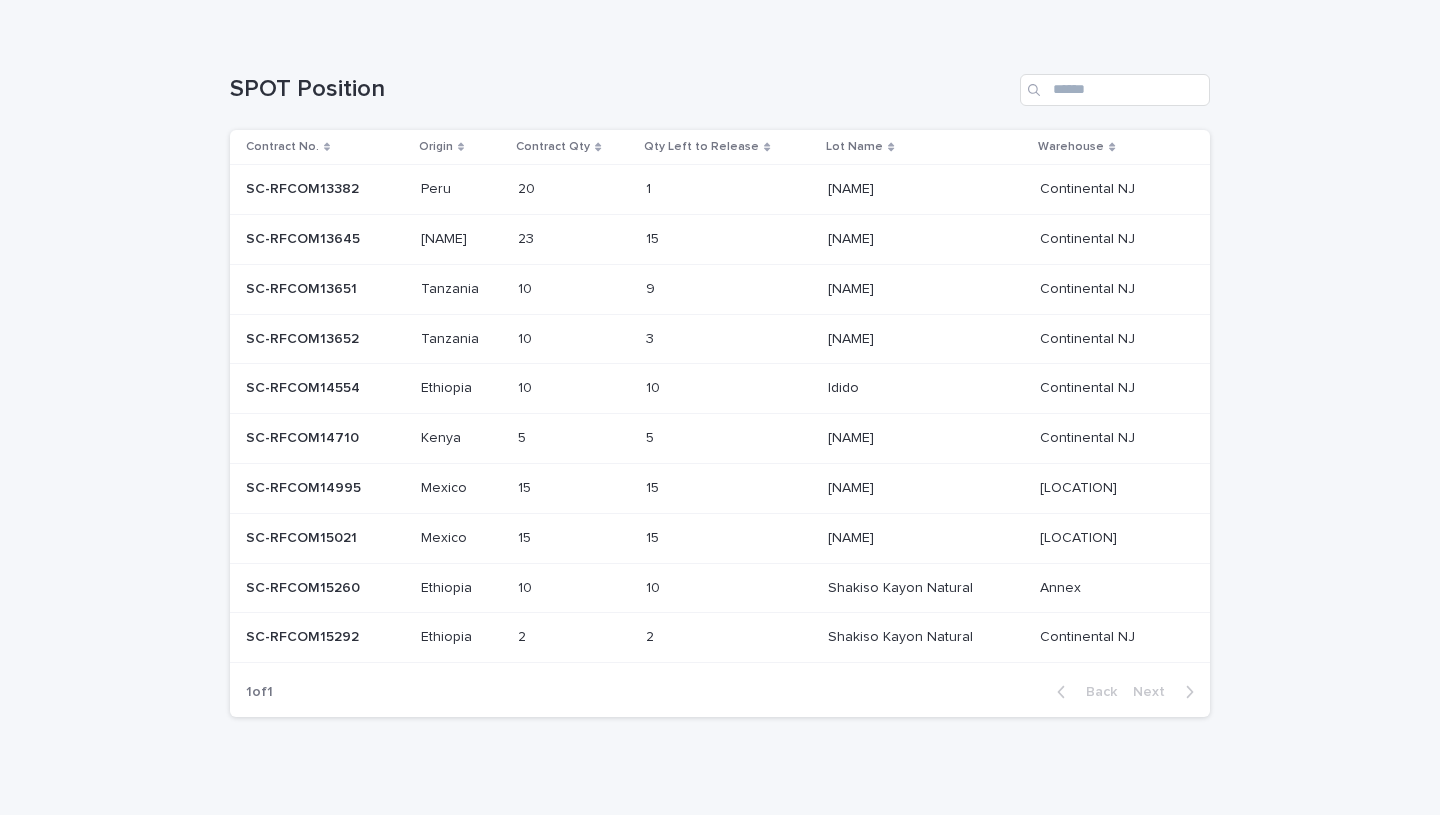 click on "15 15" at bounding box center (729, 488) 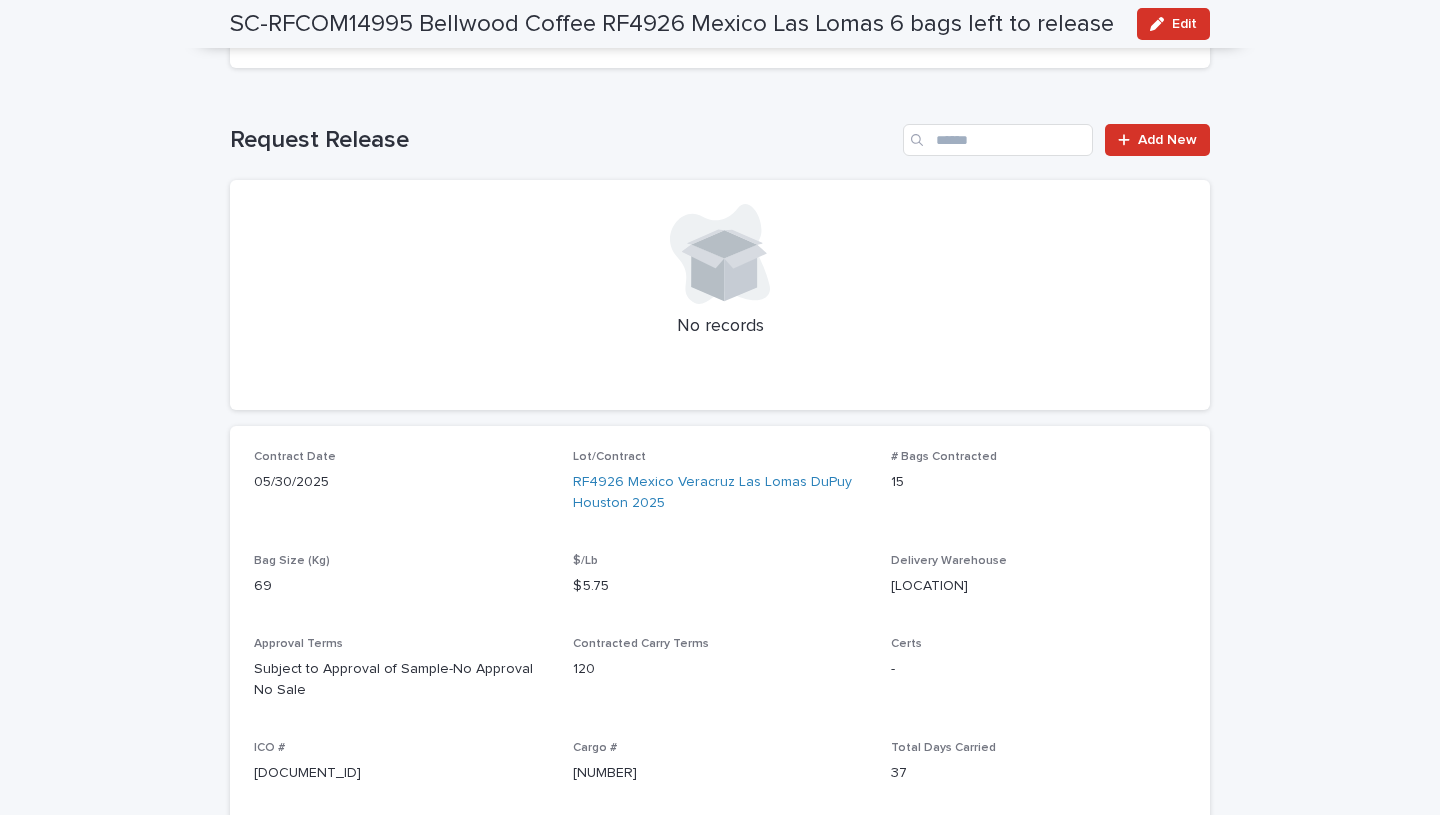 scroll, scrollTop: 39, scrollLeft: 0, axis: vertical 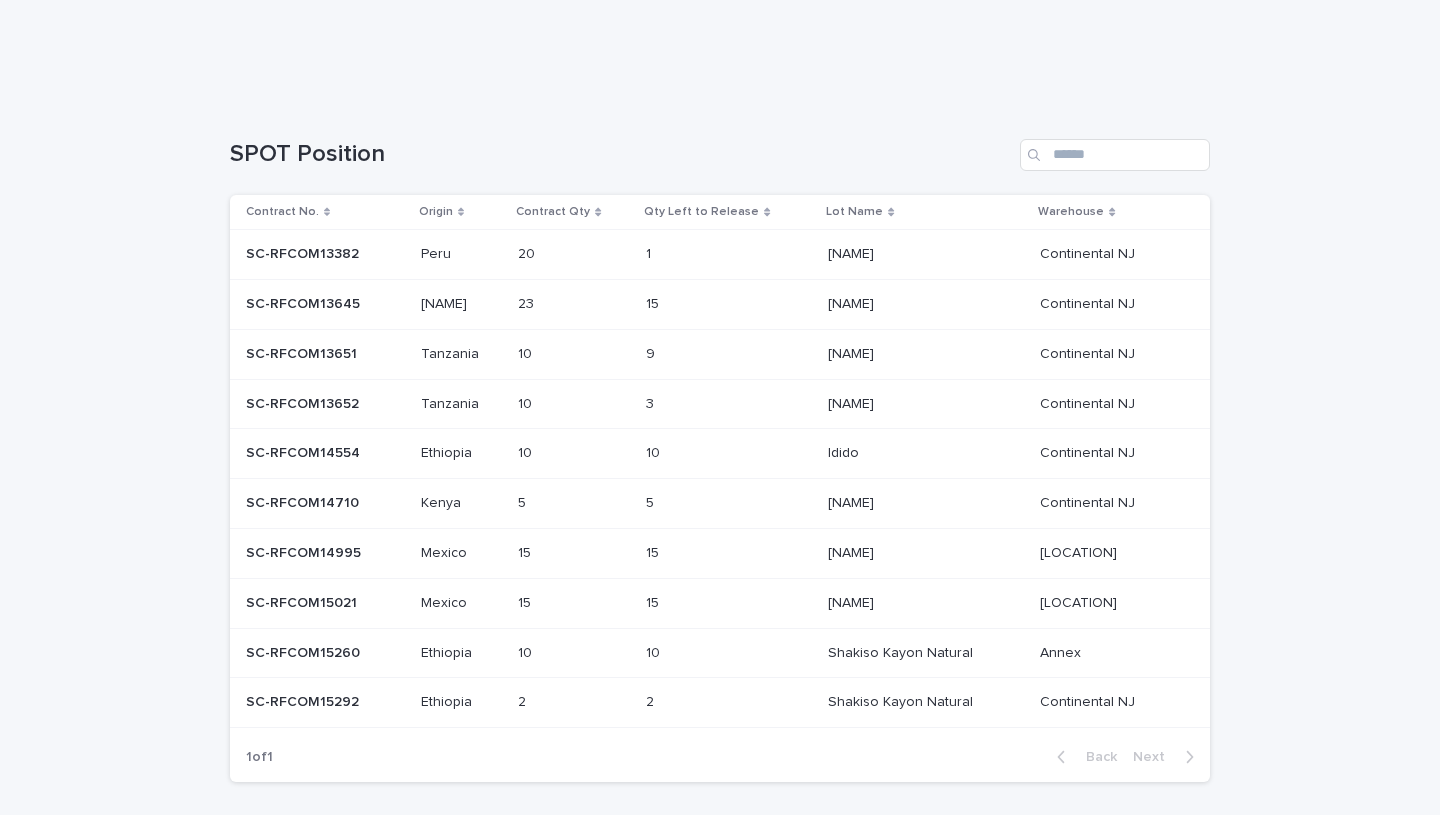 click on "15 15" at bounding box center (729, 603) 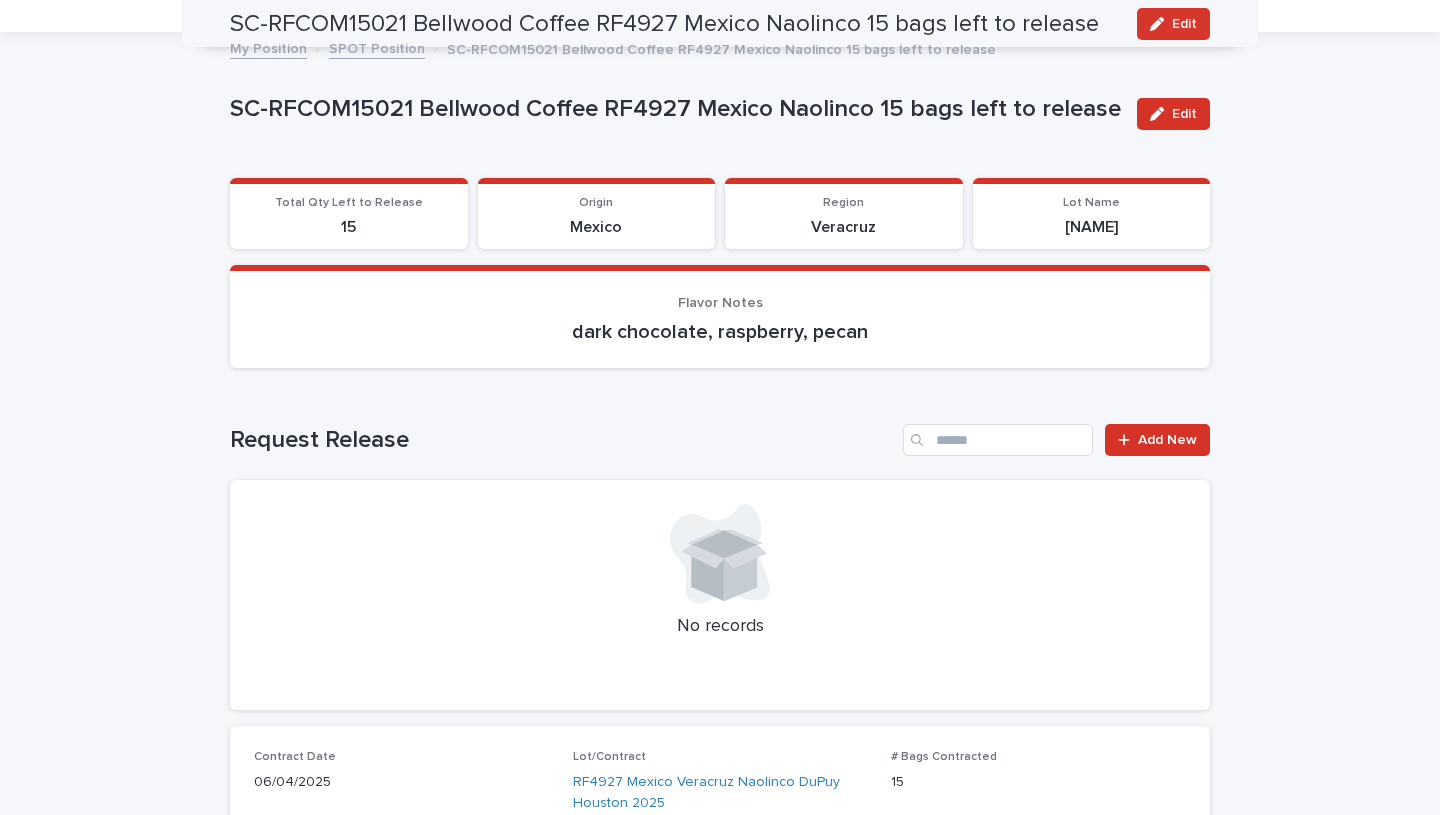 scroll, scrollTop: 0, scrollLeft: 0, axis: both 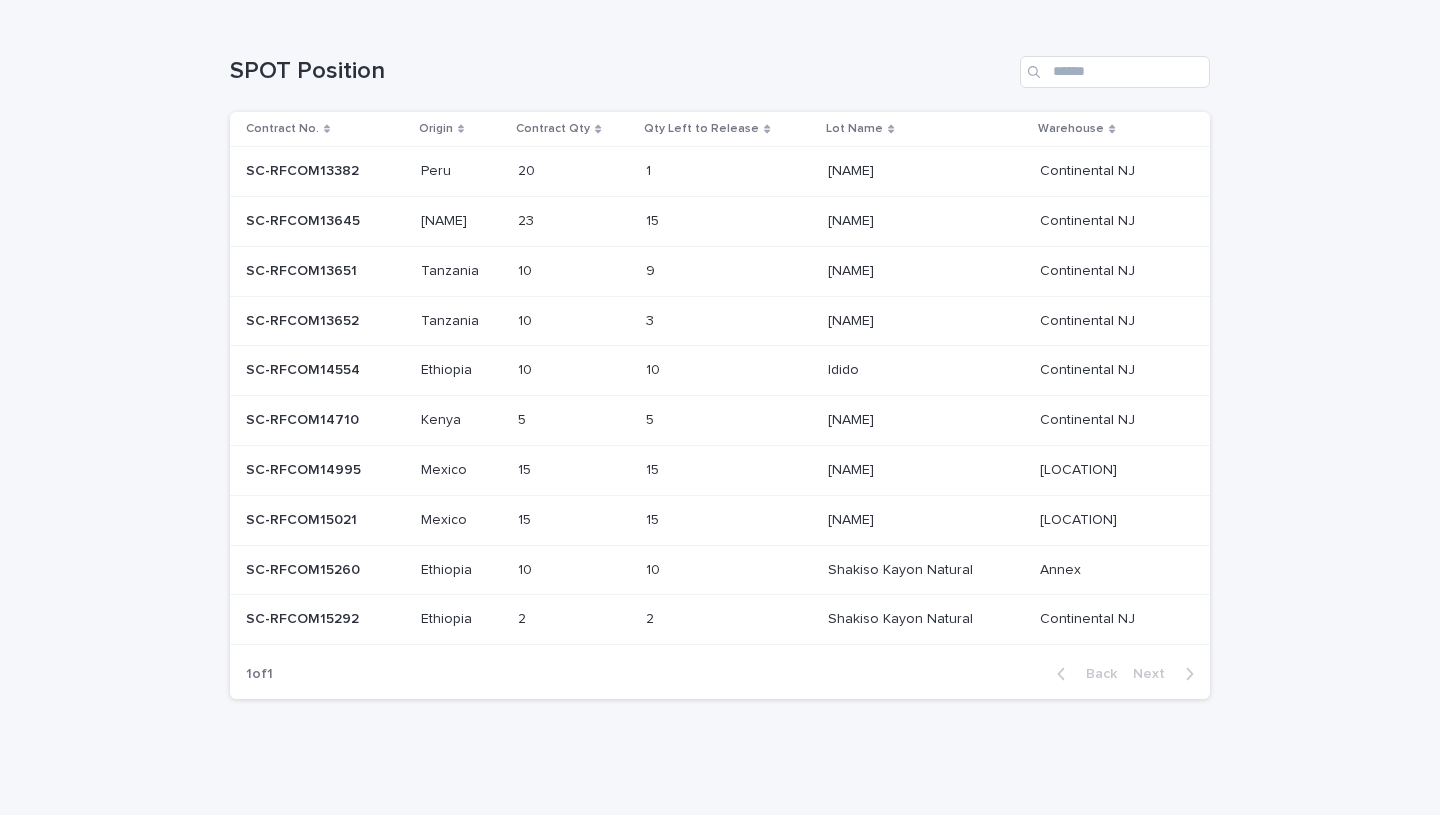 click at bounding box center [687, 470] 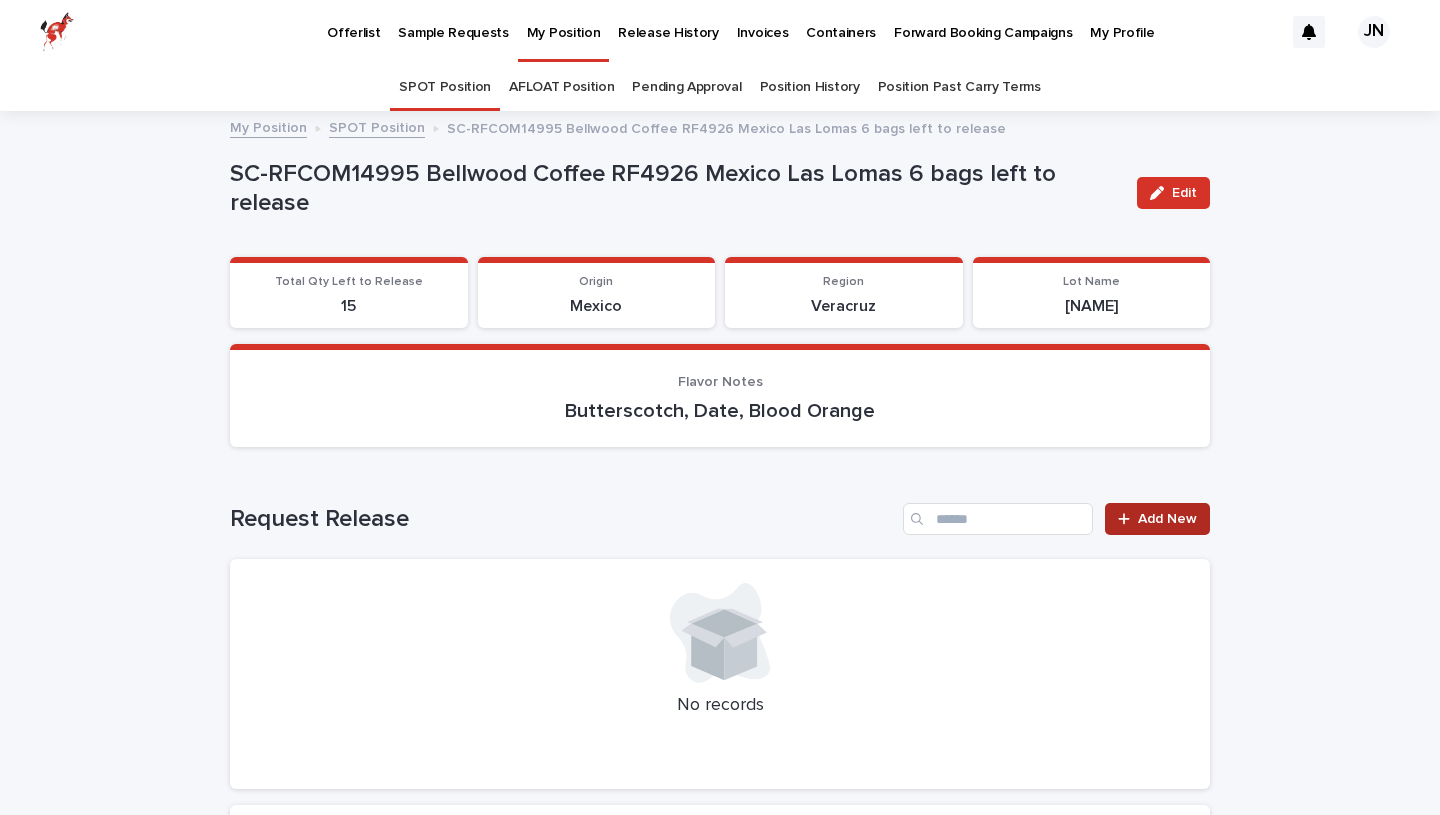 click on "Add New" at bounding box center [1157, 519] 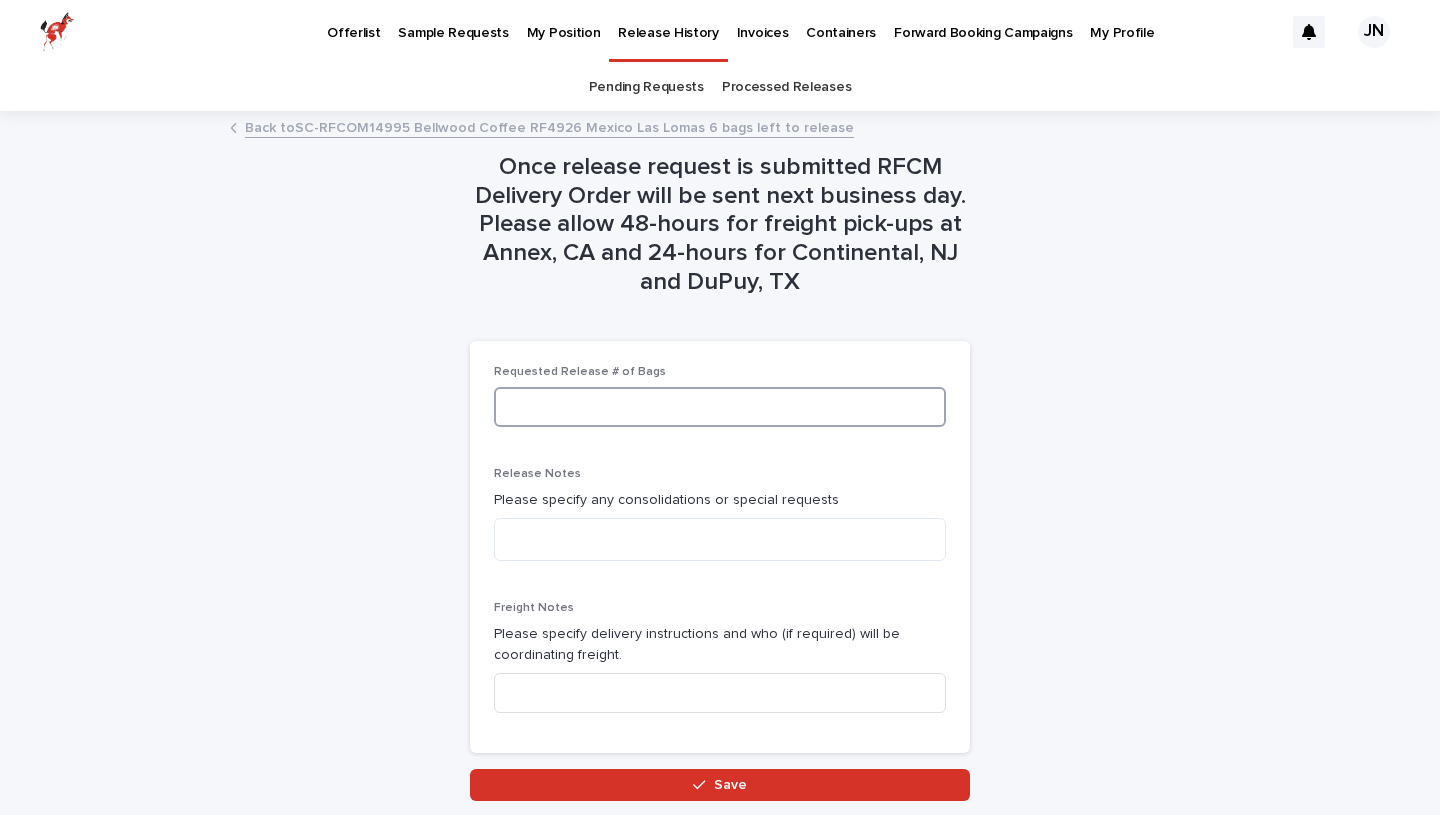 click at bounding box center (720, 407) 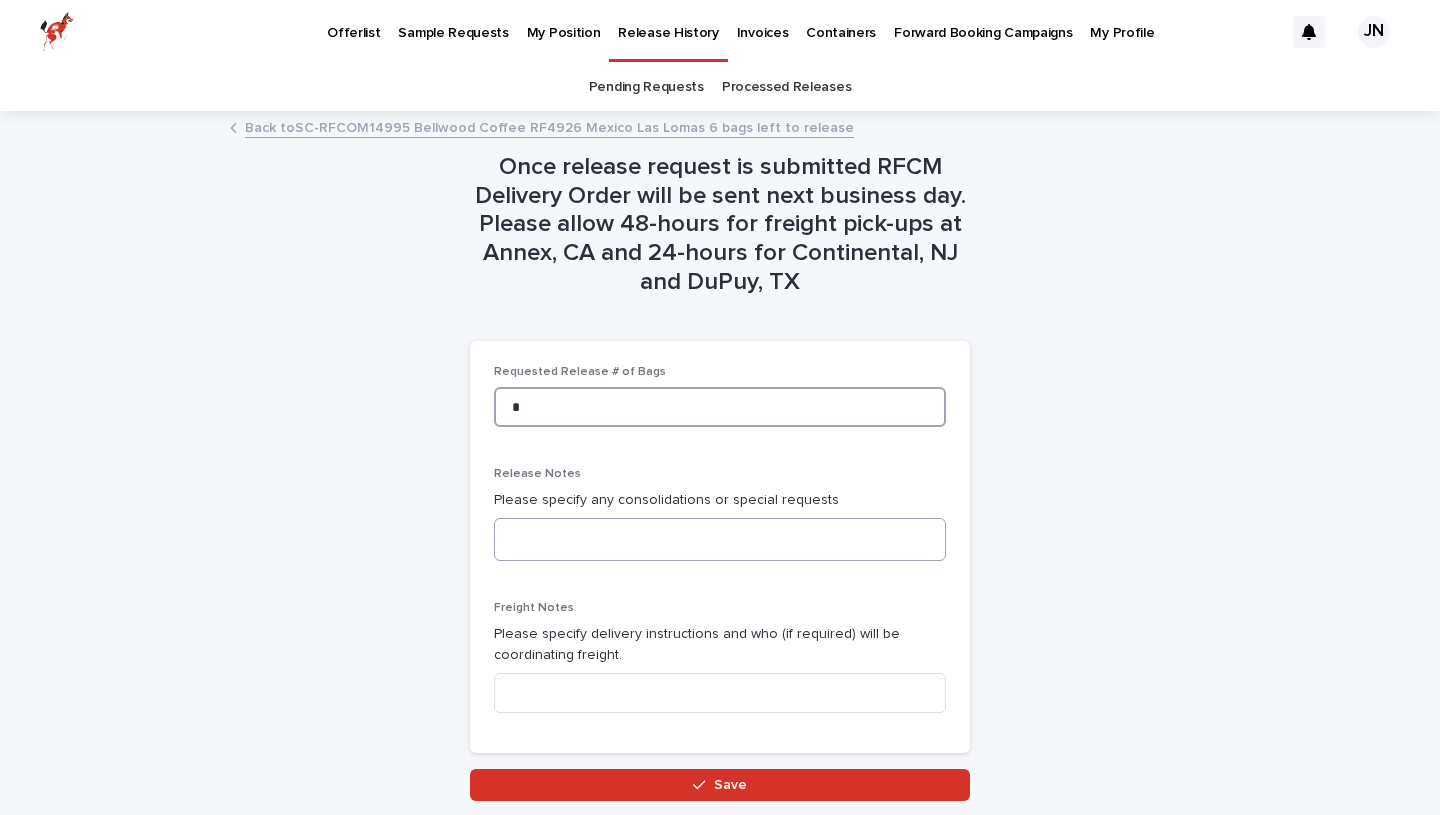 type on "*" 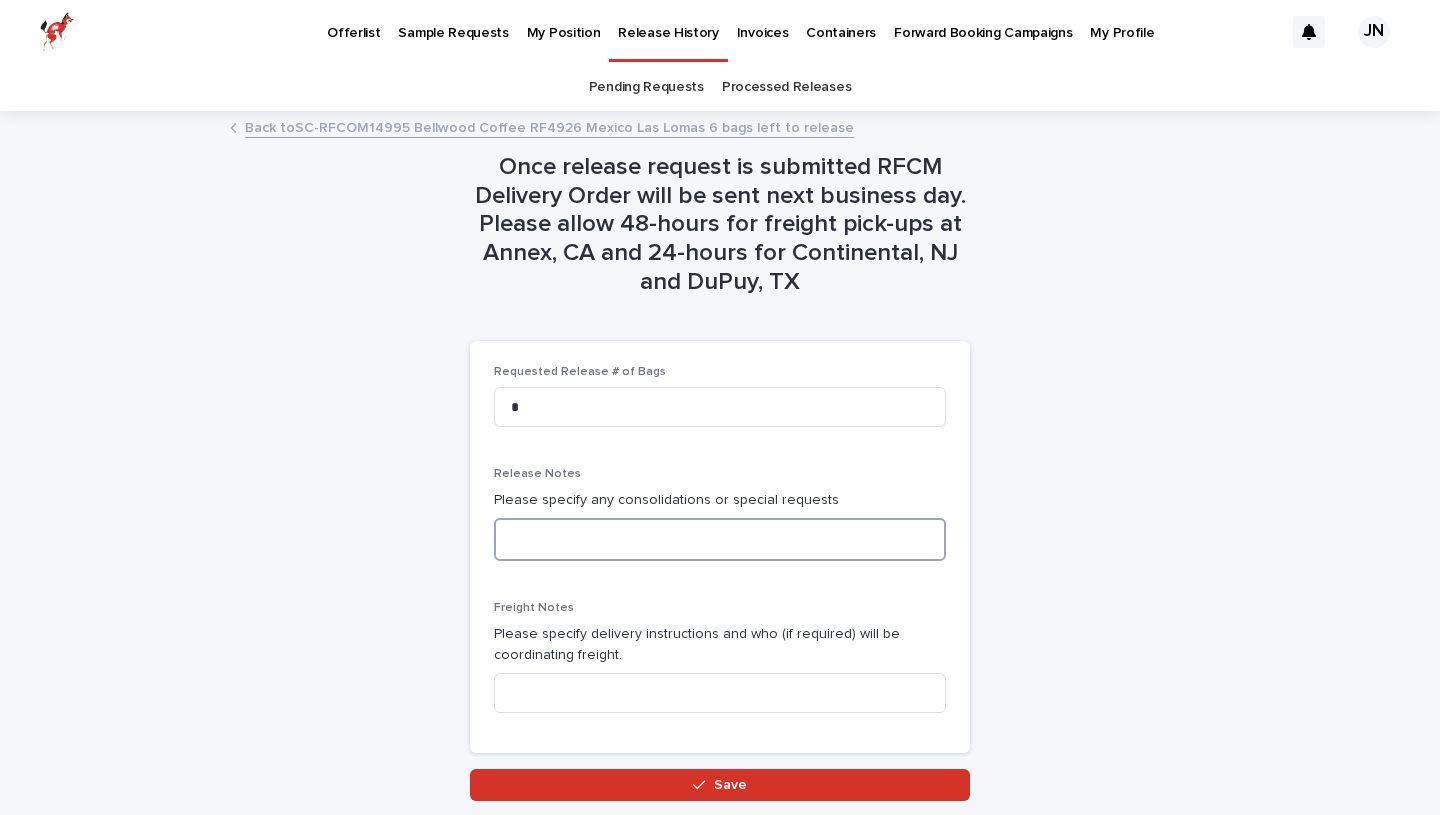 click at bounding box center (720, 539) 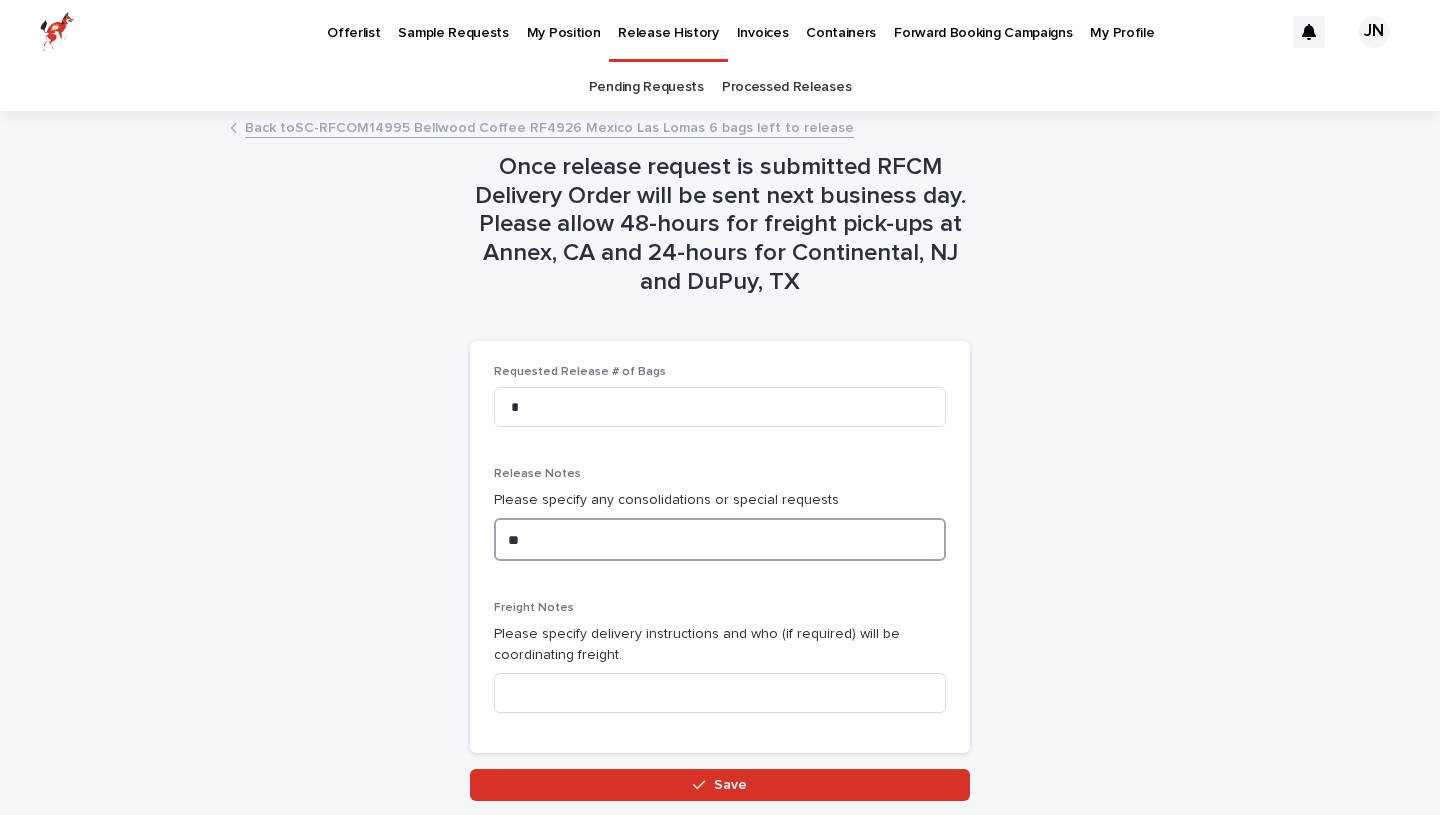 type on "*" 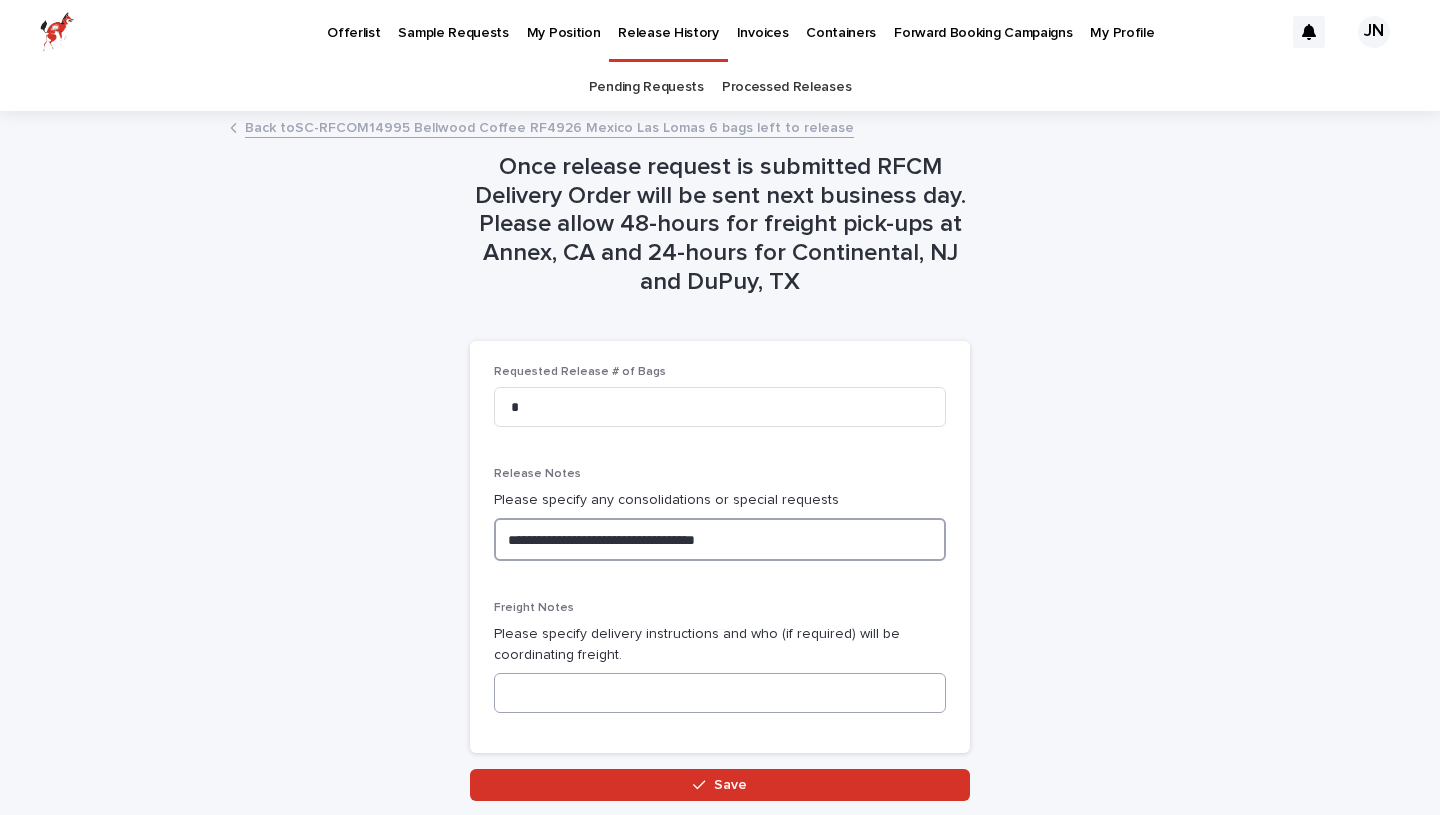 type on "**********" 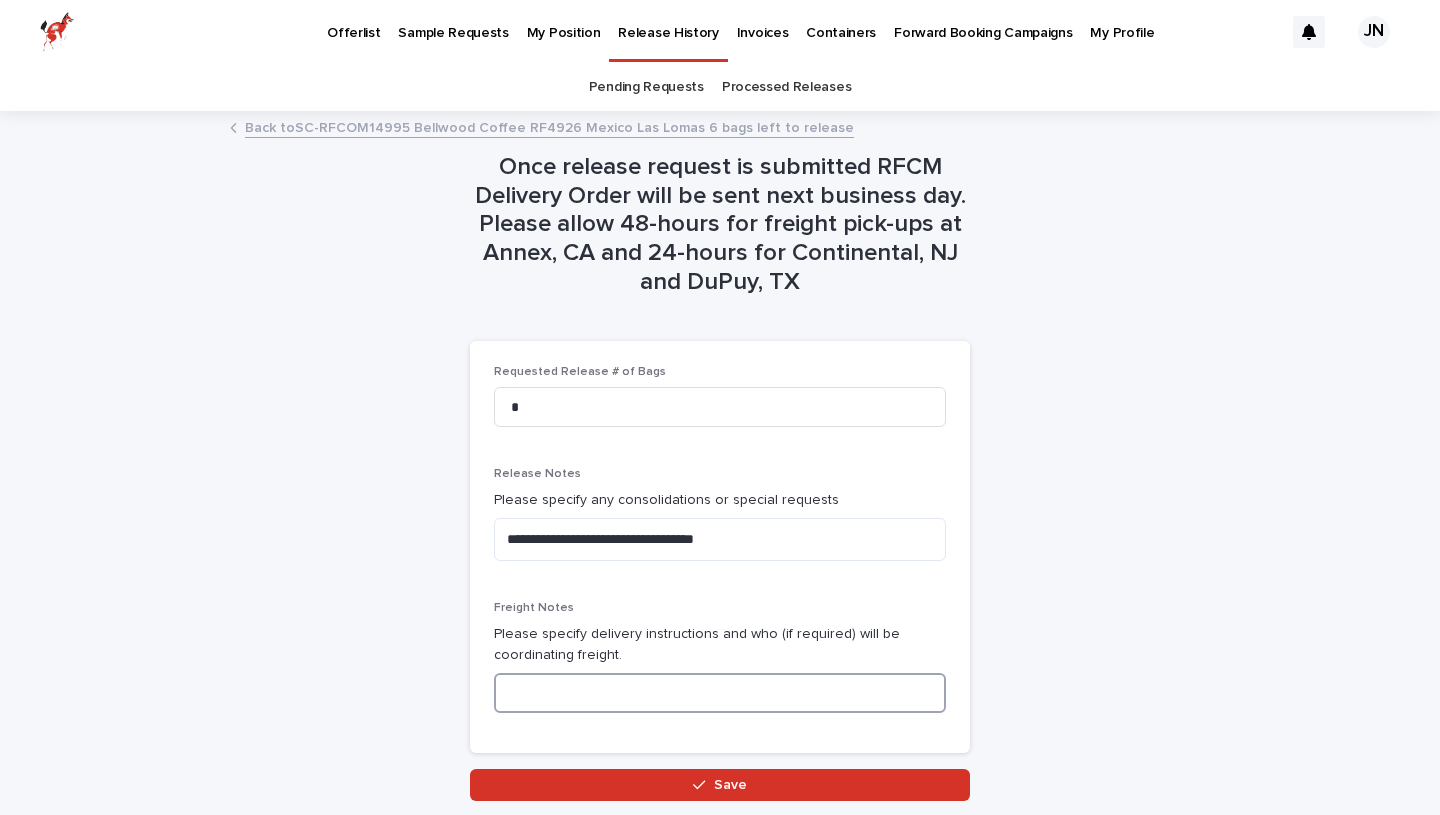 click at bounding box center [720, 693] 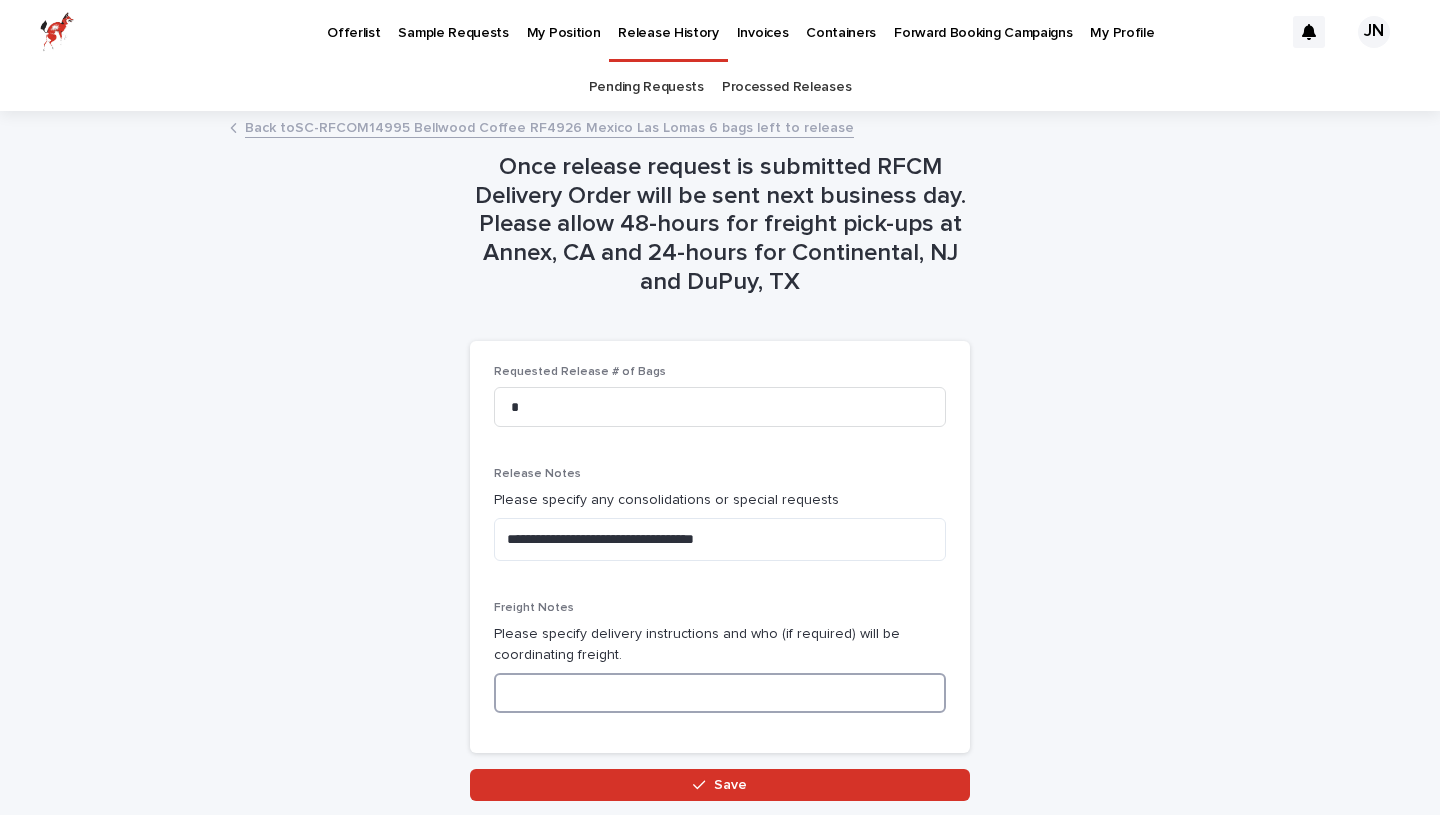 scroll, scrollTop: 86, scrollLeft: 0, axis: vertical 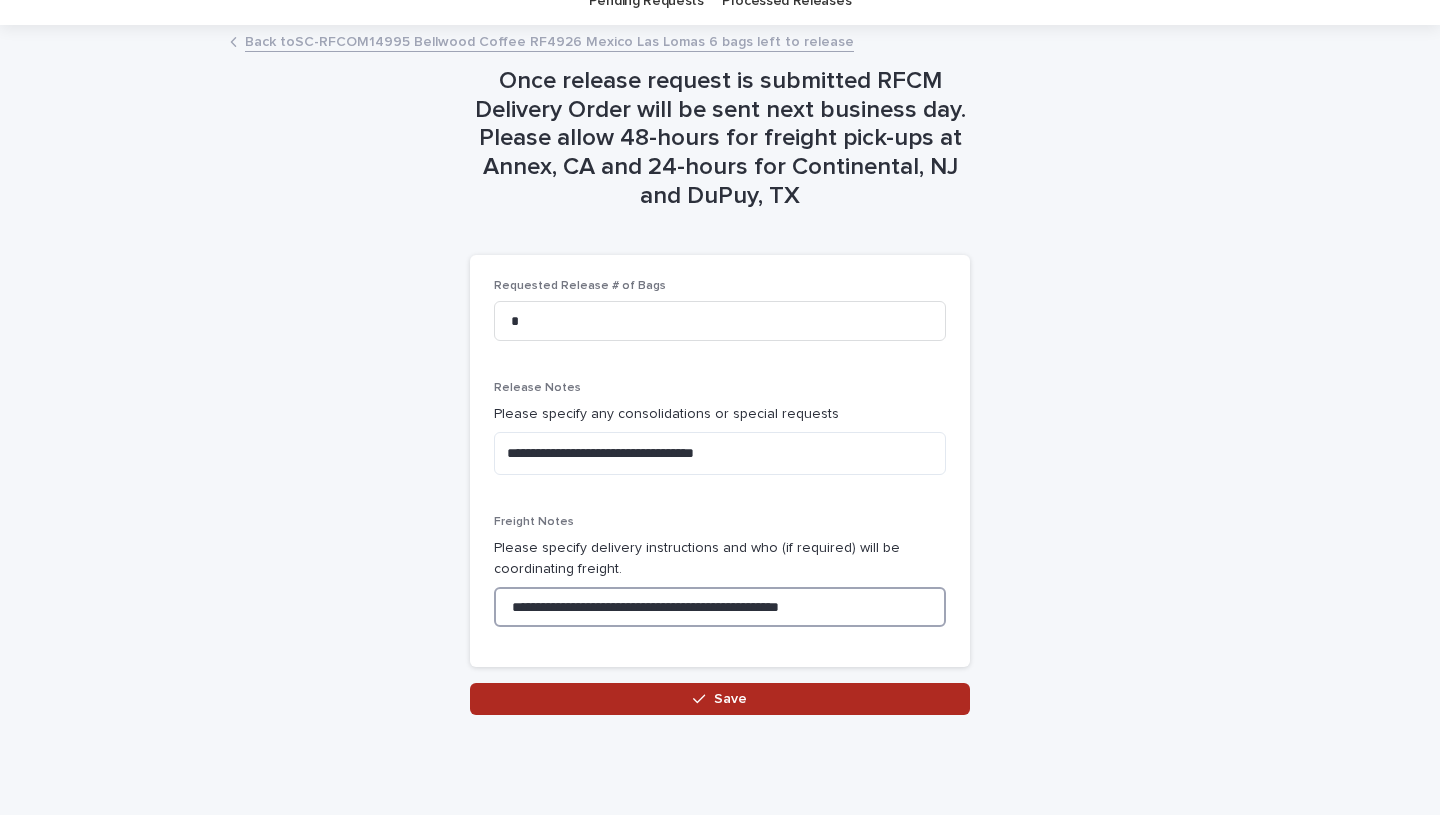 type on "**********" 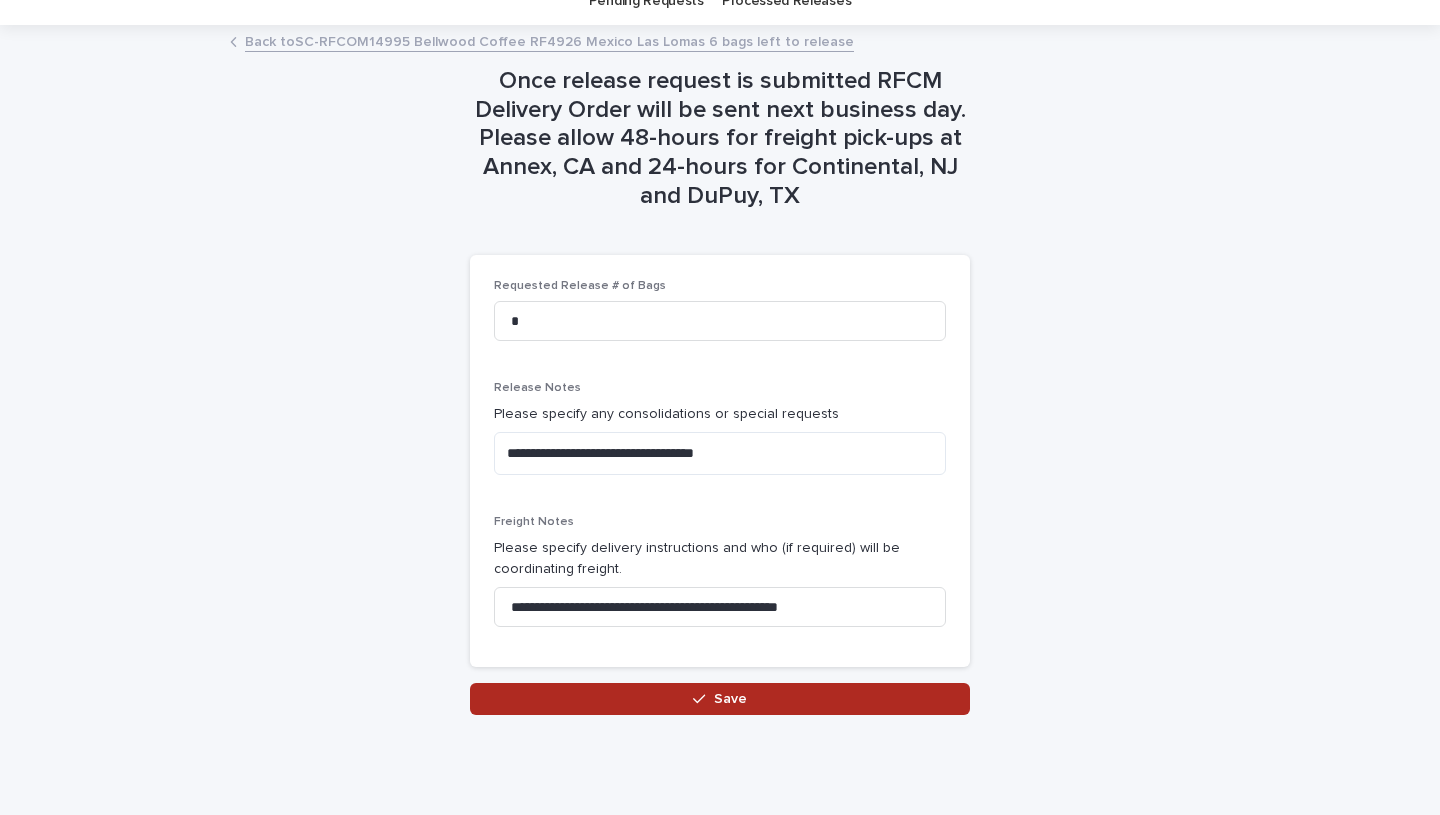 click on "Save" at bounding box center (720, 699) 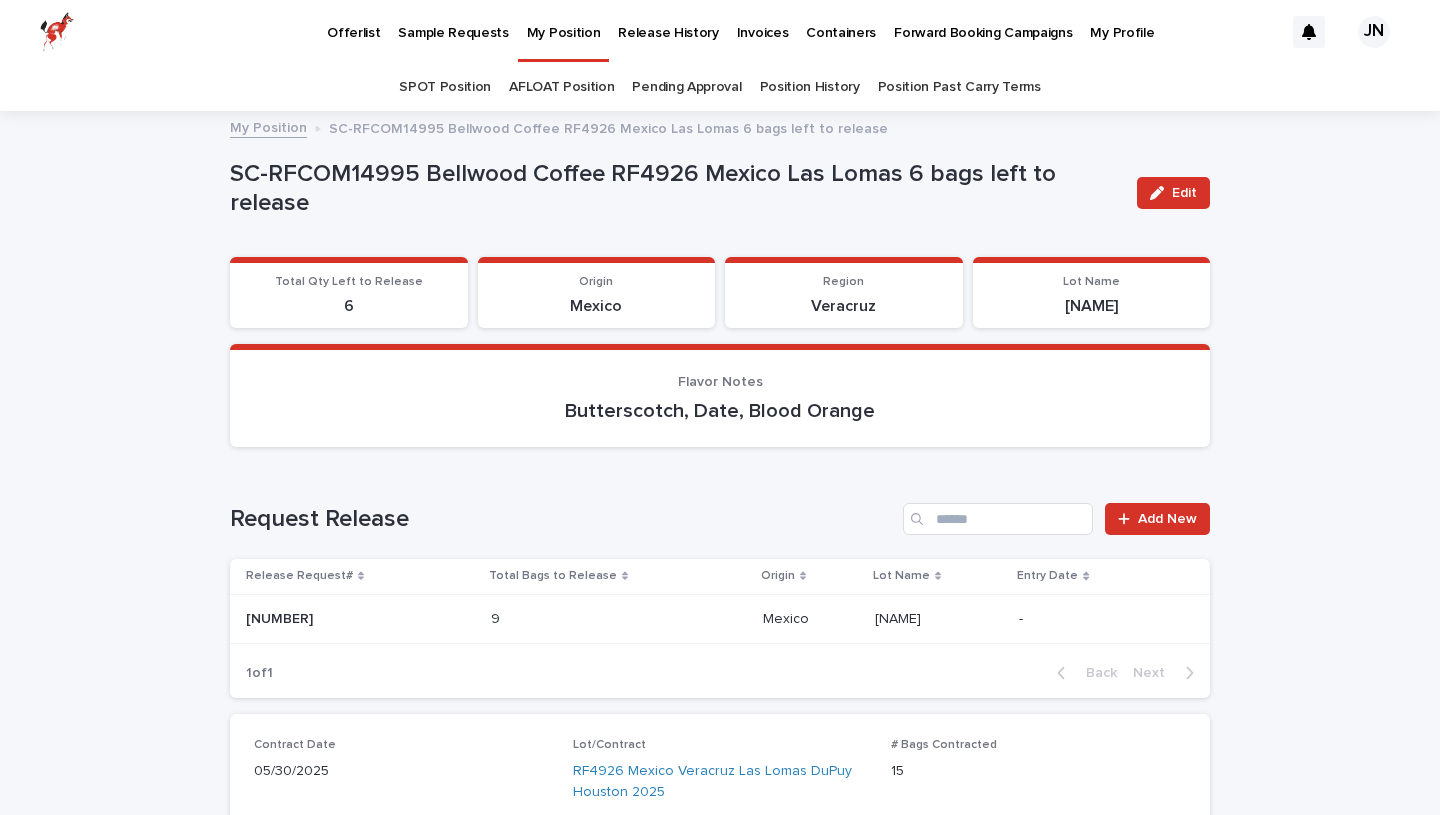 click on "My Position" at bounding box center (564, 21) 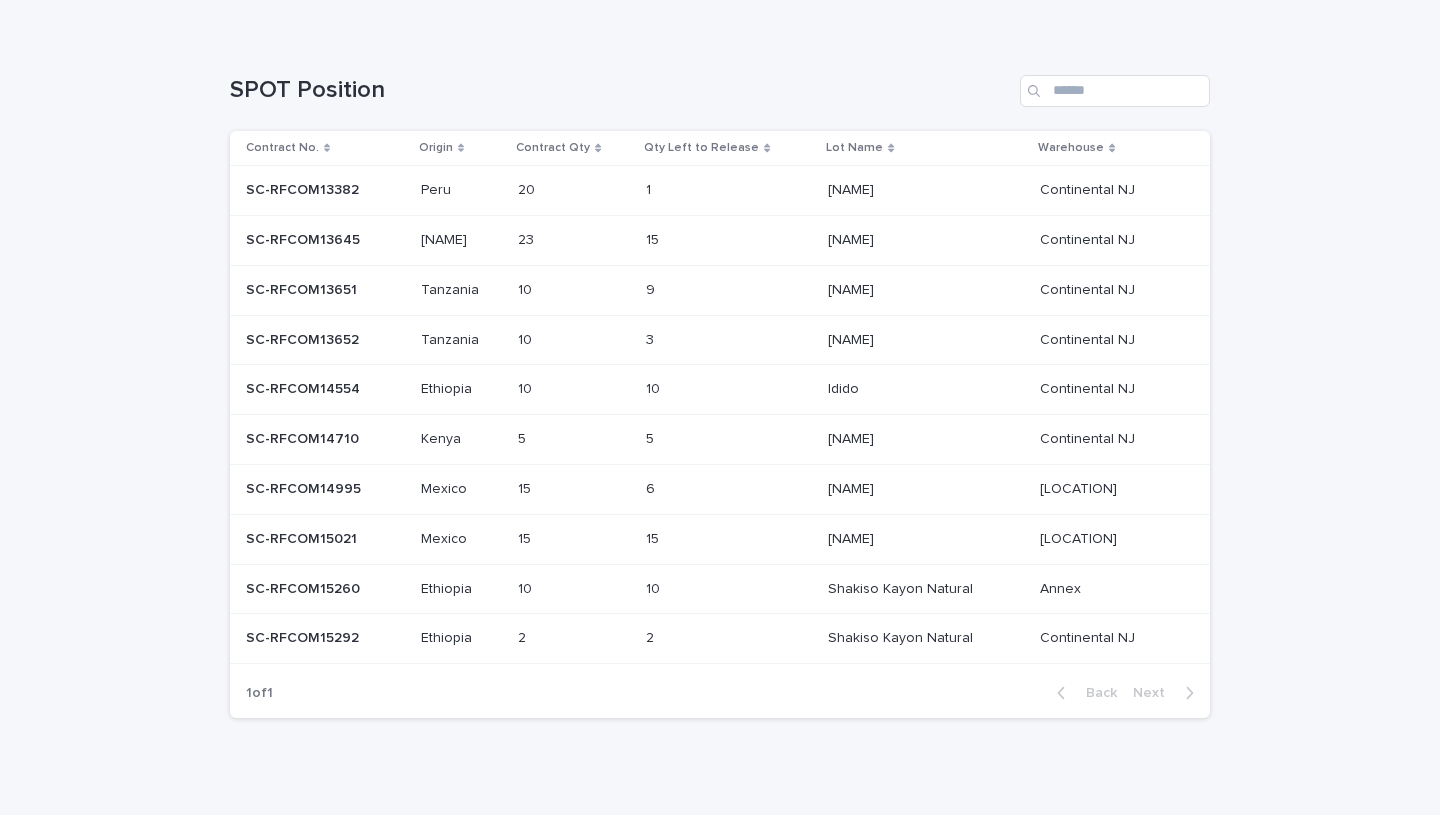 scroll, scrollTop: 497, scrollLeft: 0, axis: vertical 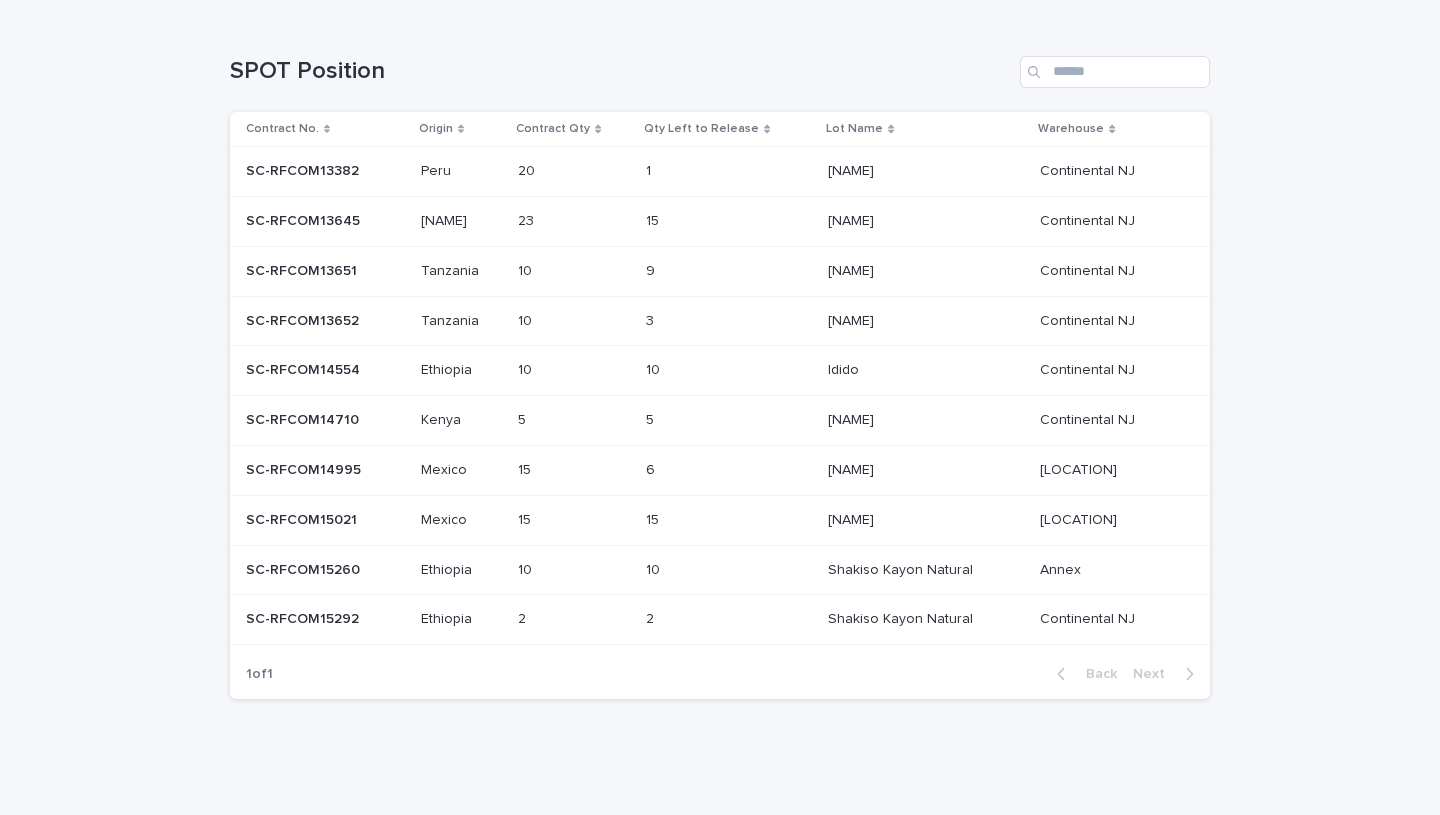 click at bounding box center (687, 520) 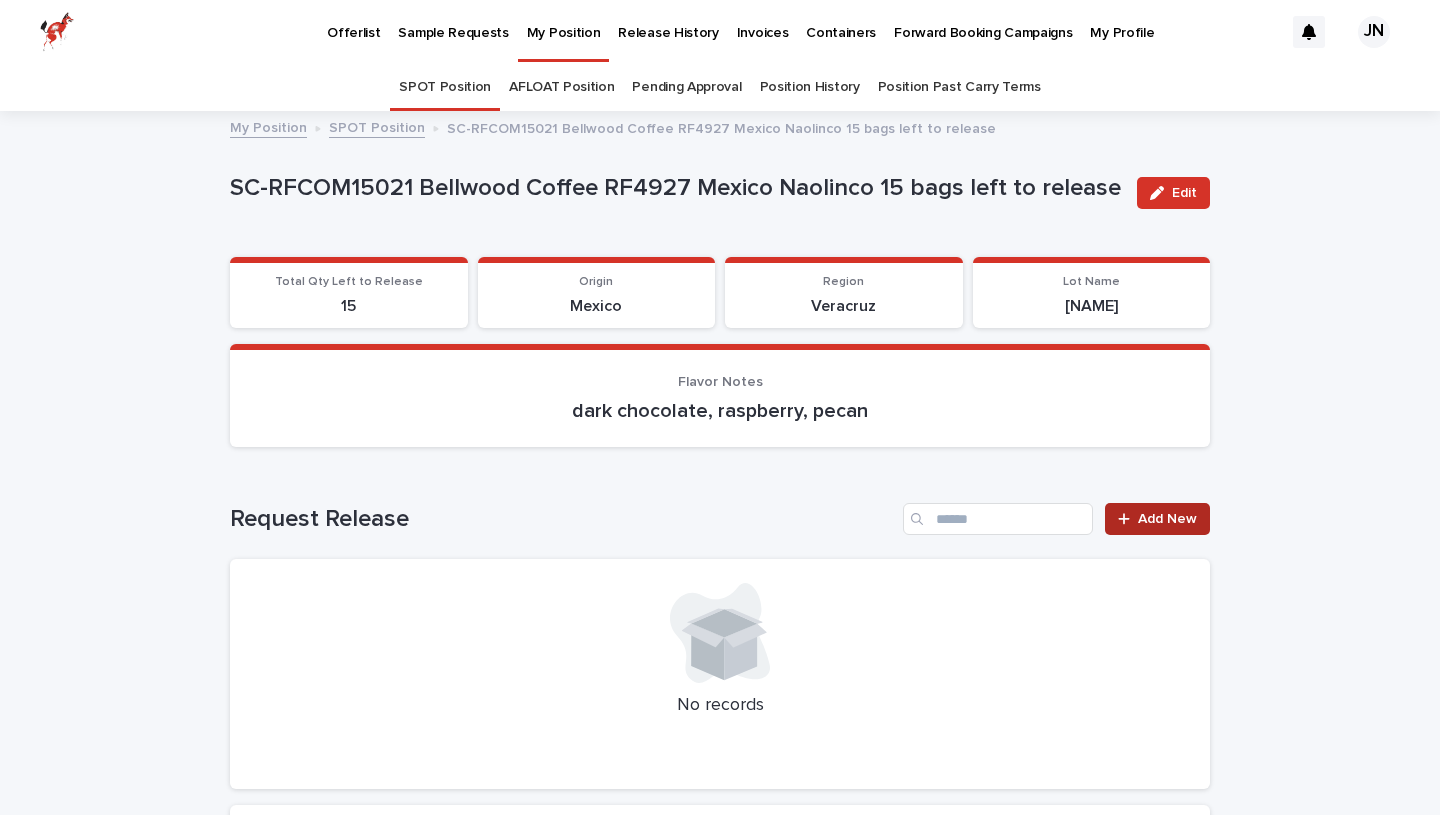click on "Add New" at bounding box center (1167, 519) 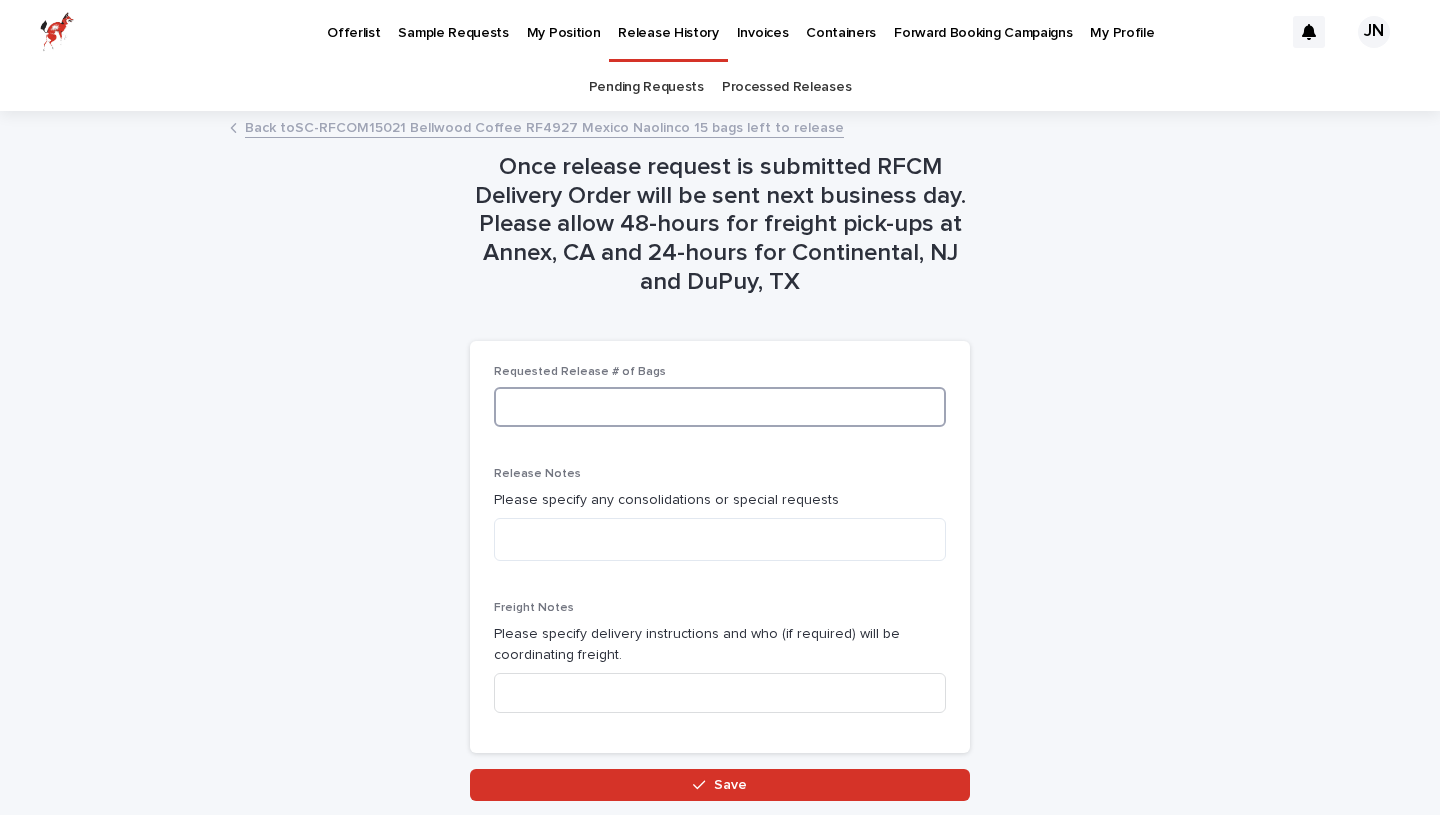 click at bounding box center [720, 407] 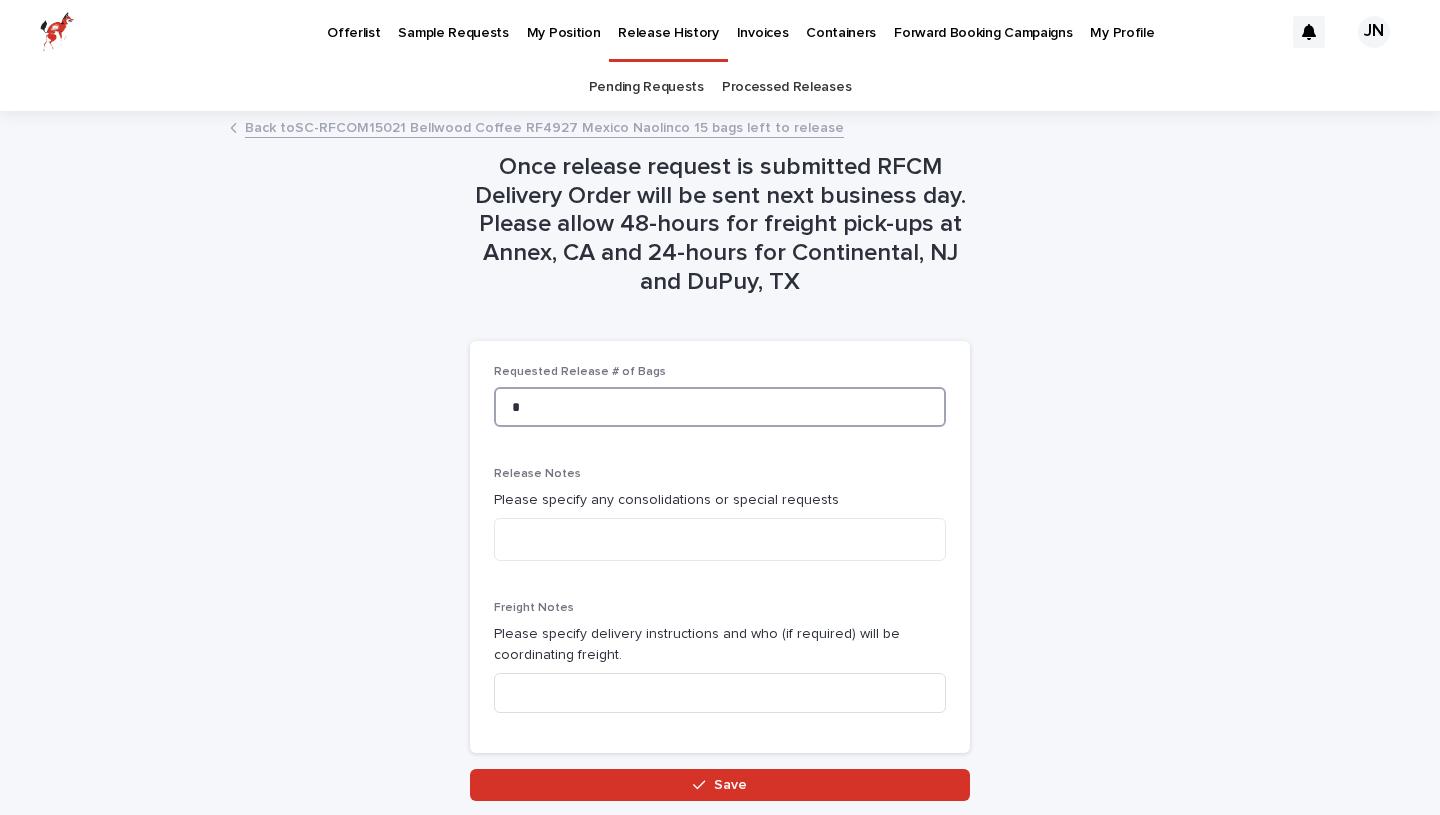 type on "*" 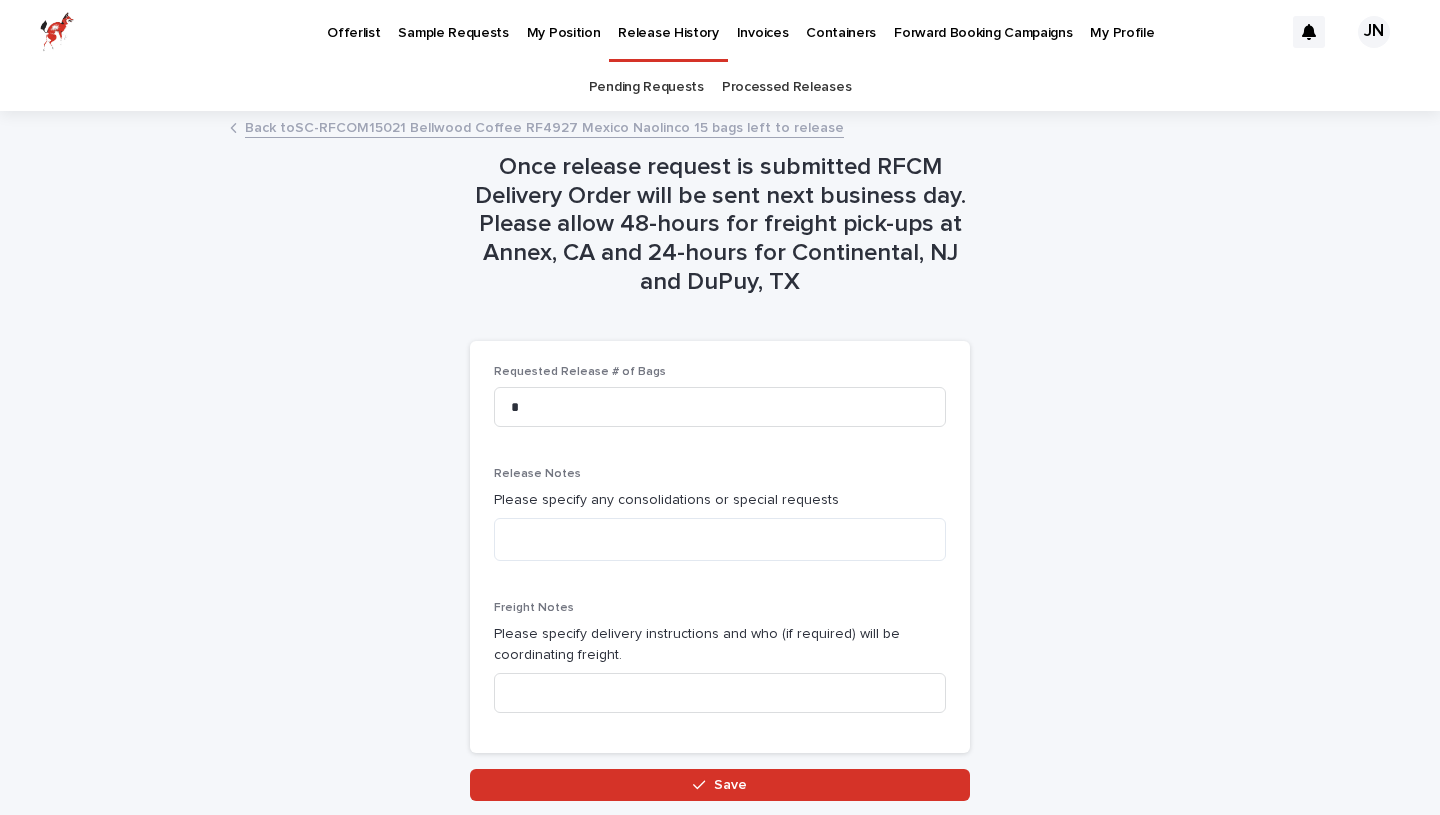 click on "Release Notes Please specify any consolidations or special requests" at bounding box center [720, 522] 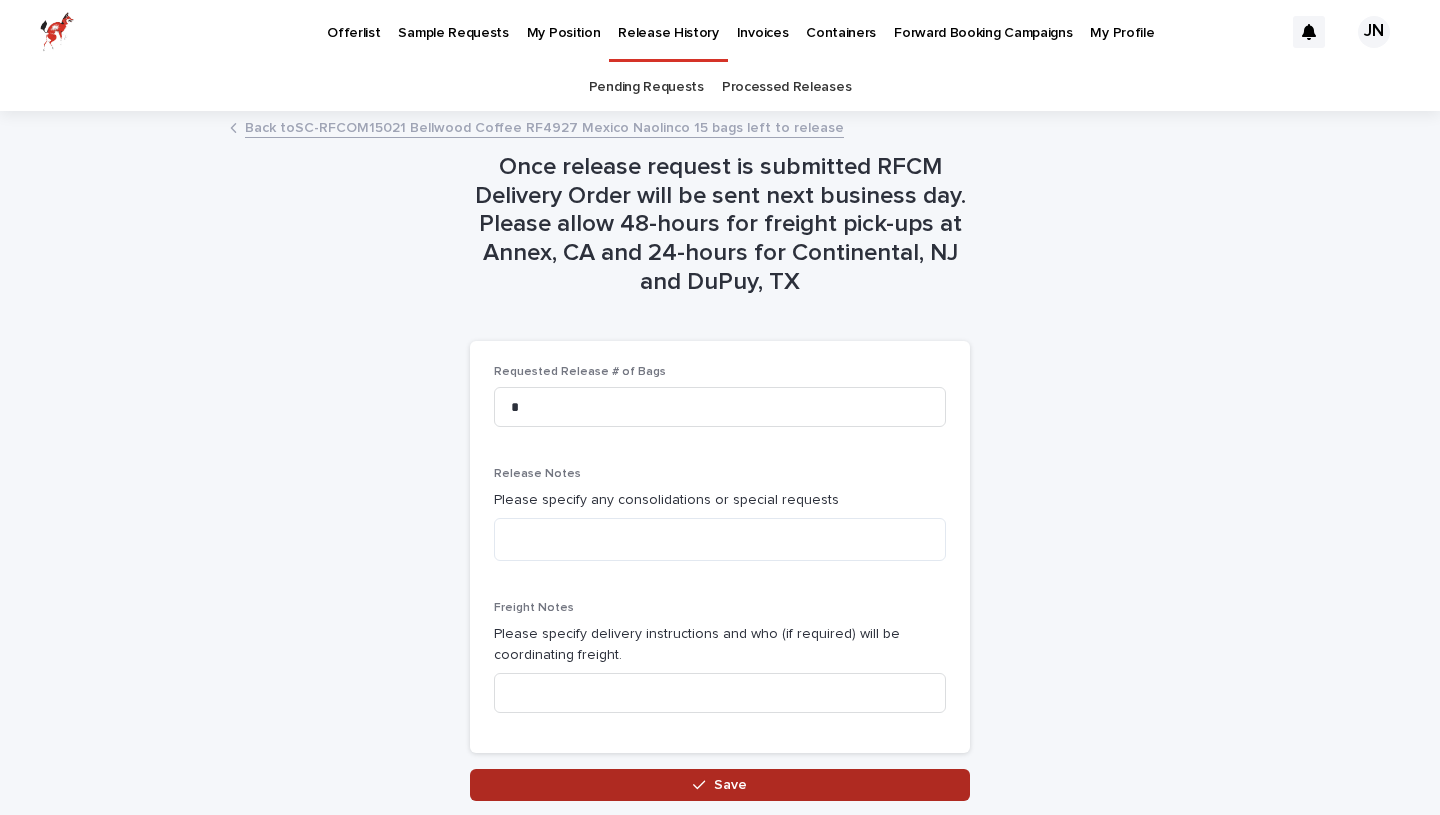 click on "Save" at bounding box center [720, 785] 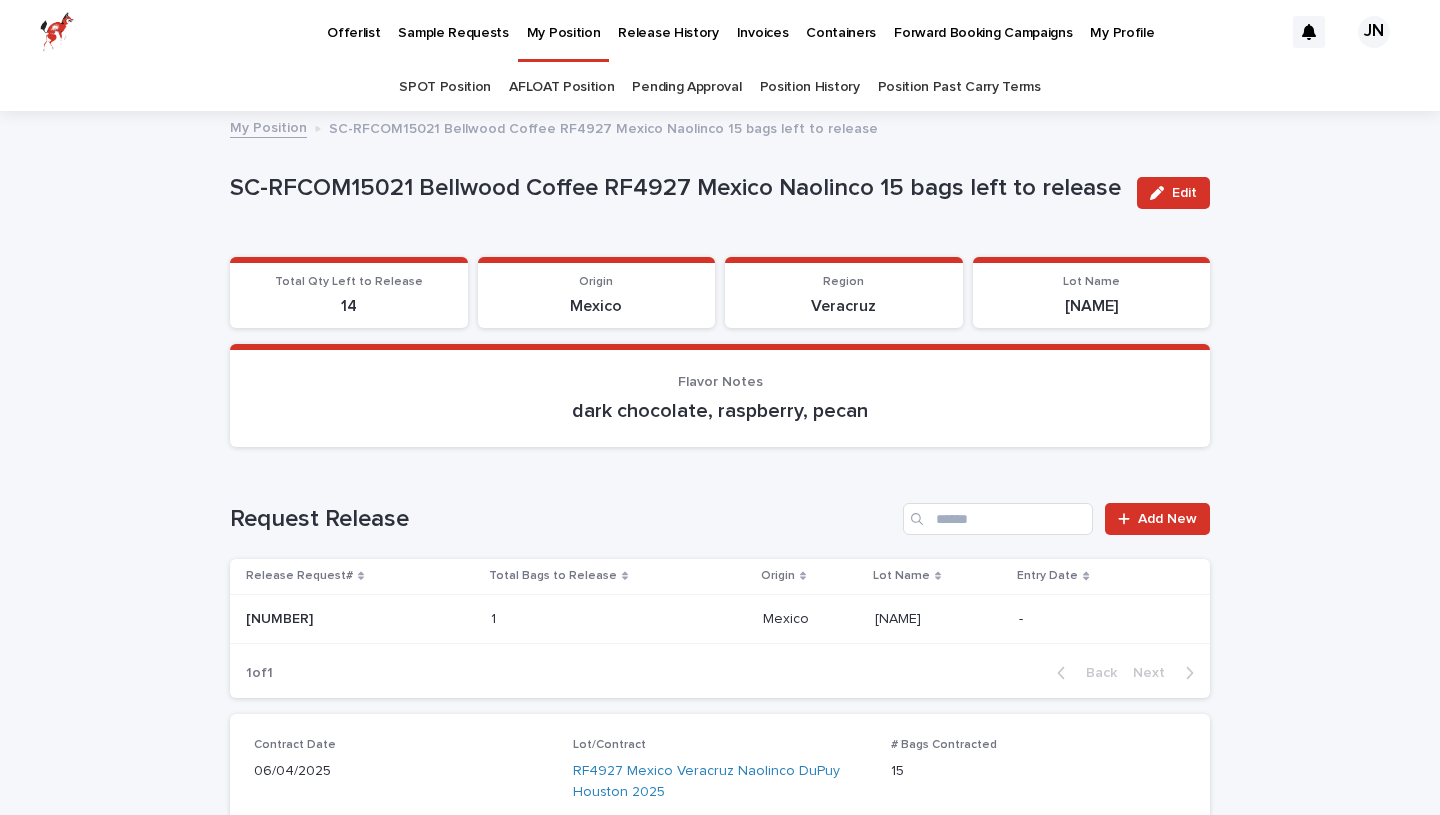 click on "My Position" at bounding box center (564, 21) 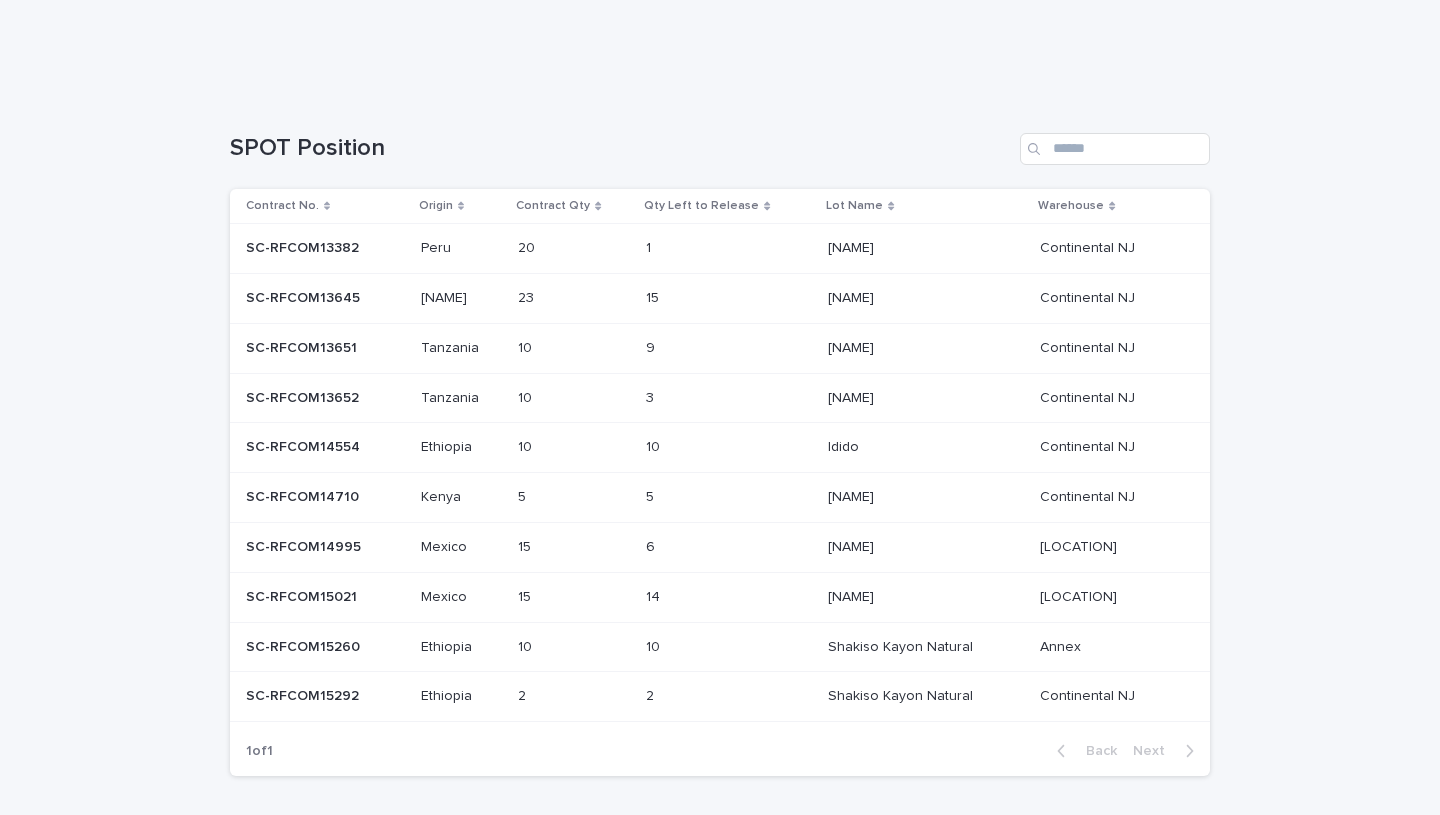 scroll, scrollTop: 497, scrollLeft: 0, axis: vertical 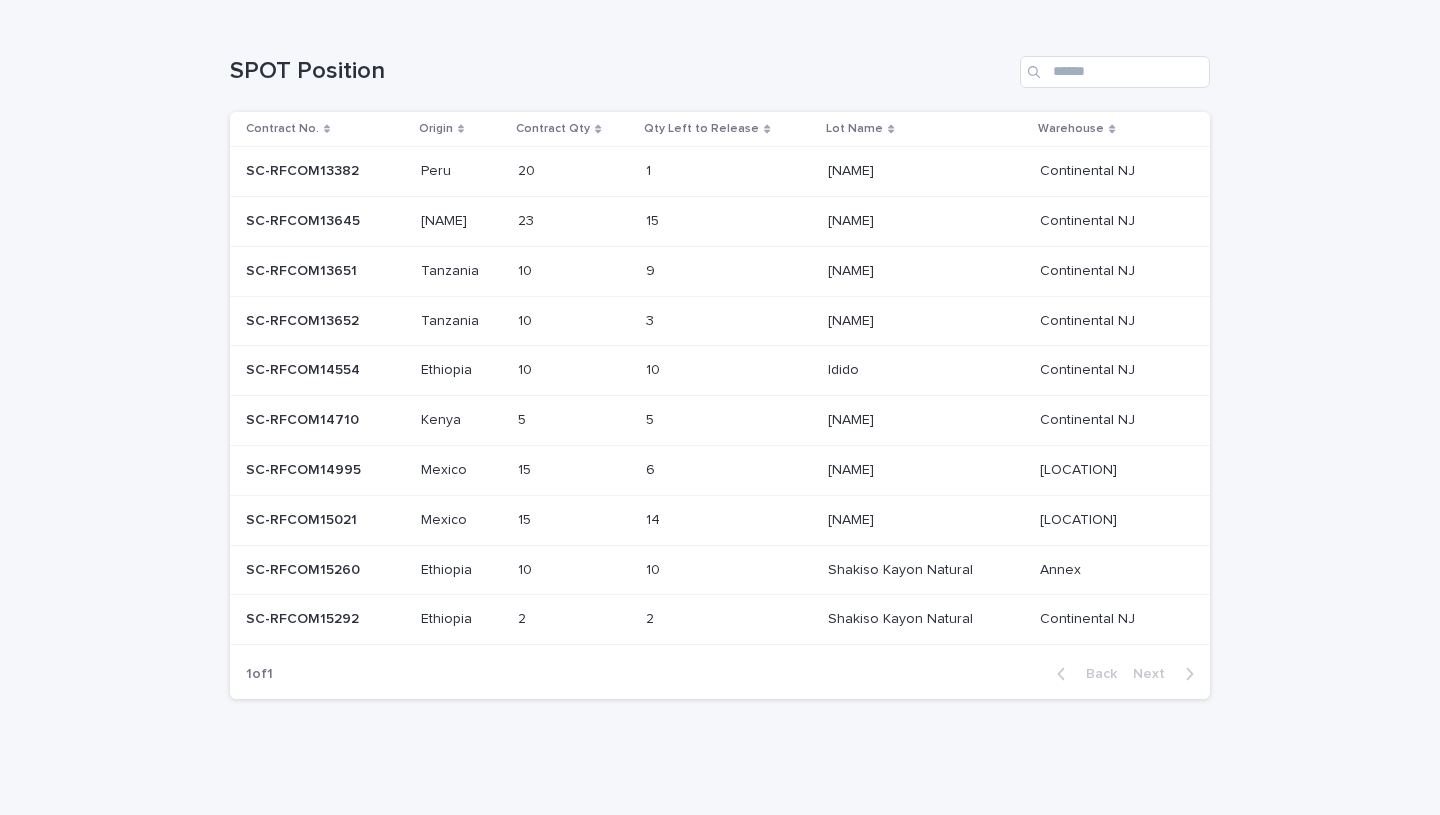 click on "1 1" at bounding box center (729, 171) 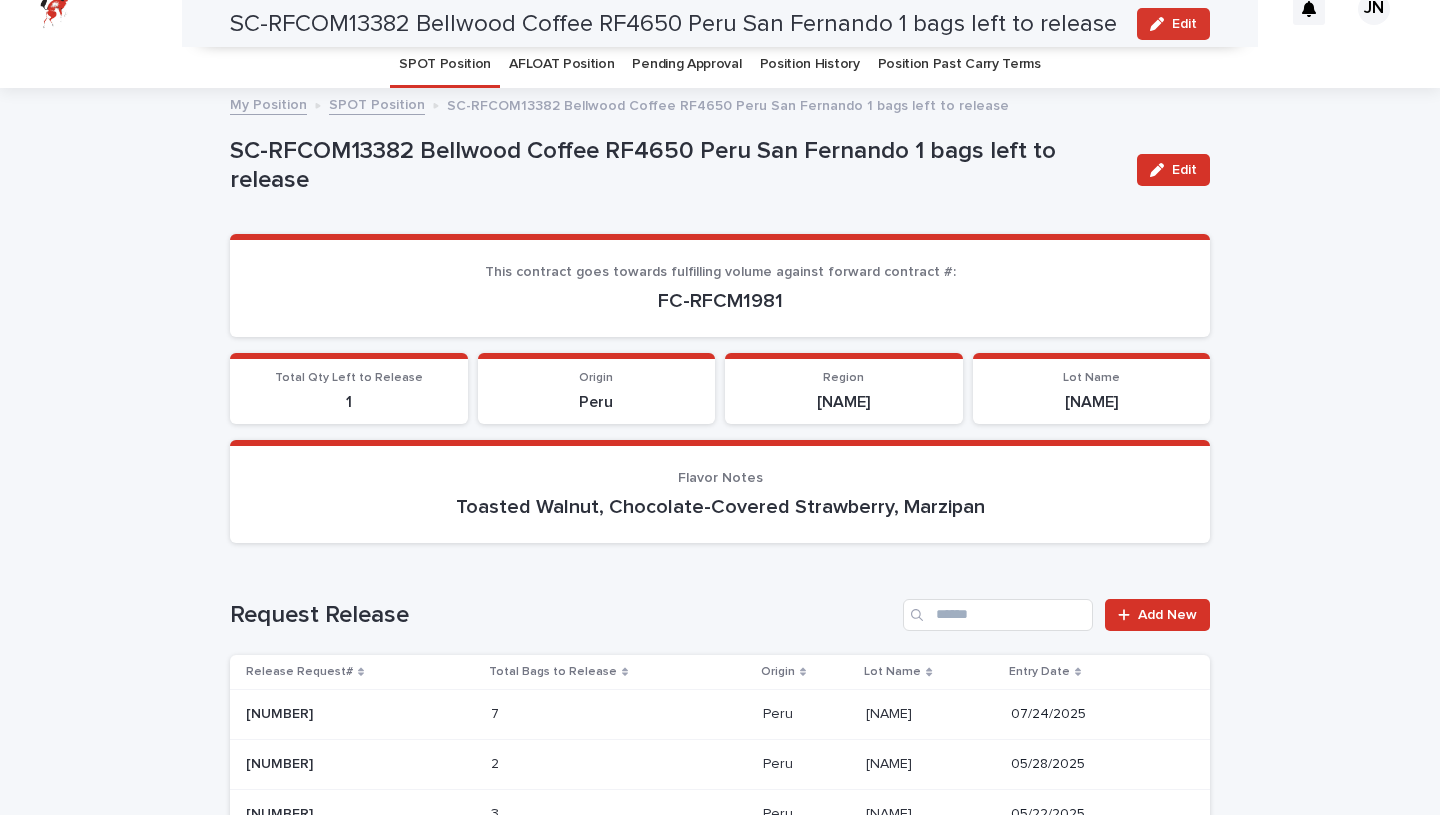 scroll, scrollTop: 0, scrollLeft: 0, axis: both 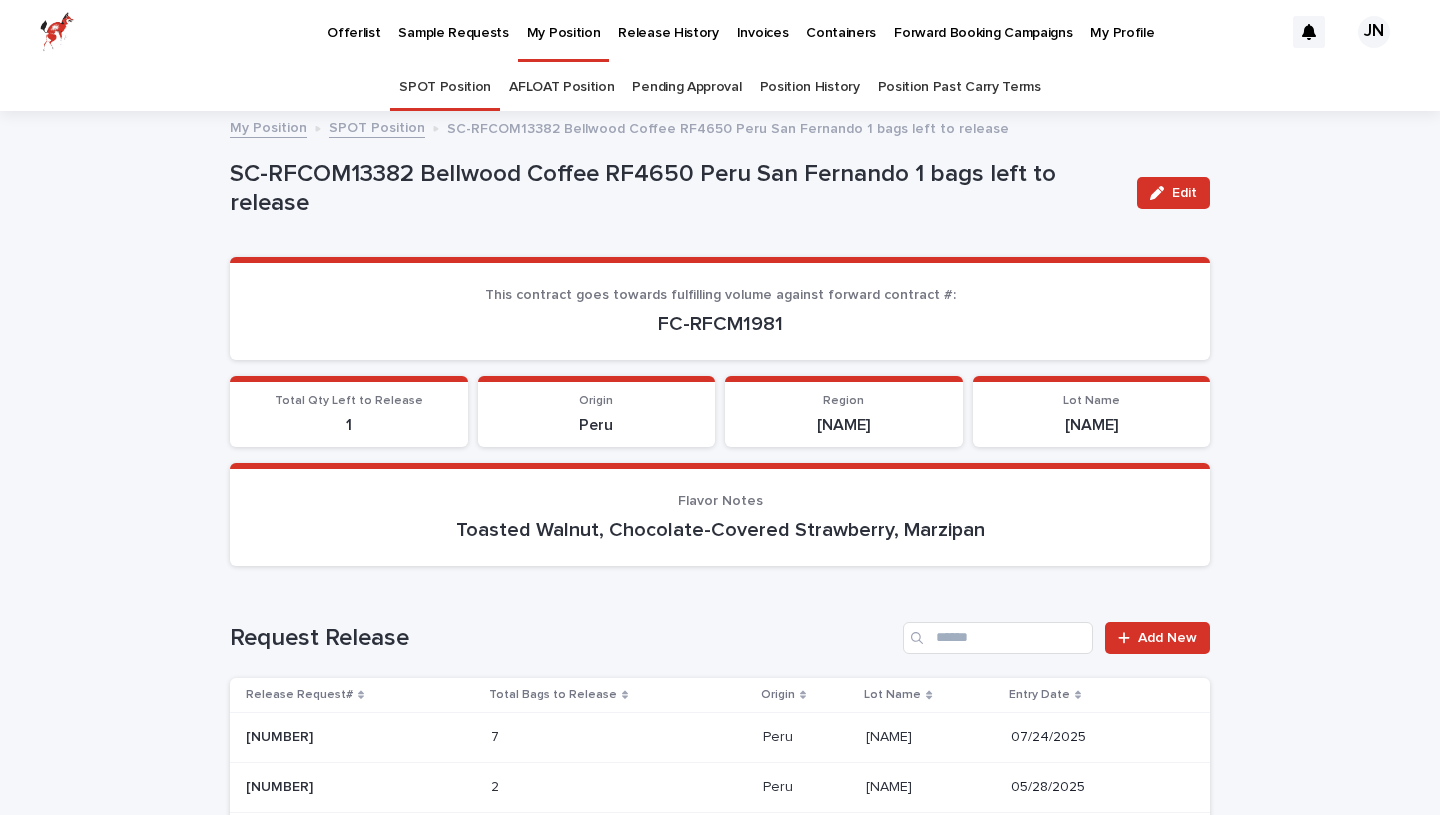 click on "My Position" at bounding box center [564, 29] 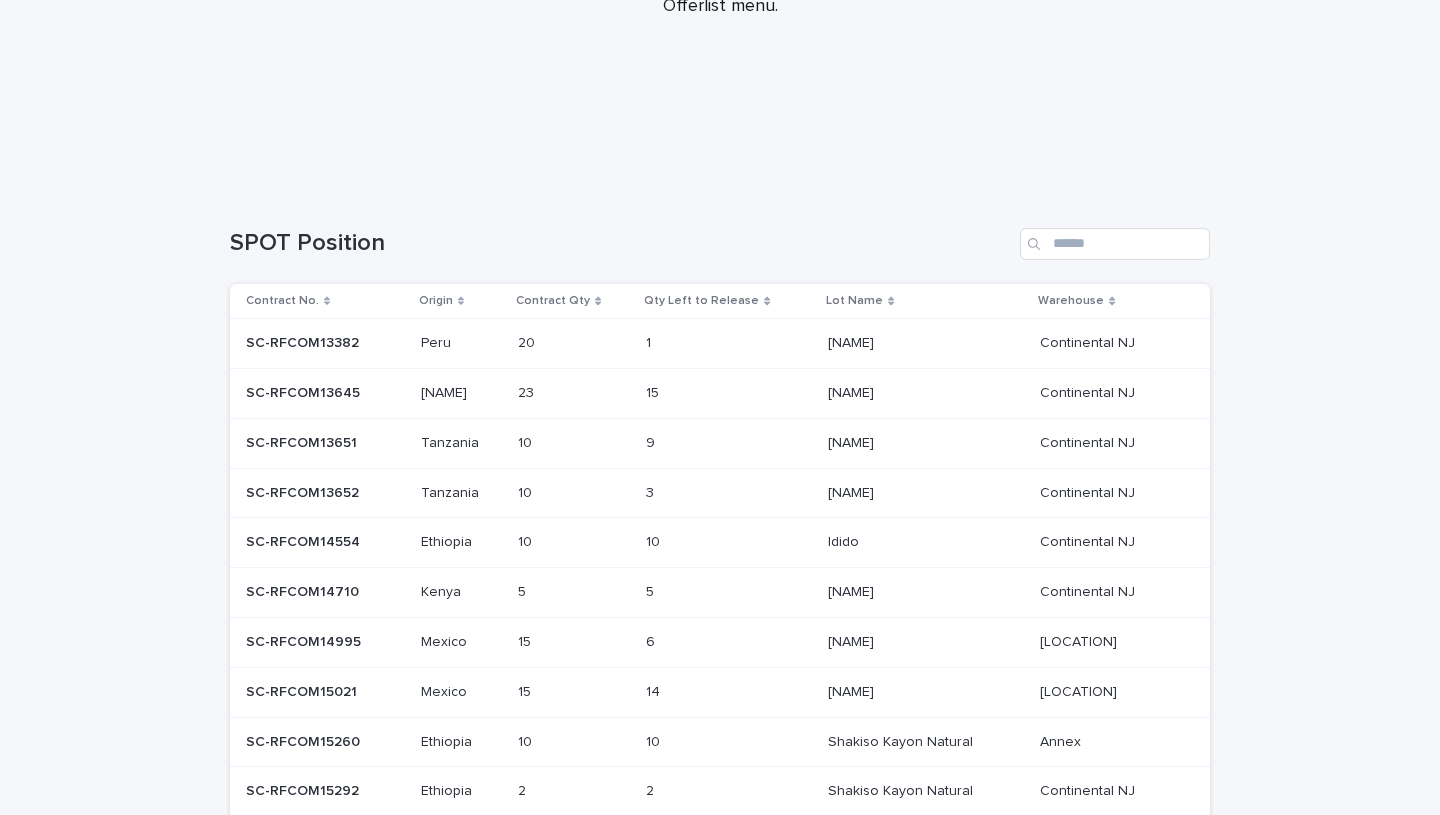 scroll, scrollTop: 388, scrollLeft: 0, axis: vertical 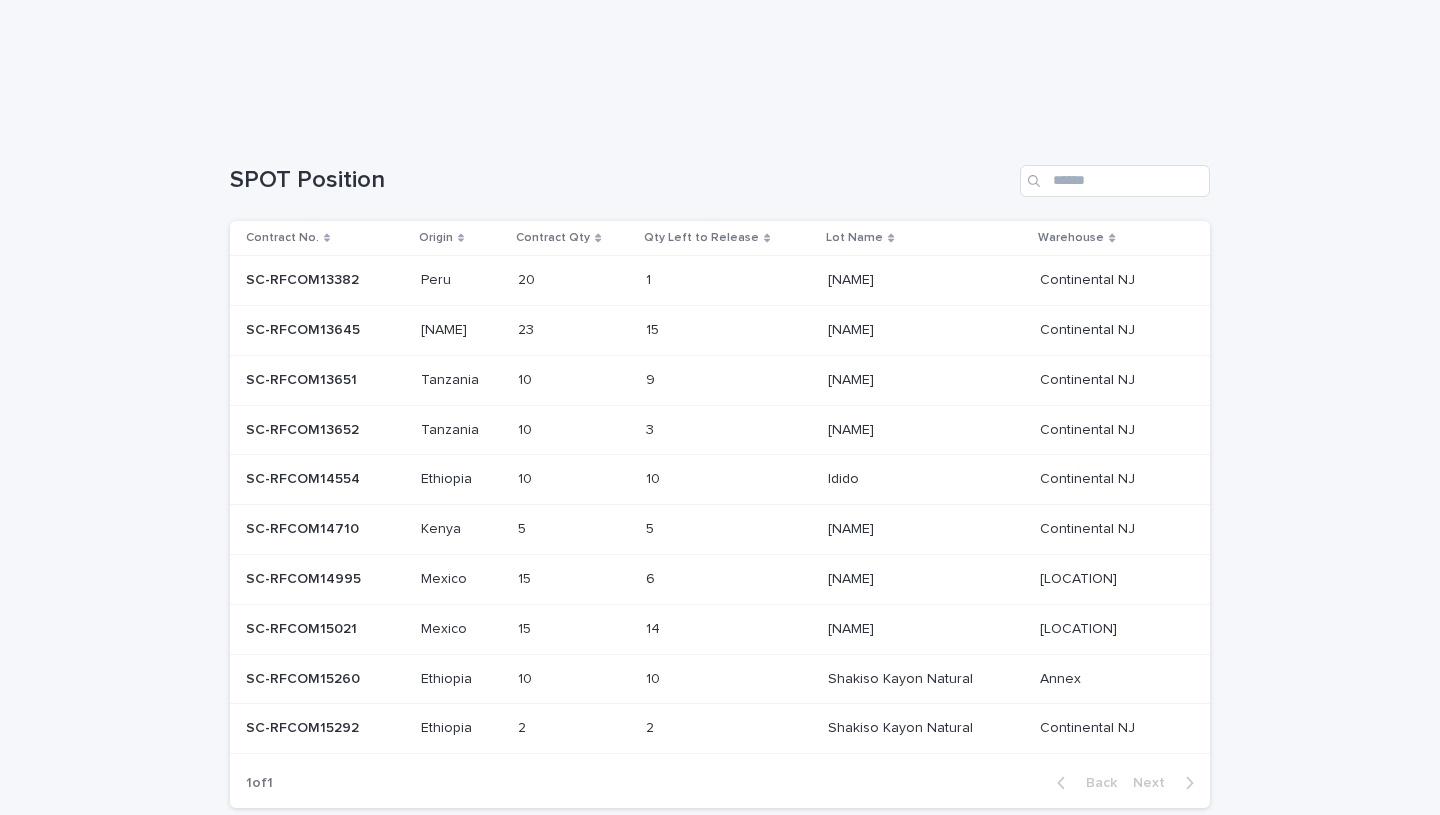click at bounding box center (687, 280) 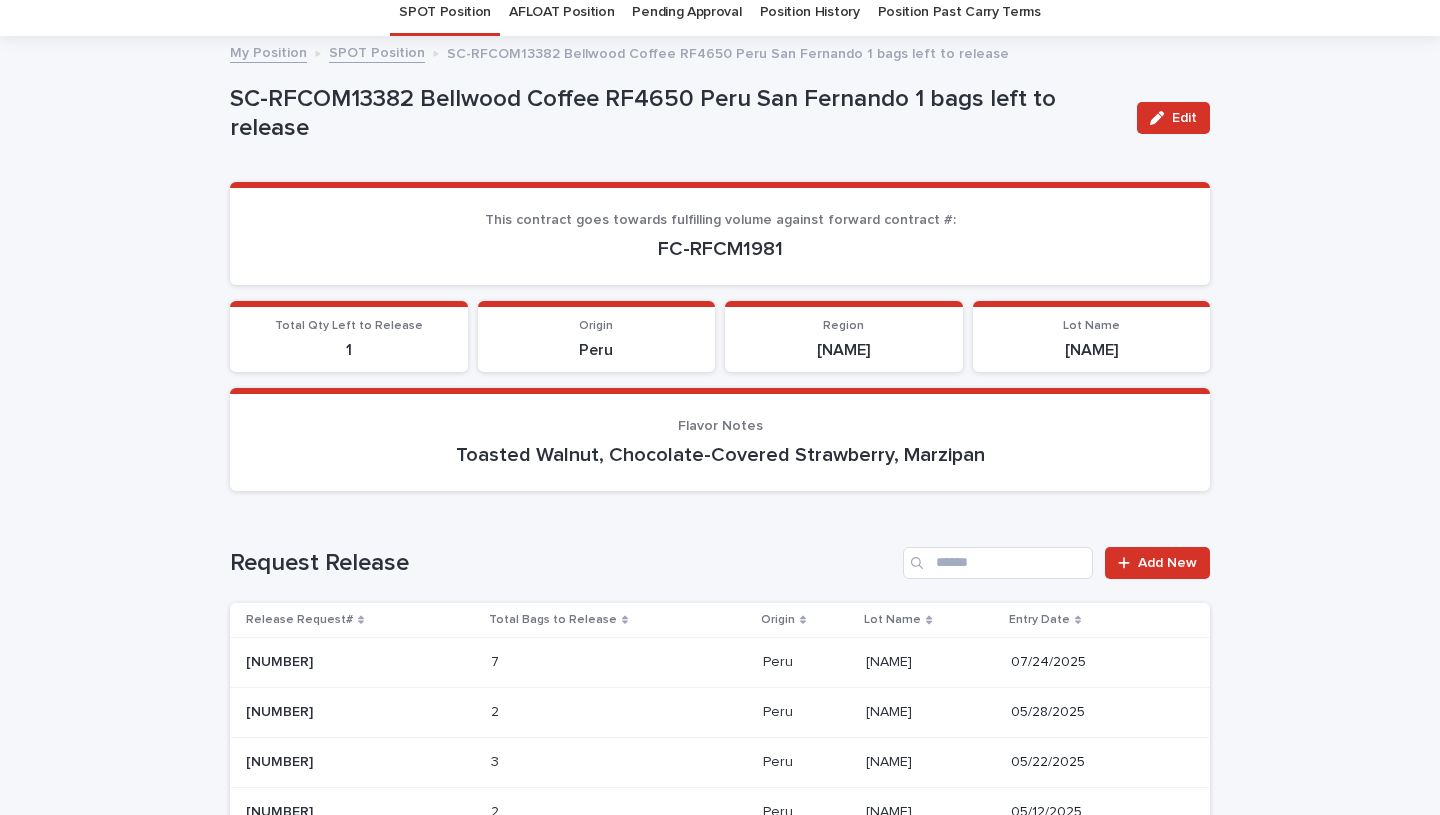 scroll, scrollTop: 100, scrollLeft: 0, axis: vertical 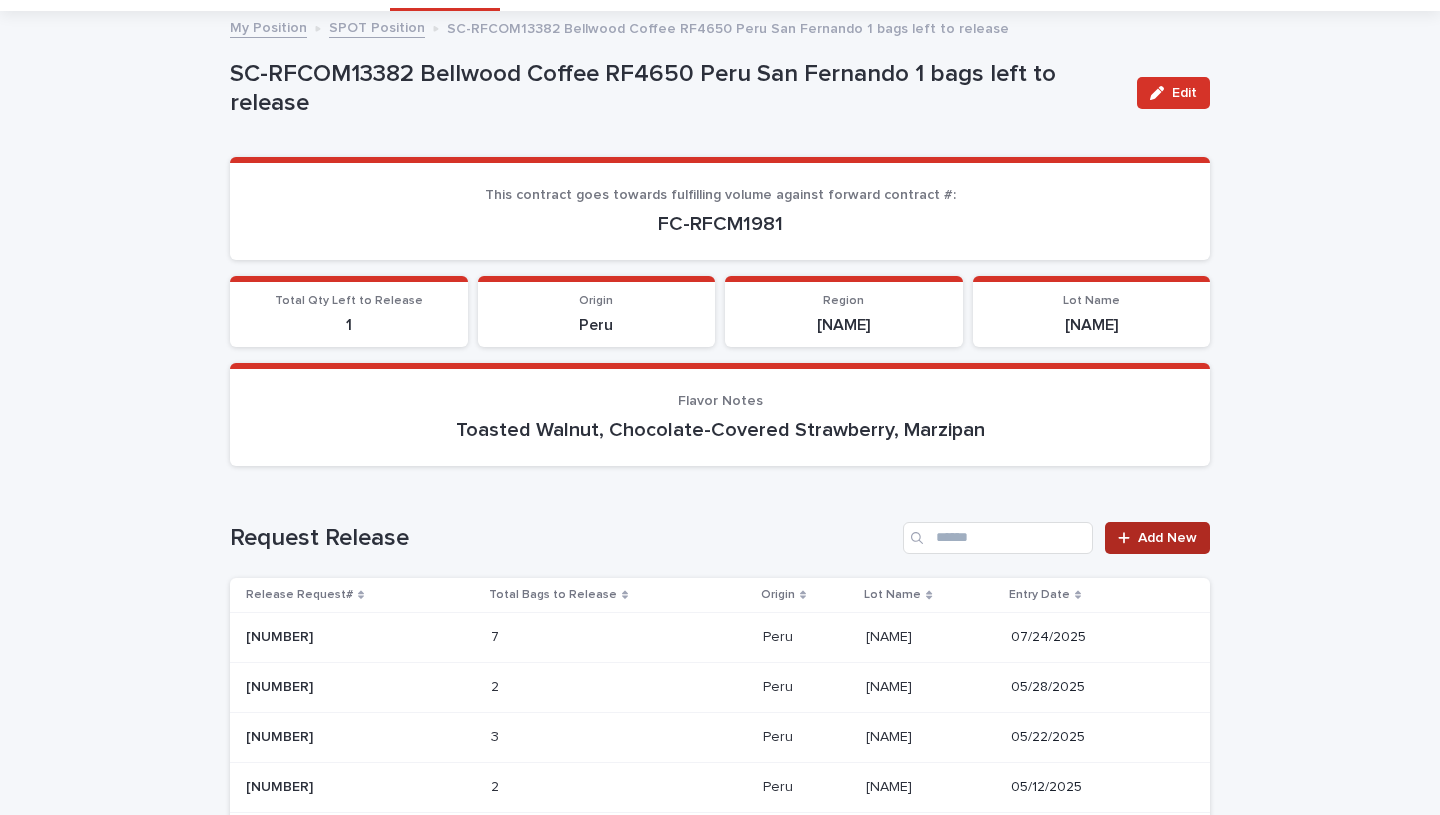 click on "Add New" at bounding box center (1157, 538) 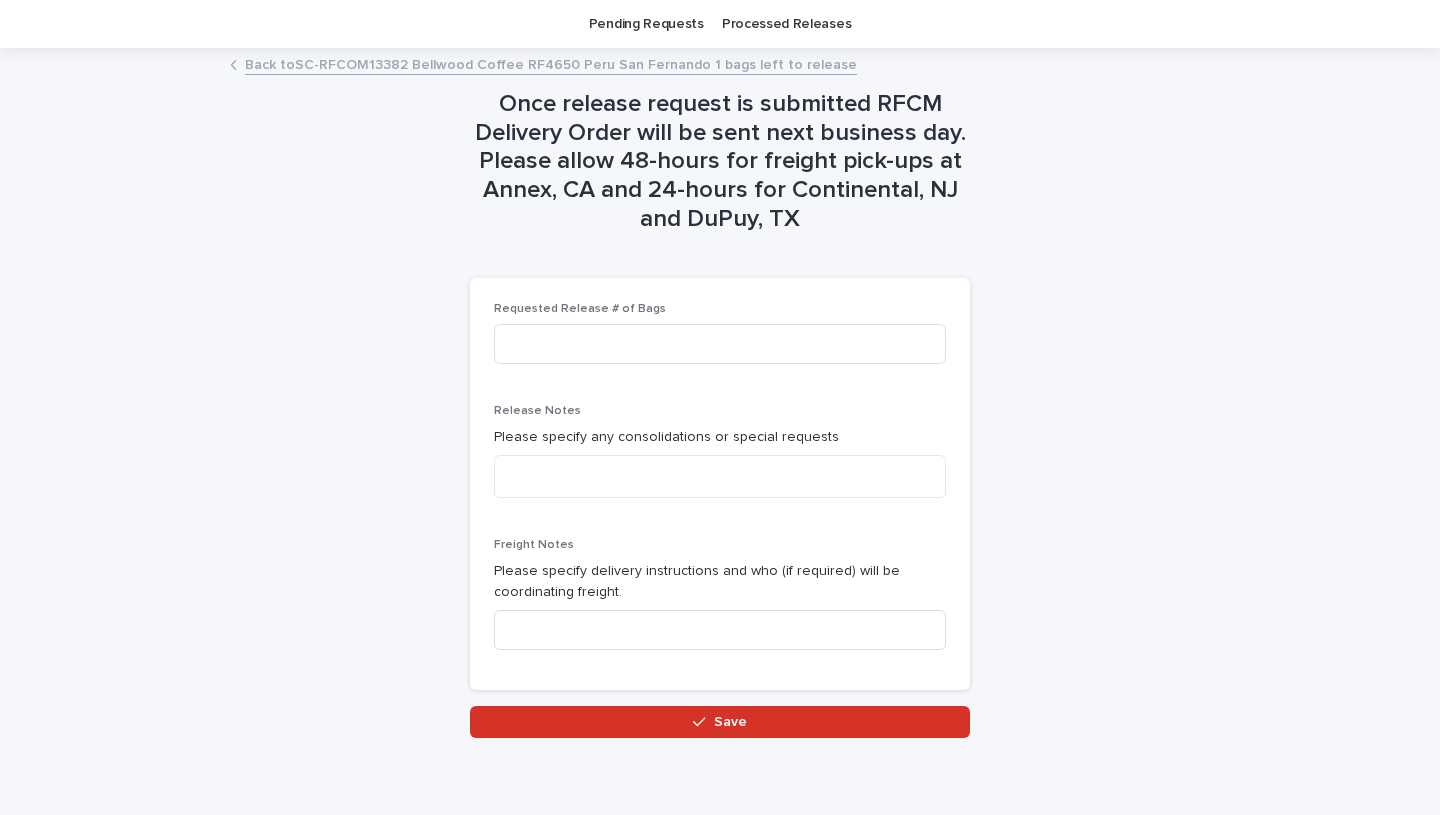 scroll, scrollTop: 76, scrollLeft: 0, axis: vertical 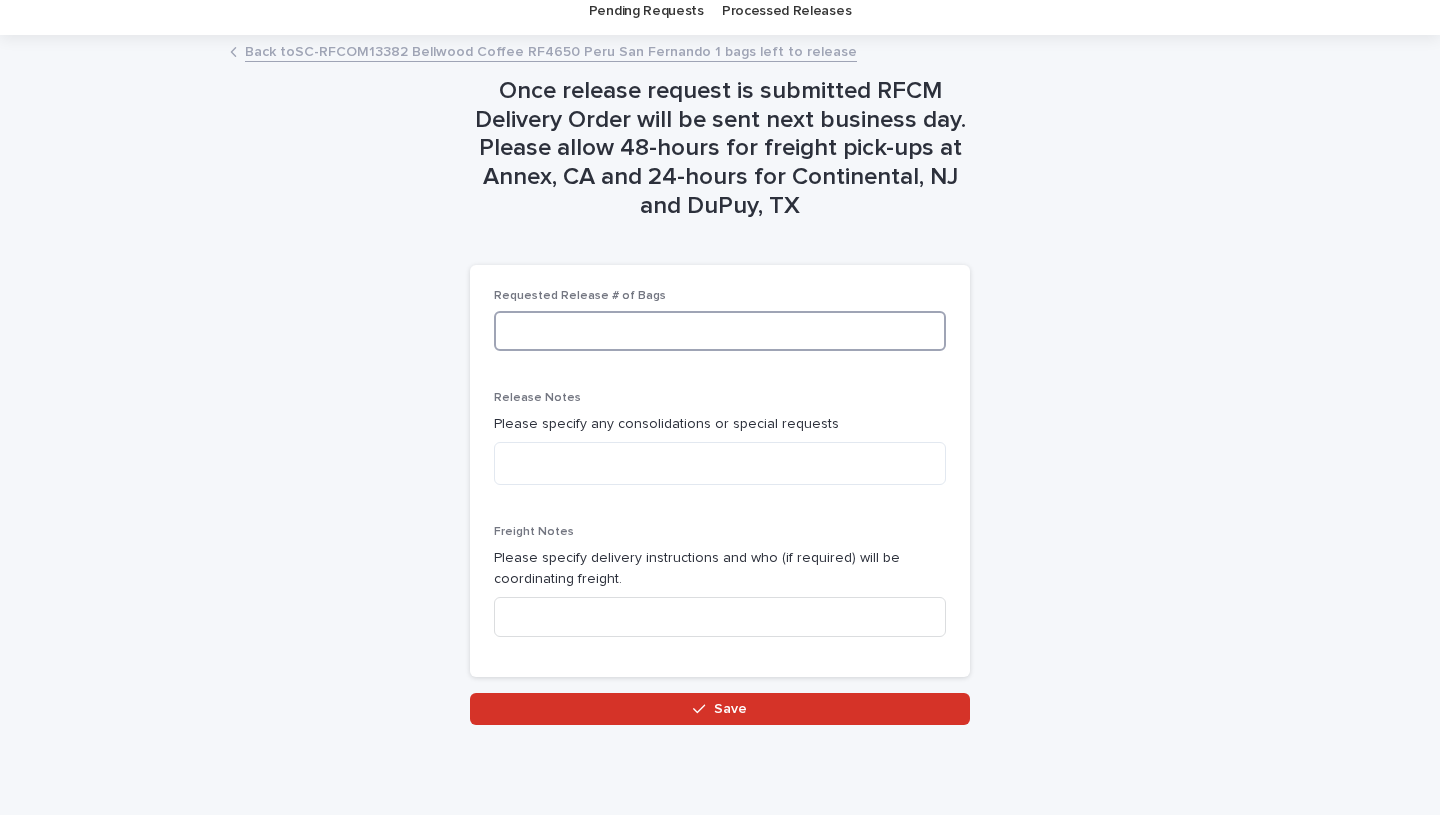 click at bounding box center [720, 331] 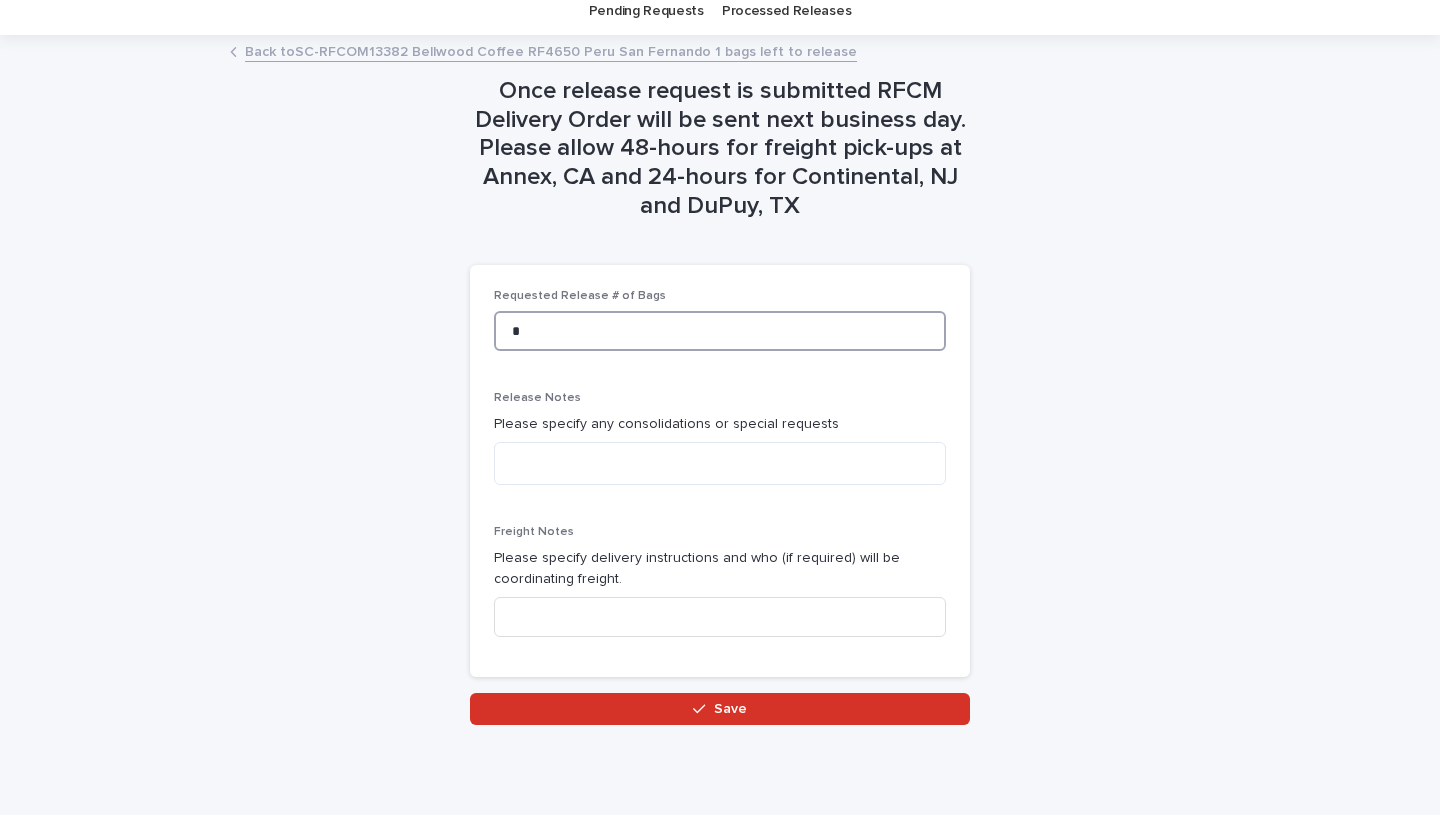 type on "*" 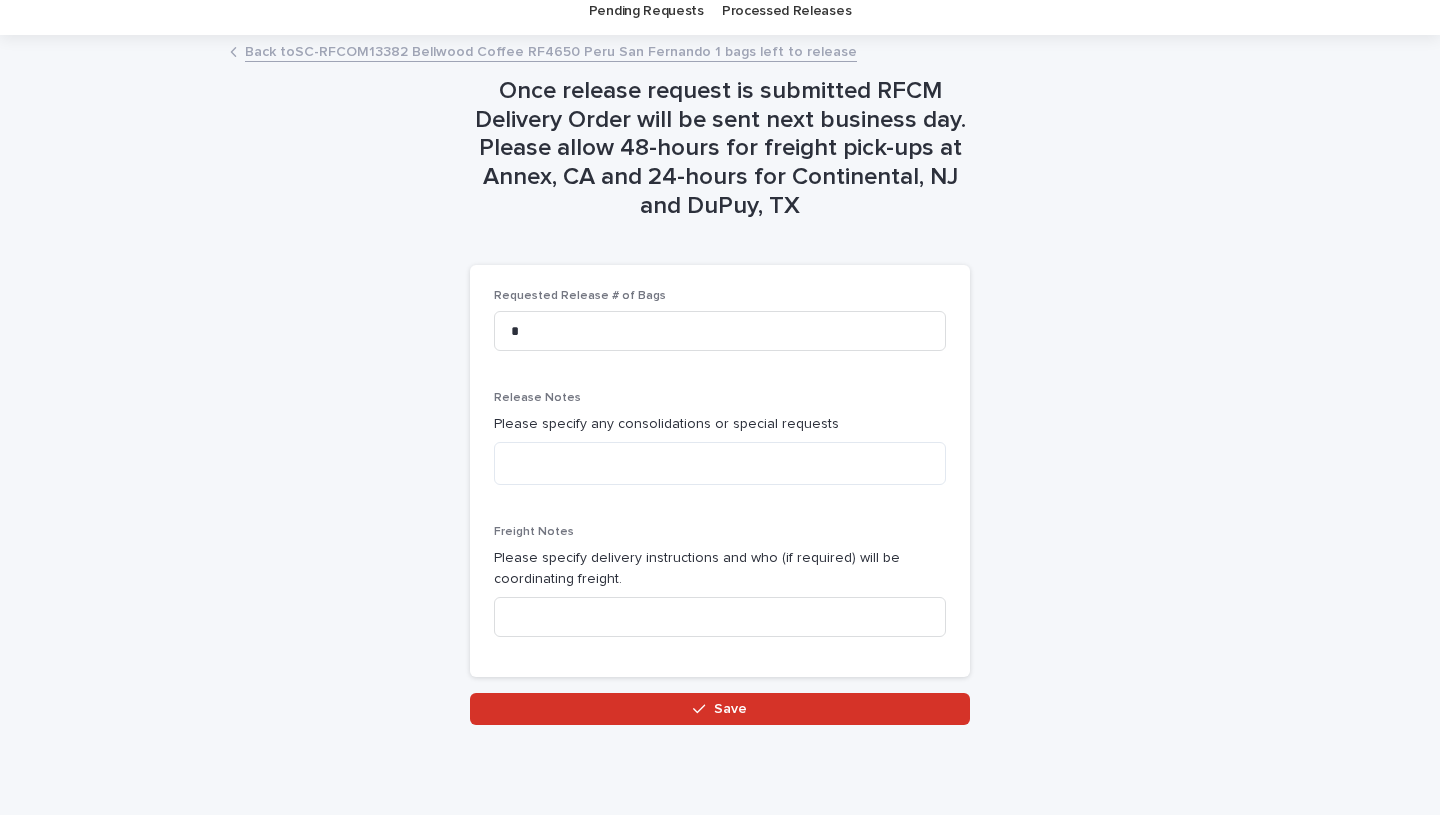 click on "Release Notes Please specify any consolidations or special requests" at bounding box center (720, 446) 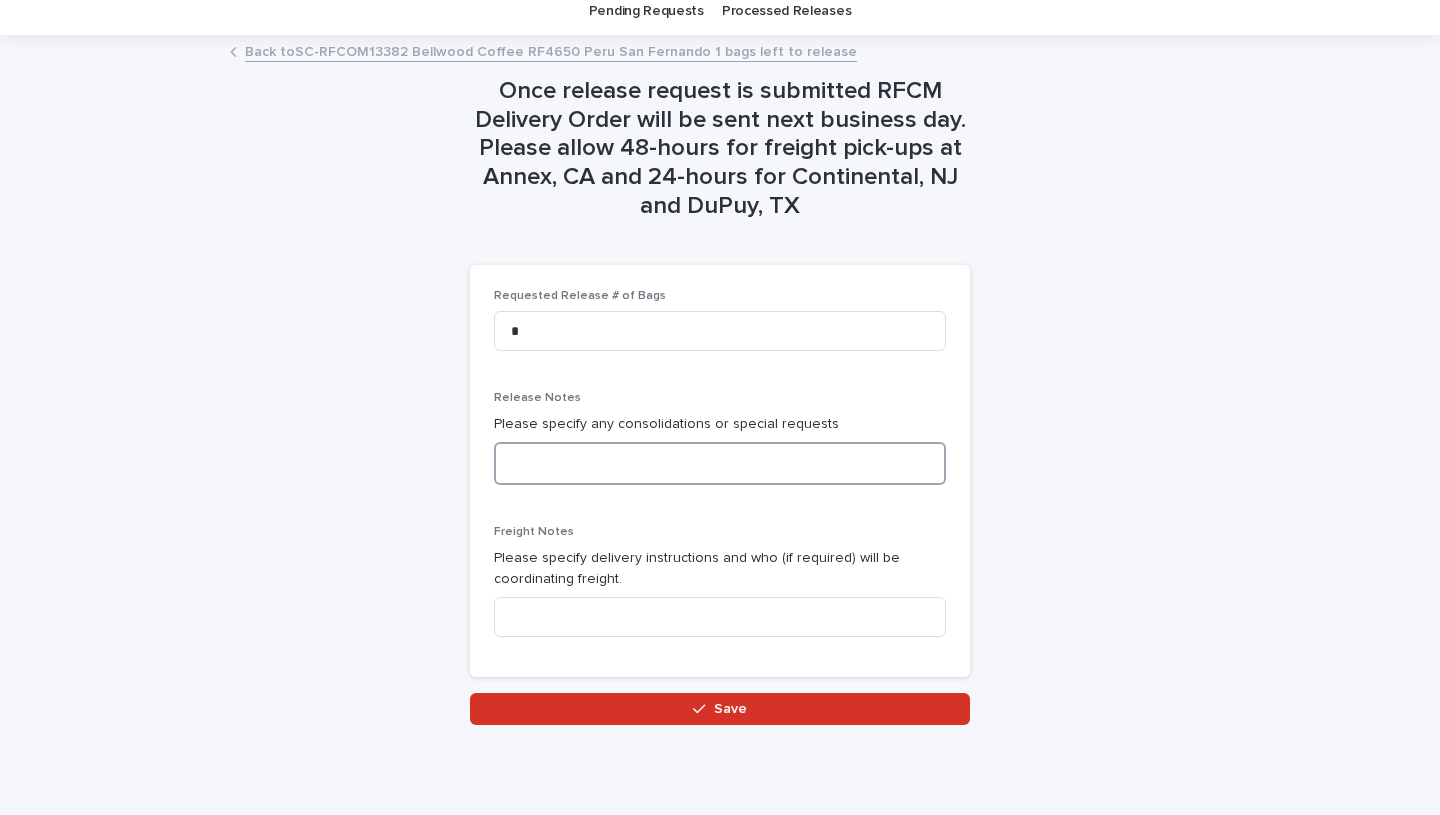 click at bounding box center (720, 463) 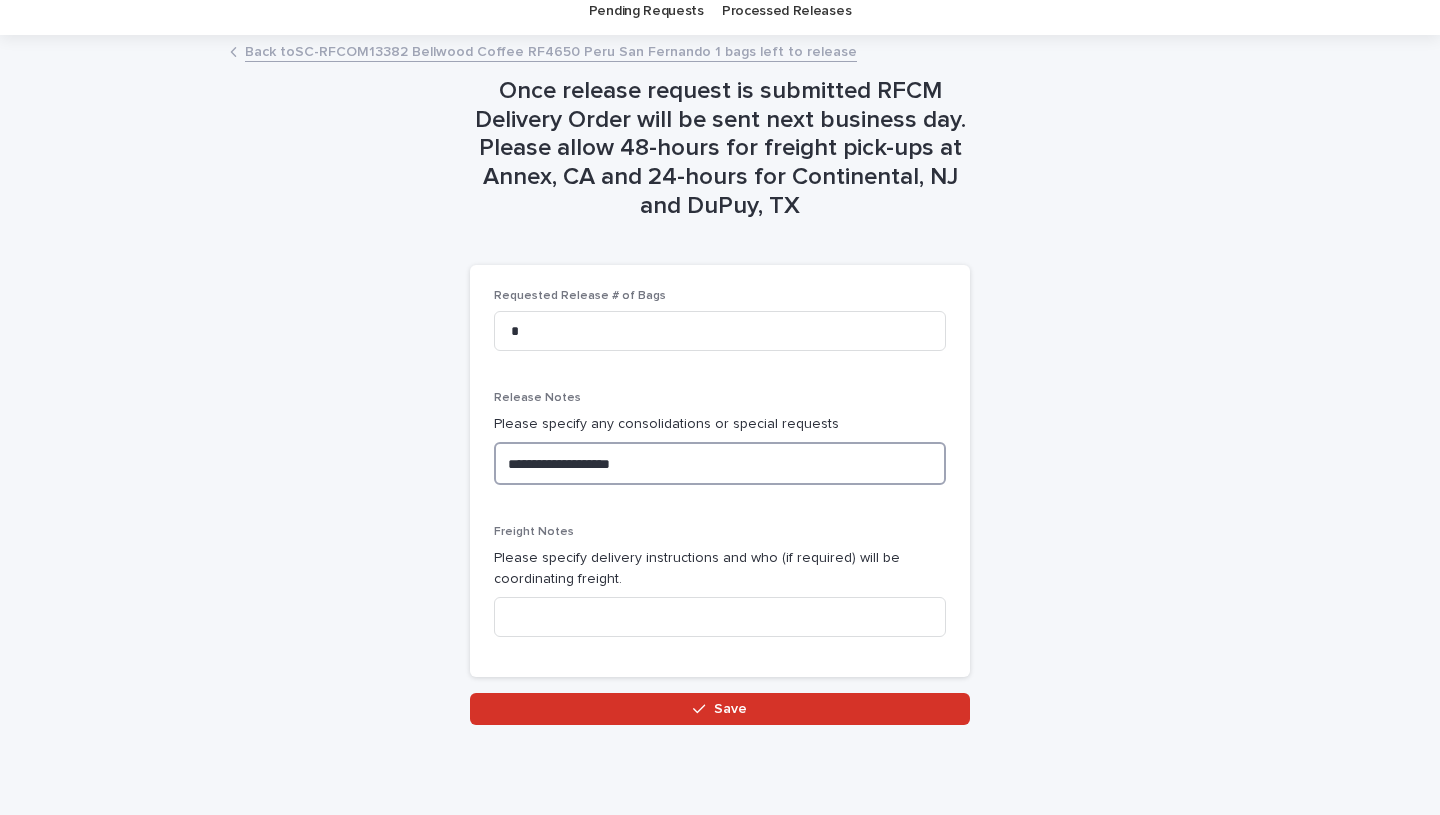 click on "**********" at bounding box center [720, 463] 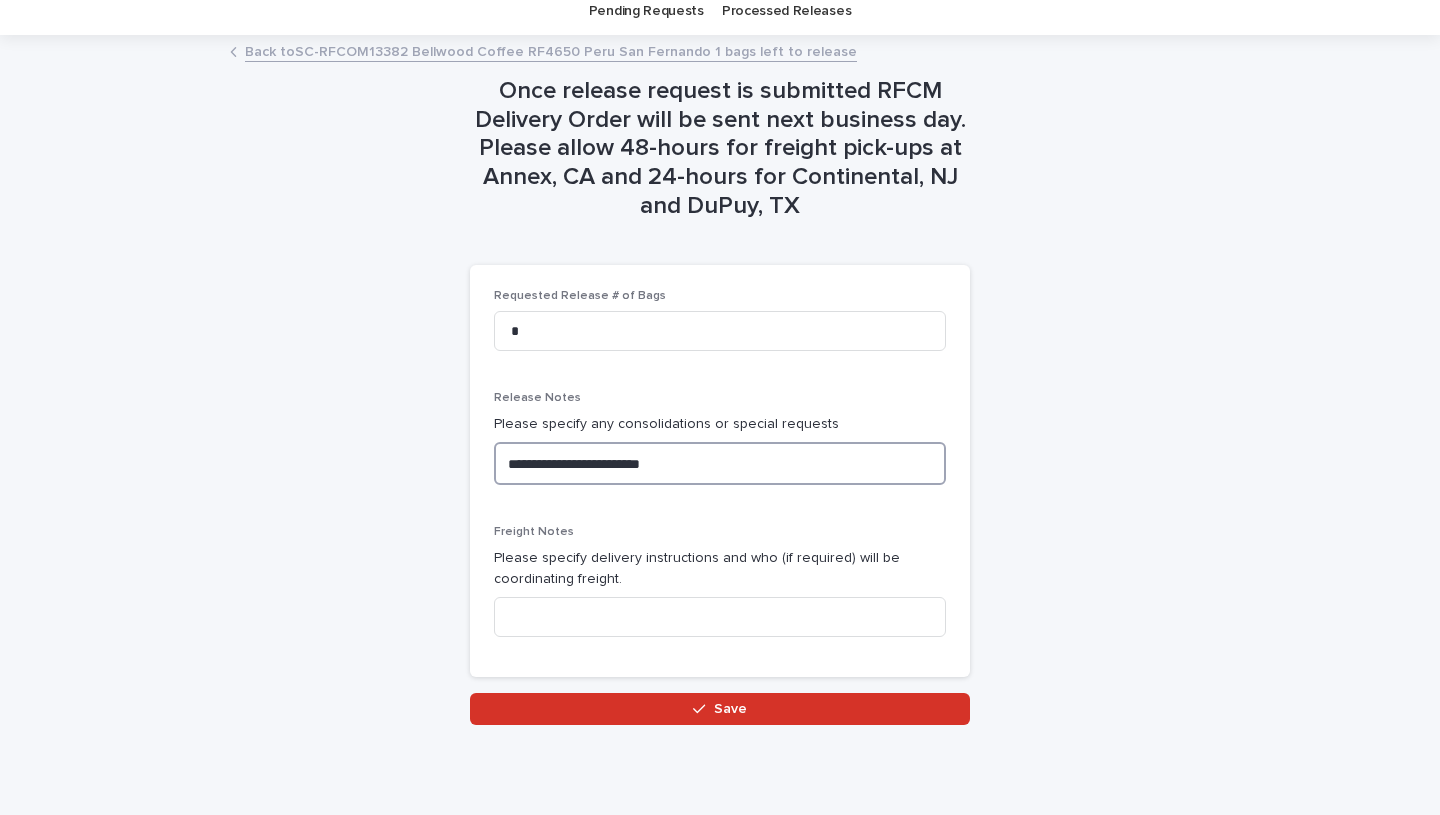 click on "**********" at bounding box center (720, 463) 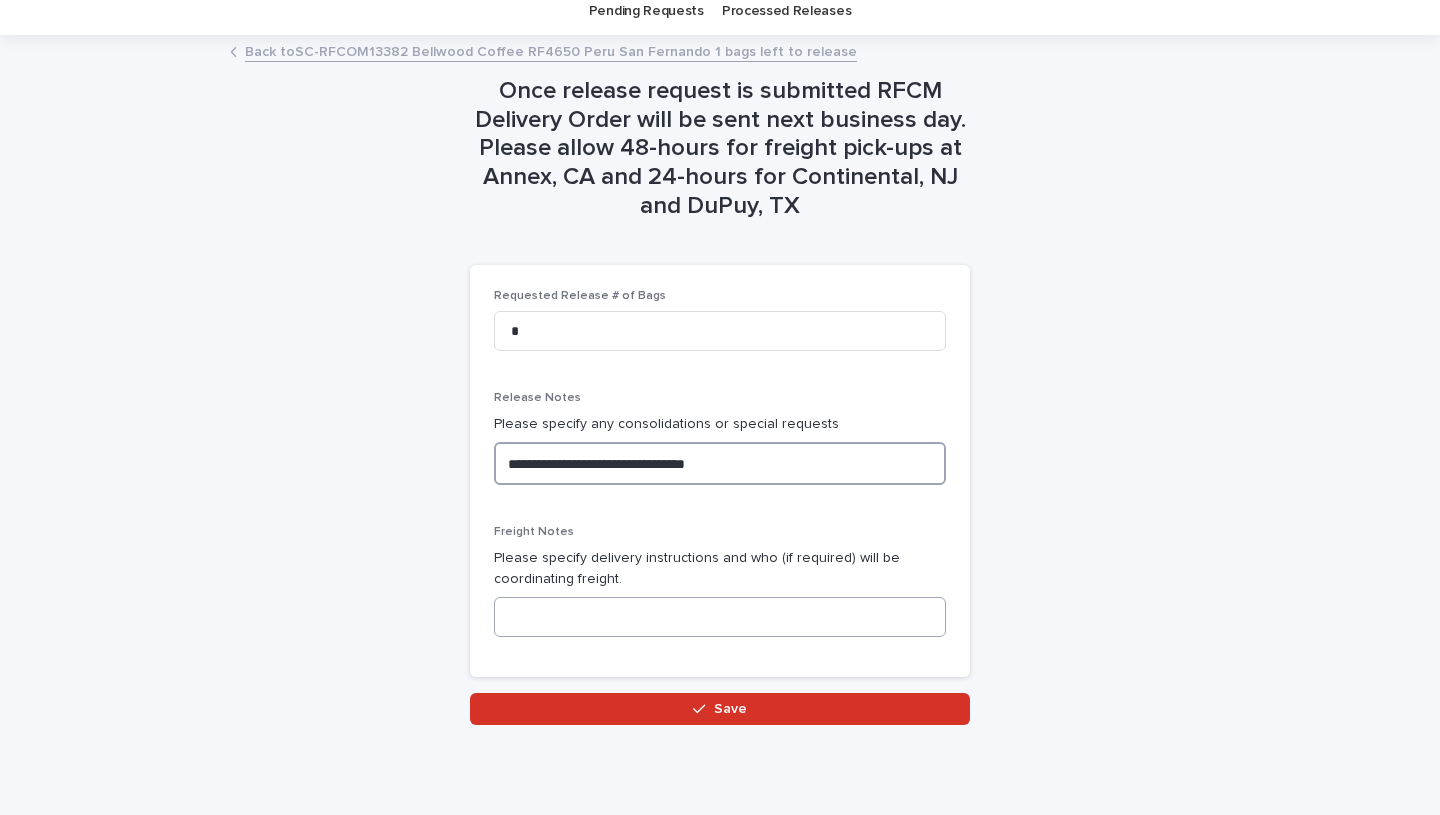 type on "**********" 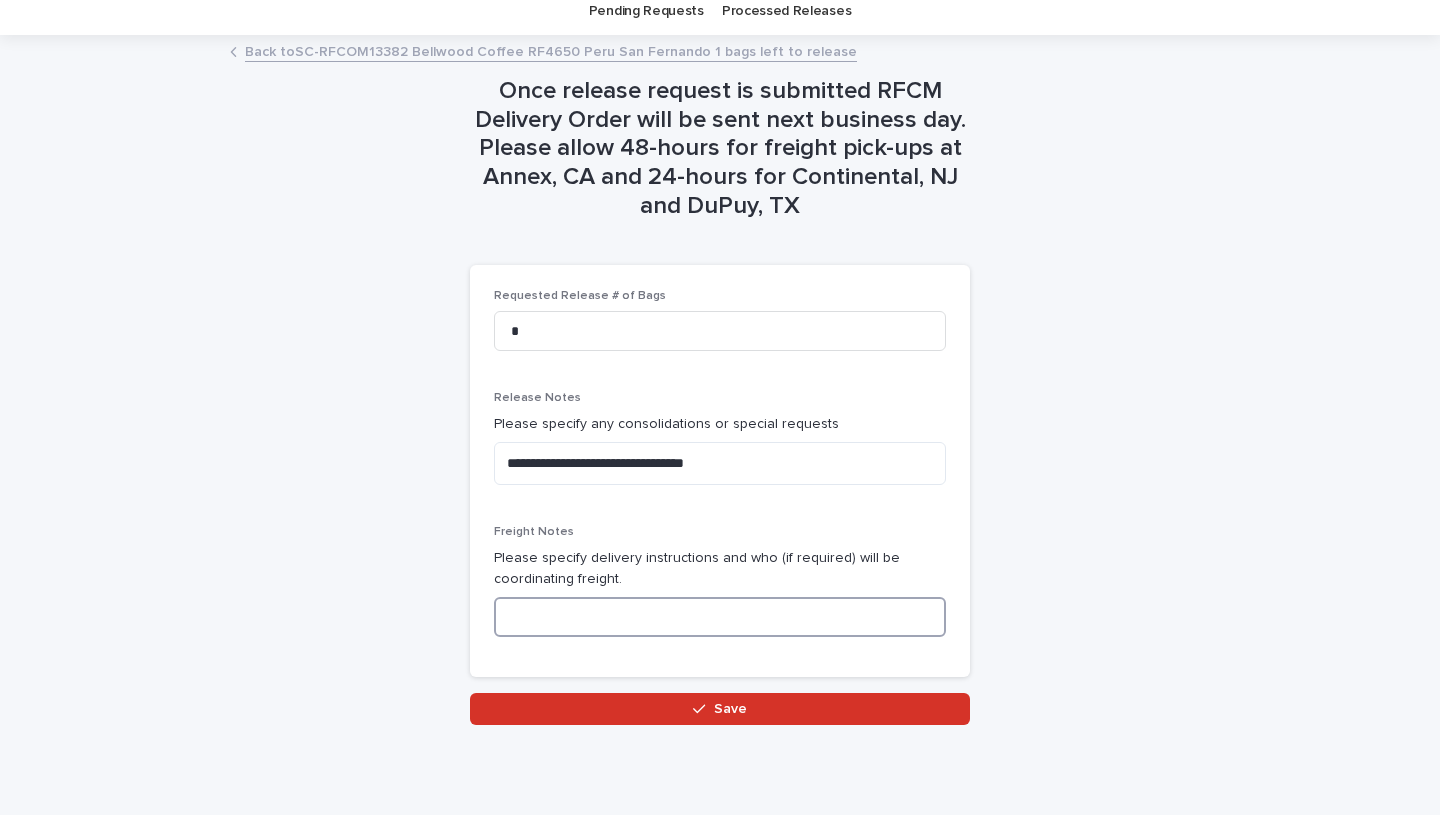 click at bounding box center (720, 617) 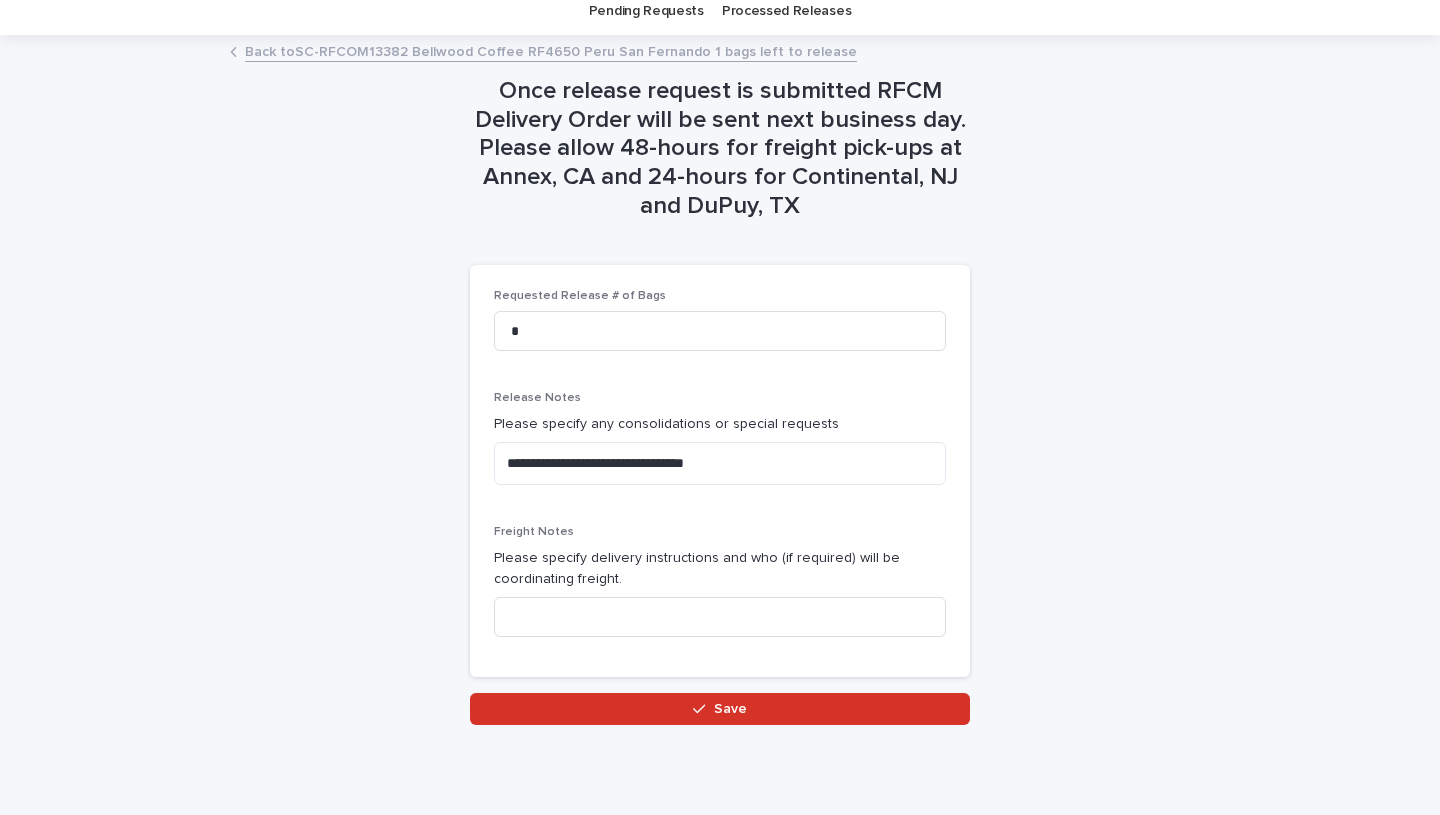 click on "**********" at bounding box center (720, 471) 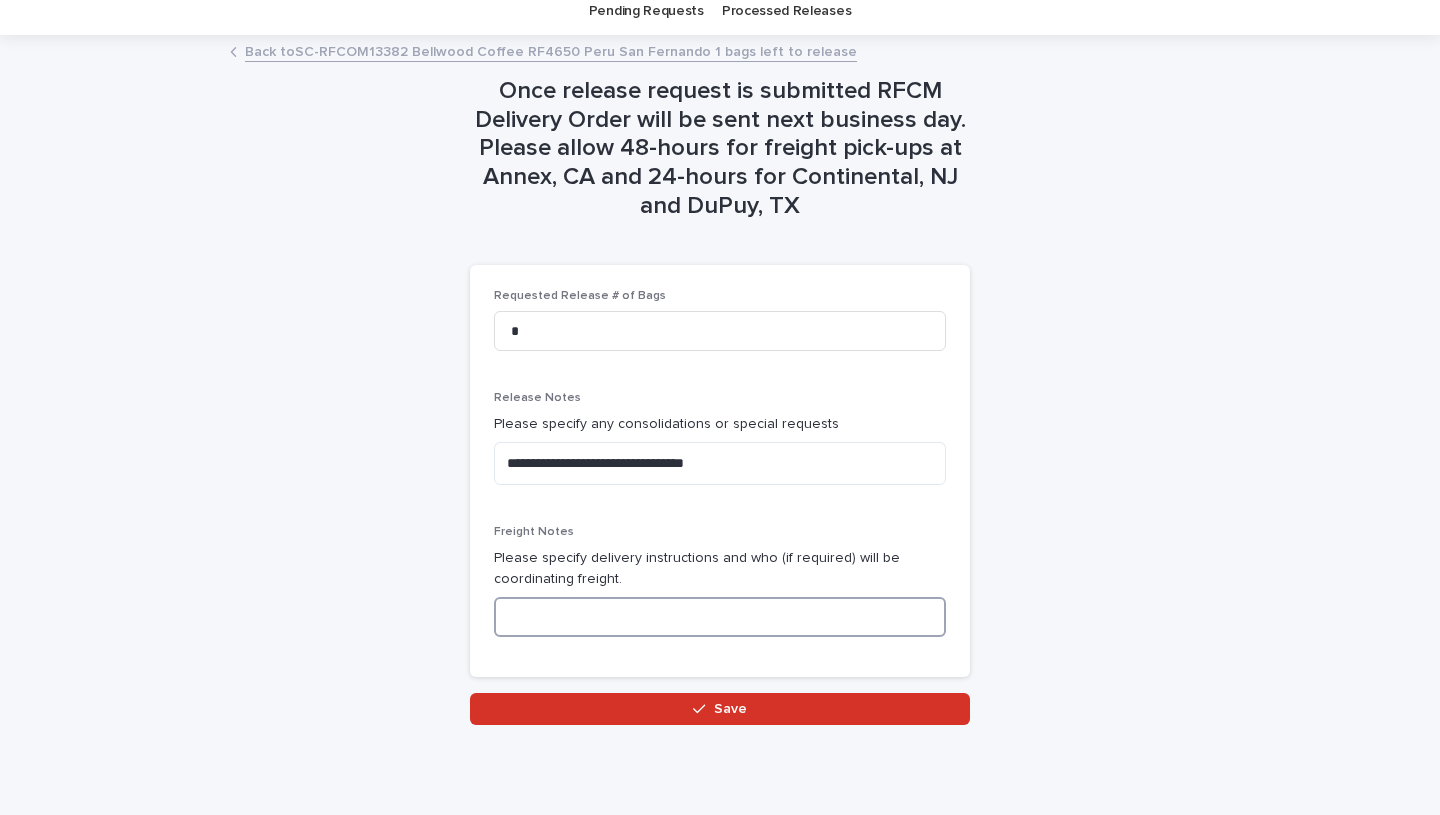 click at bounding box center (720, 617) 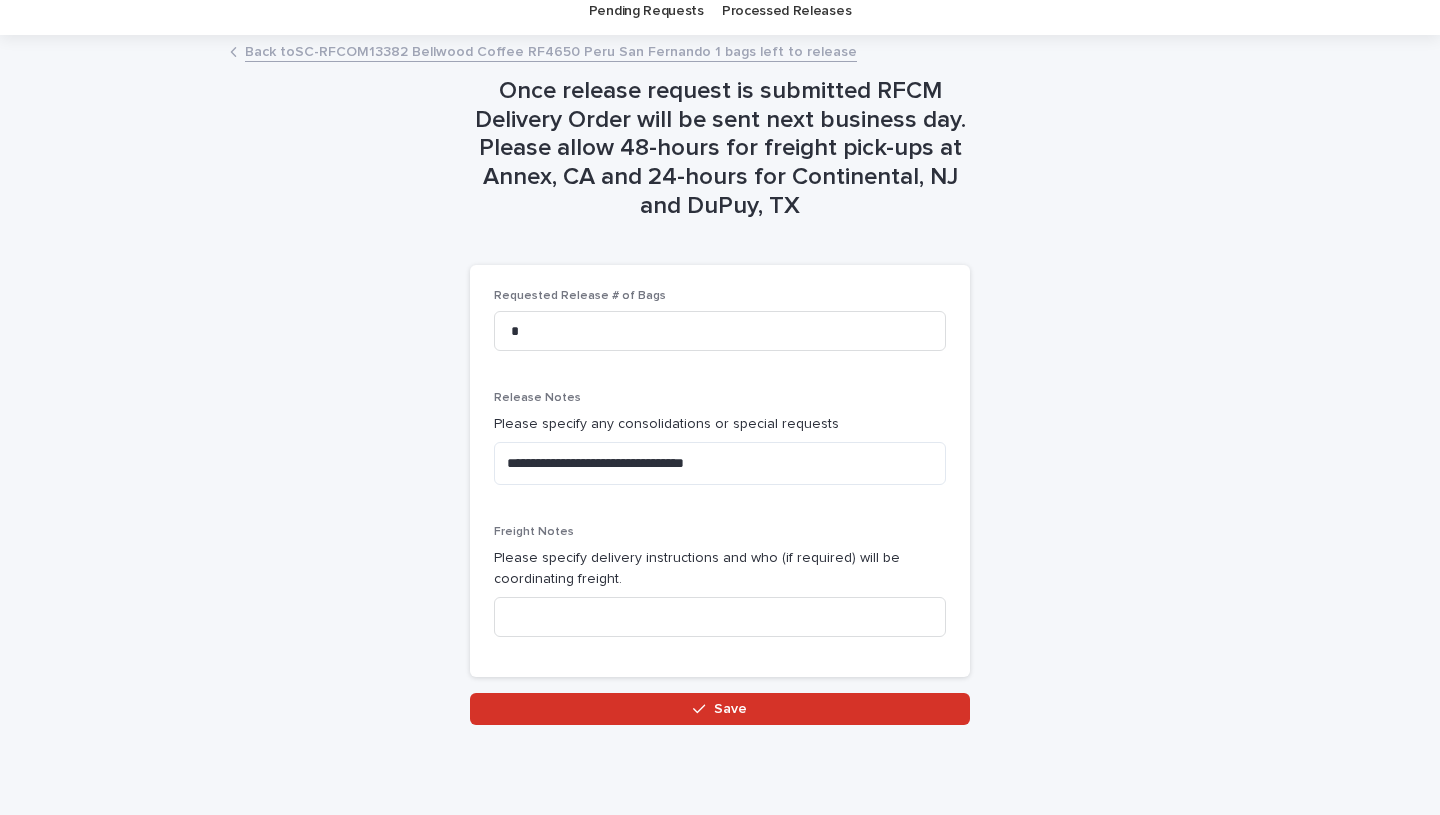 click on "Freight Notes Please specify delivery instructions and who (if required) will be coordinating freight." at bounding box center [720, 589] 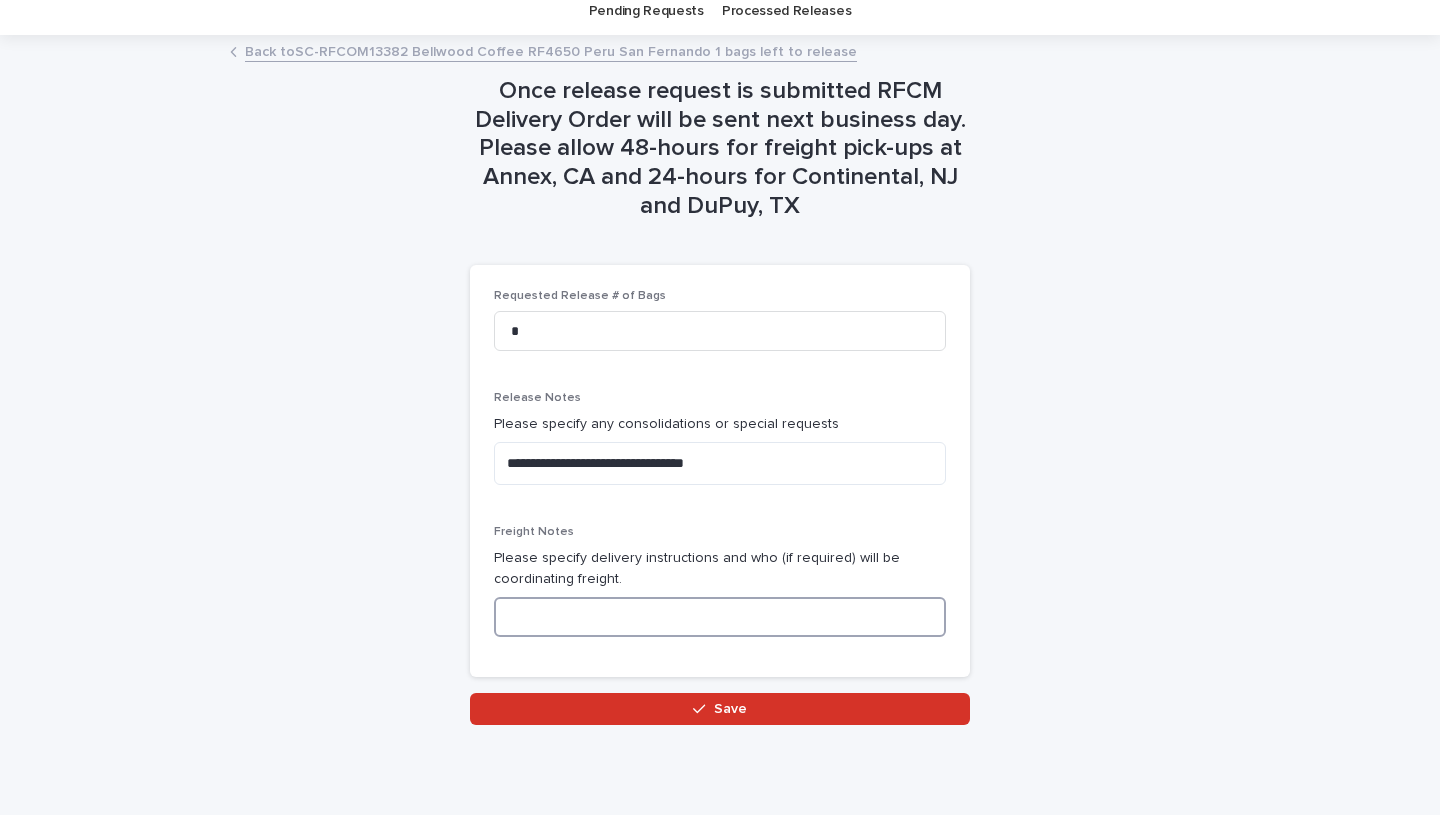 click at bounding box center [720, 617] 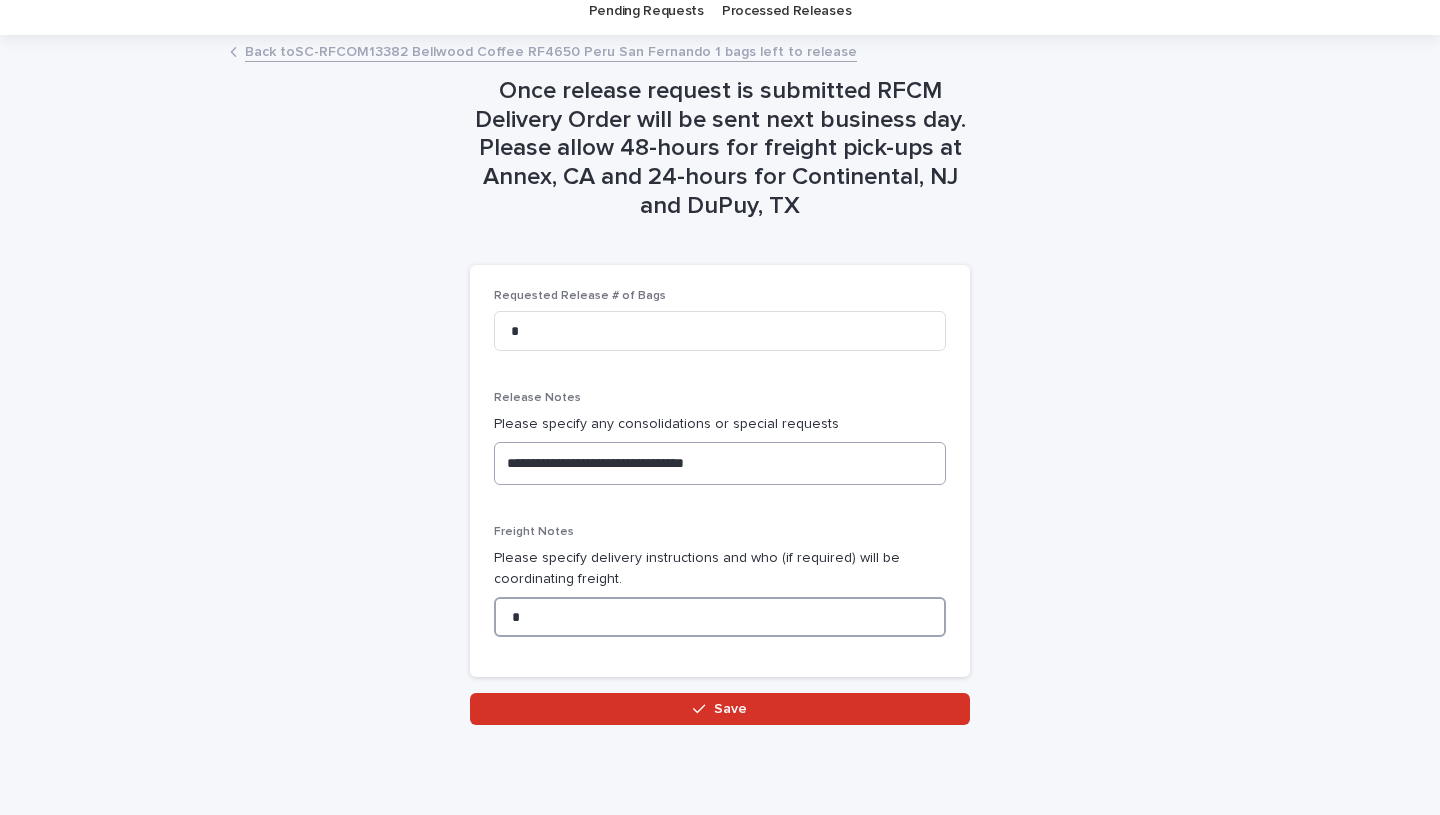 type on "*" 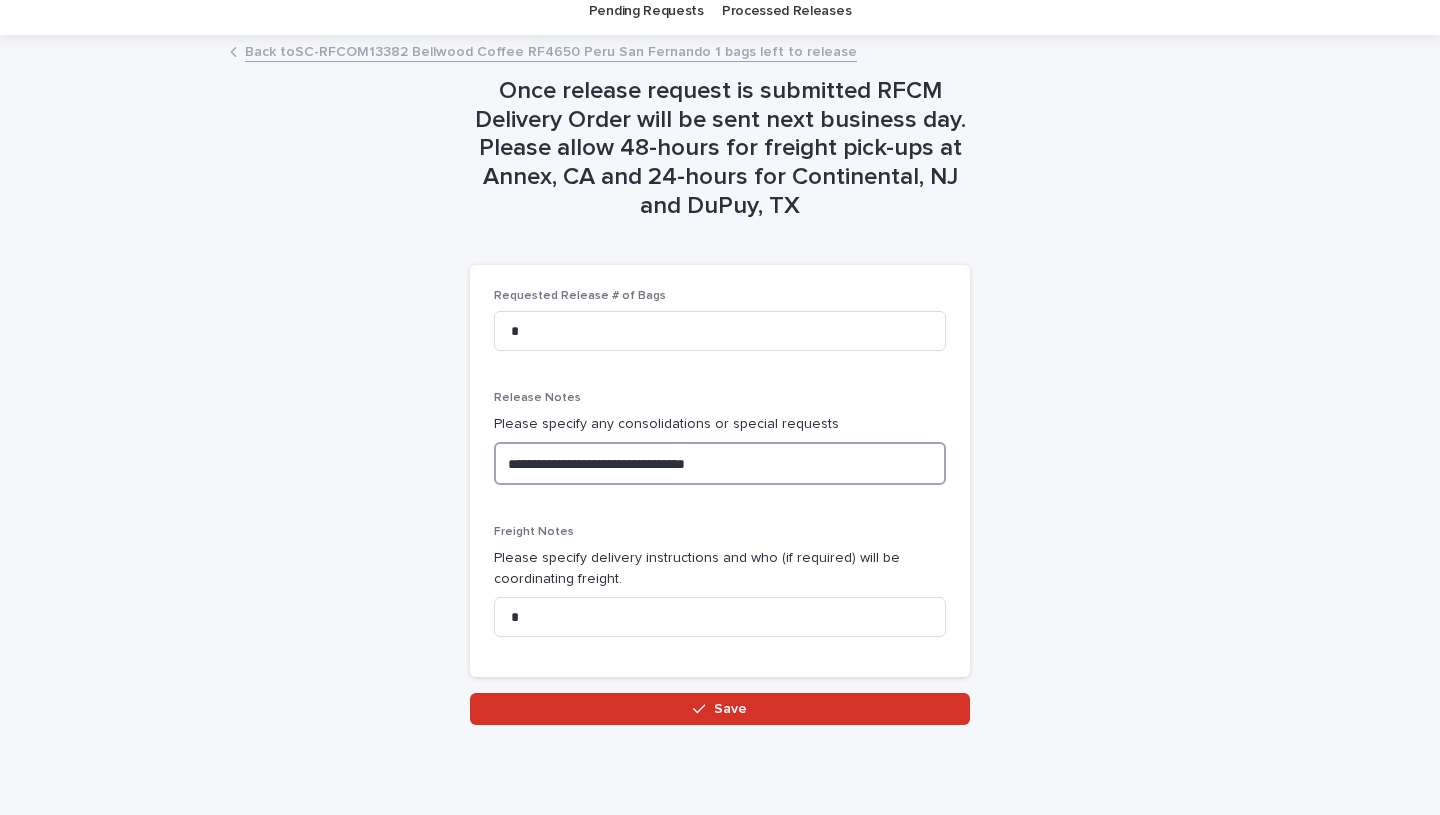 click on "**********" at bounding box center [720, 463] 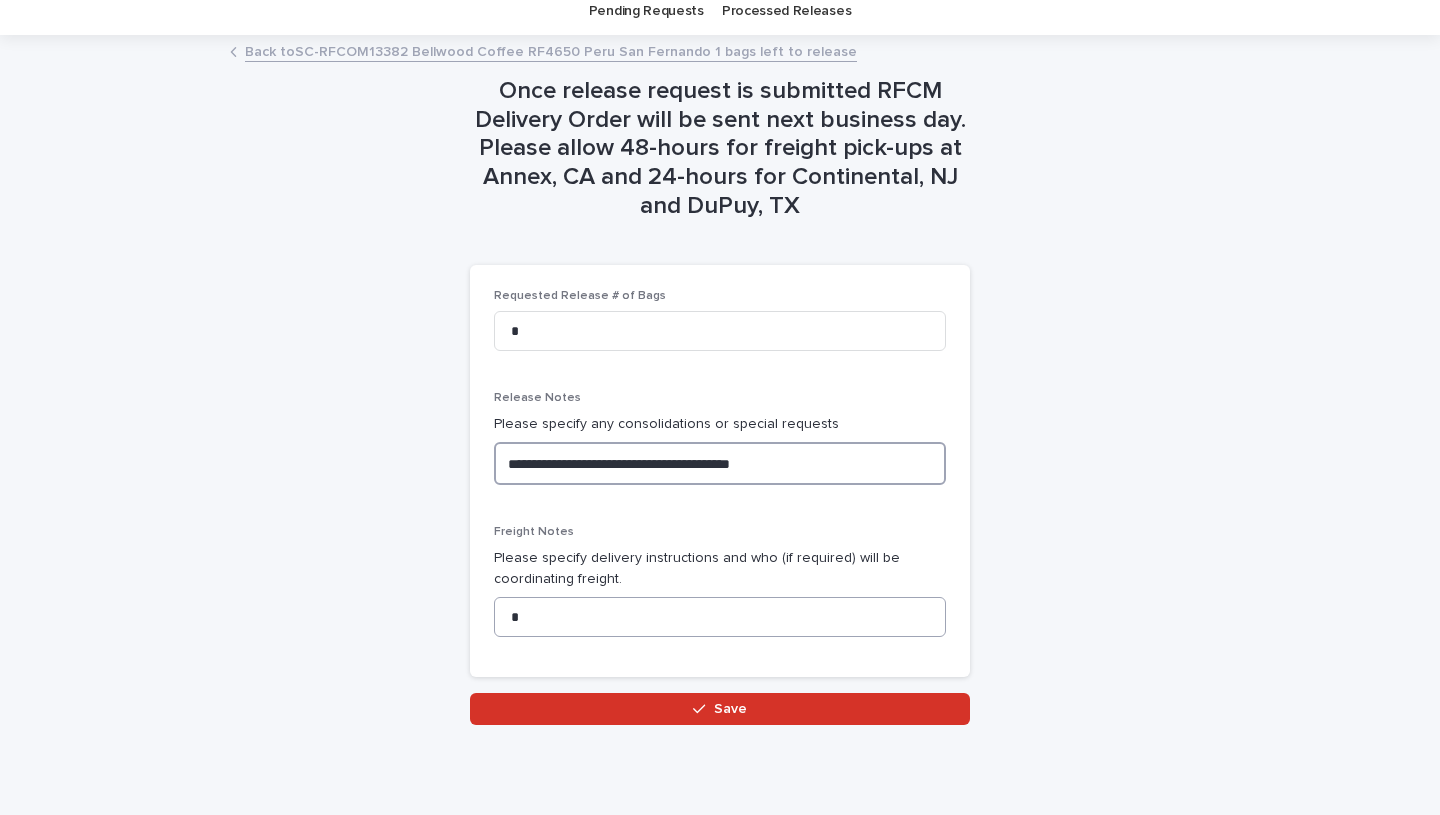 type on "**********" 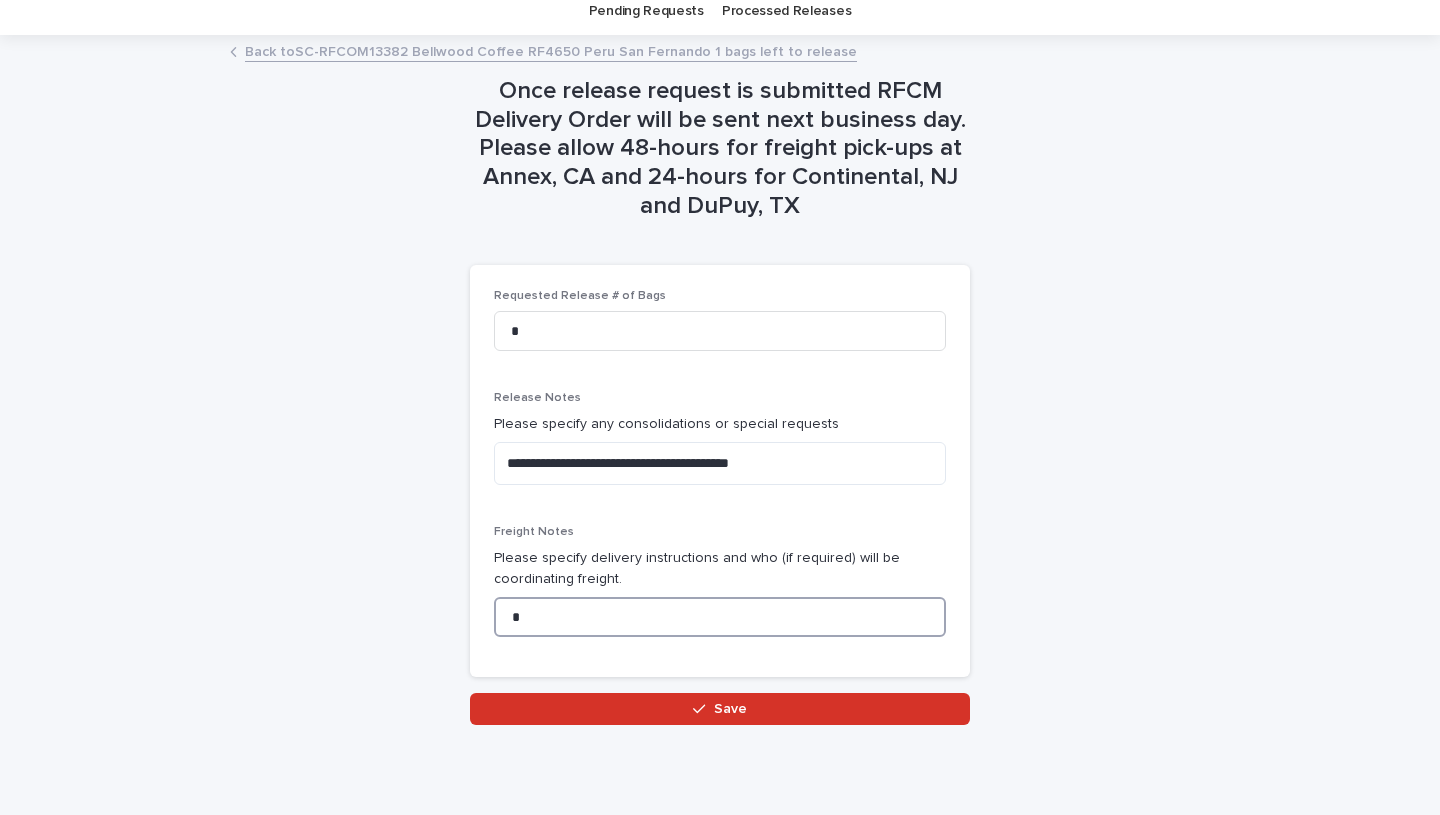 click on "*" at bounding box center (720, 617) 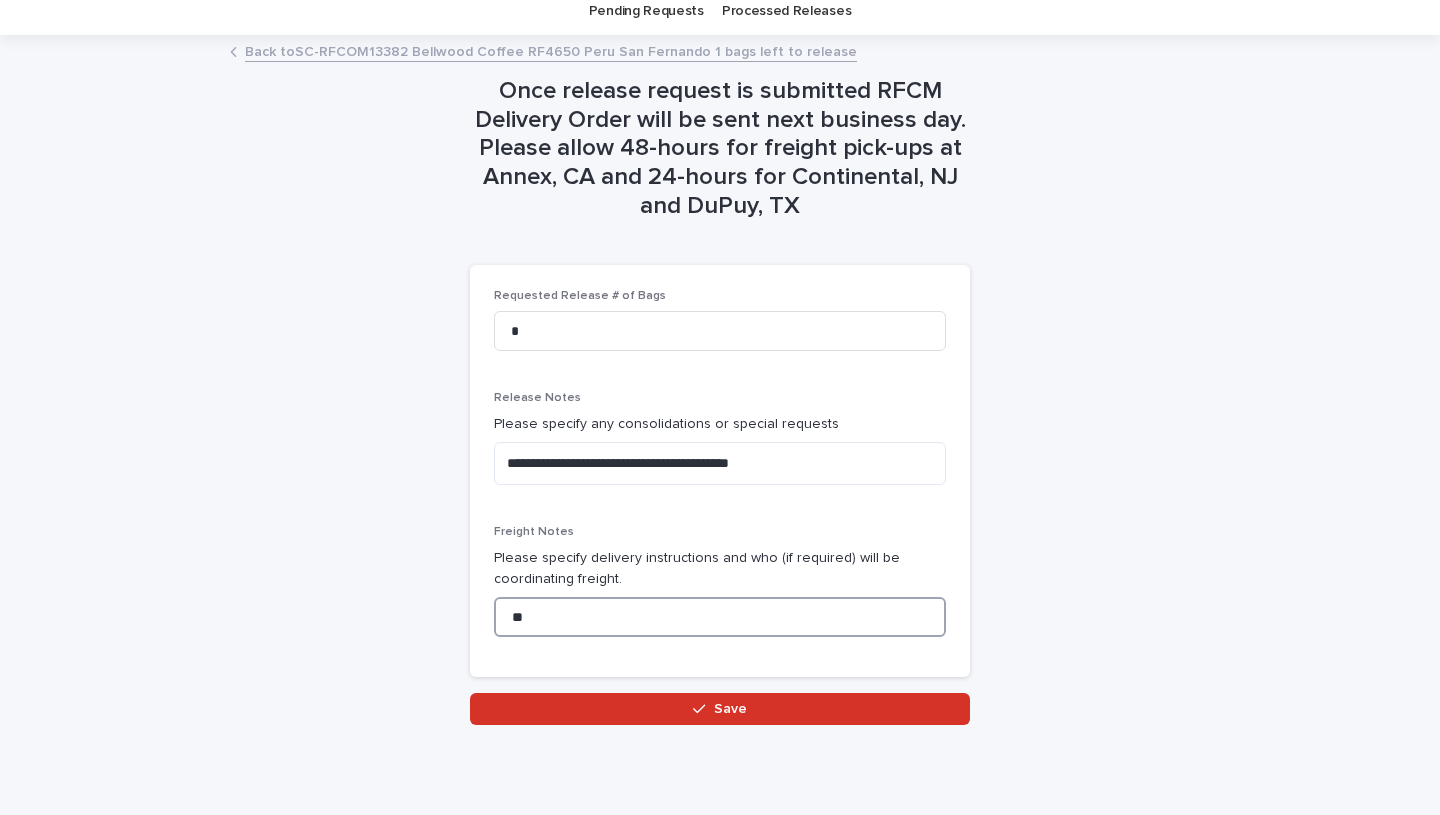 type on "*" 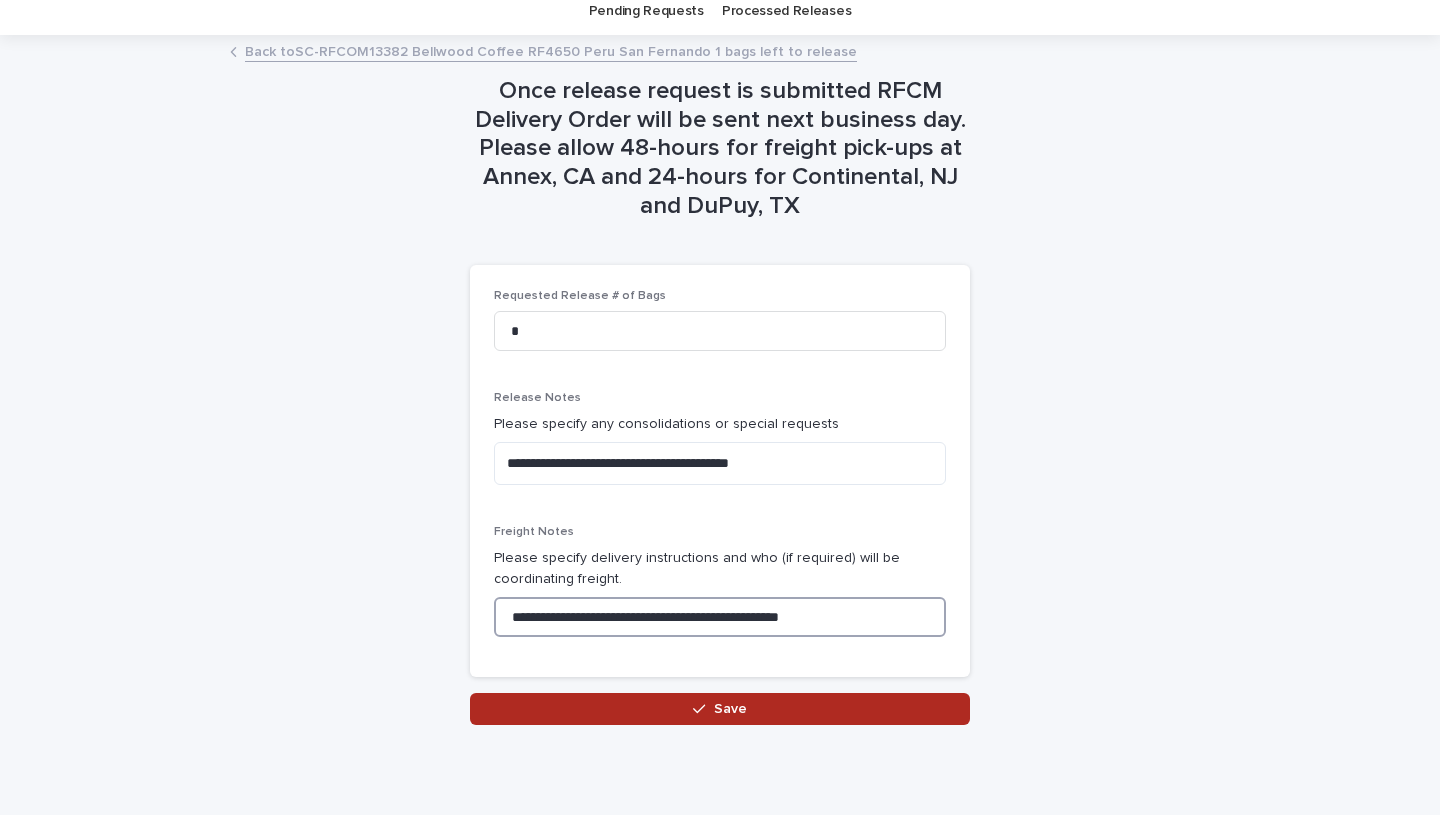 type on "**********" 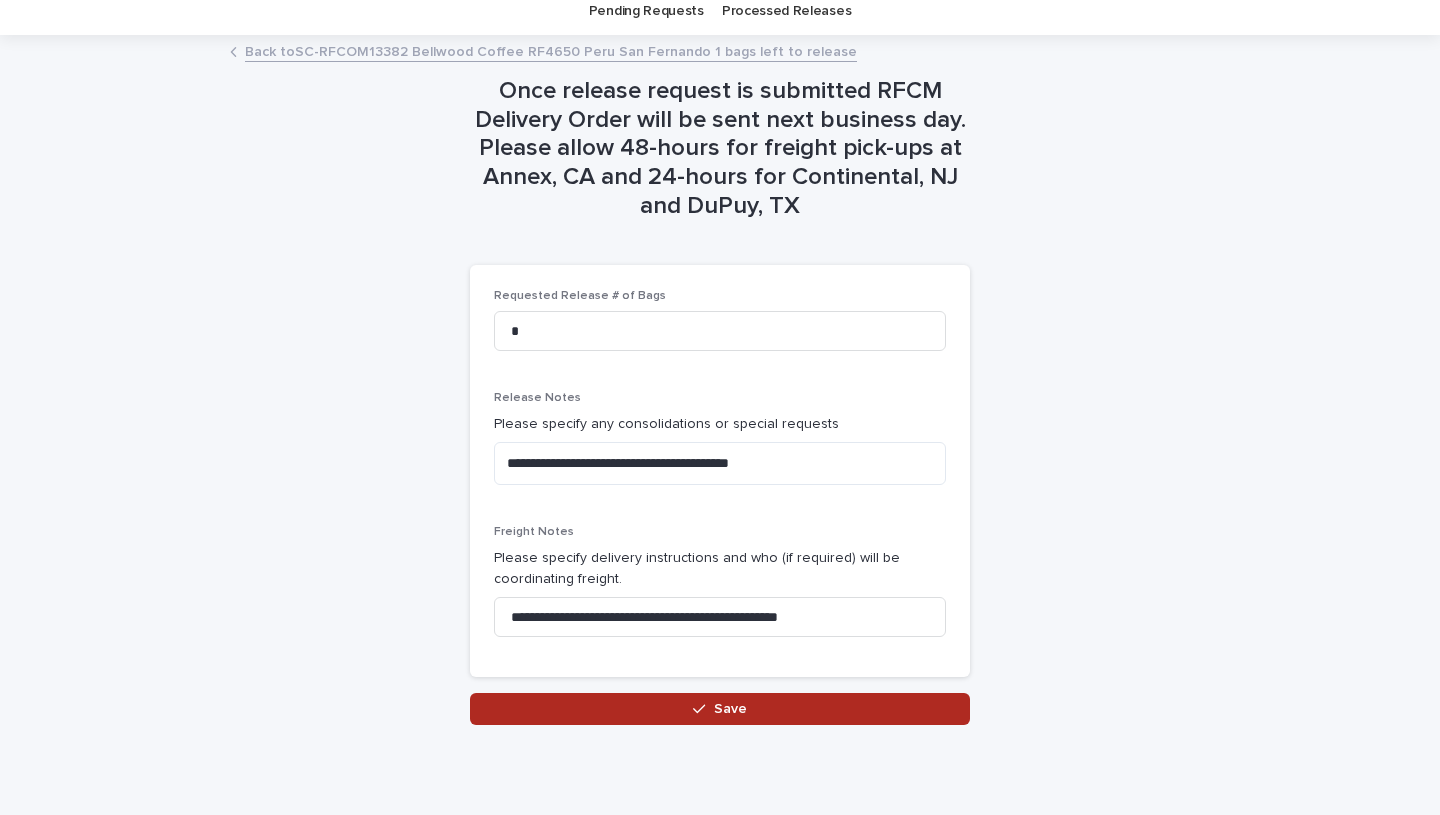 click on "Save" at bounding box center [720, 709] 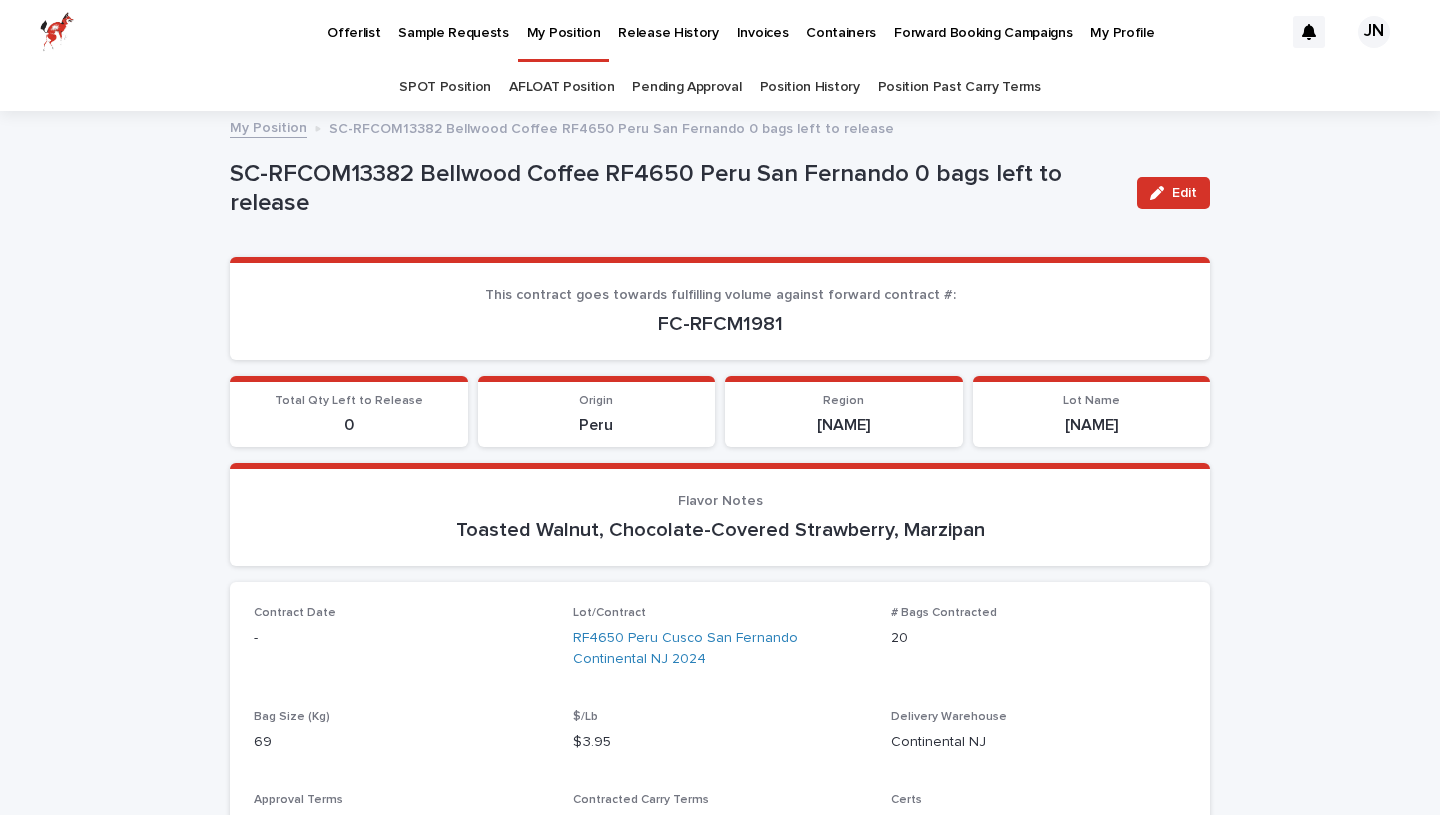 click on "My Position" at bounding box center [564, 21] 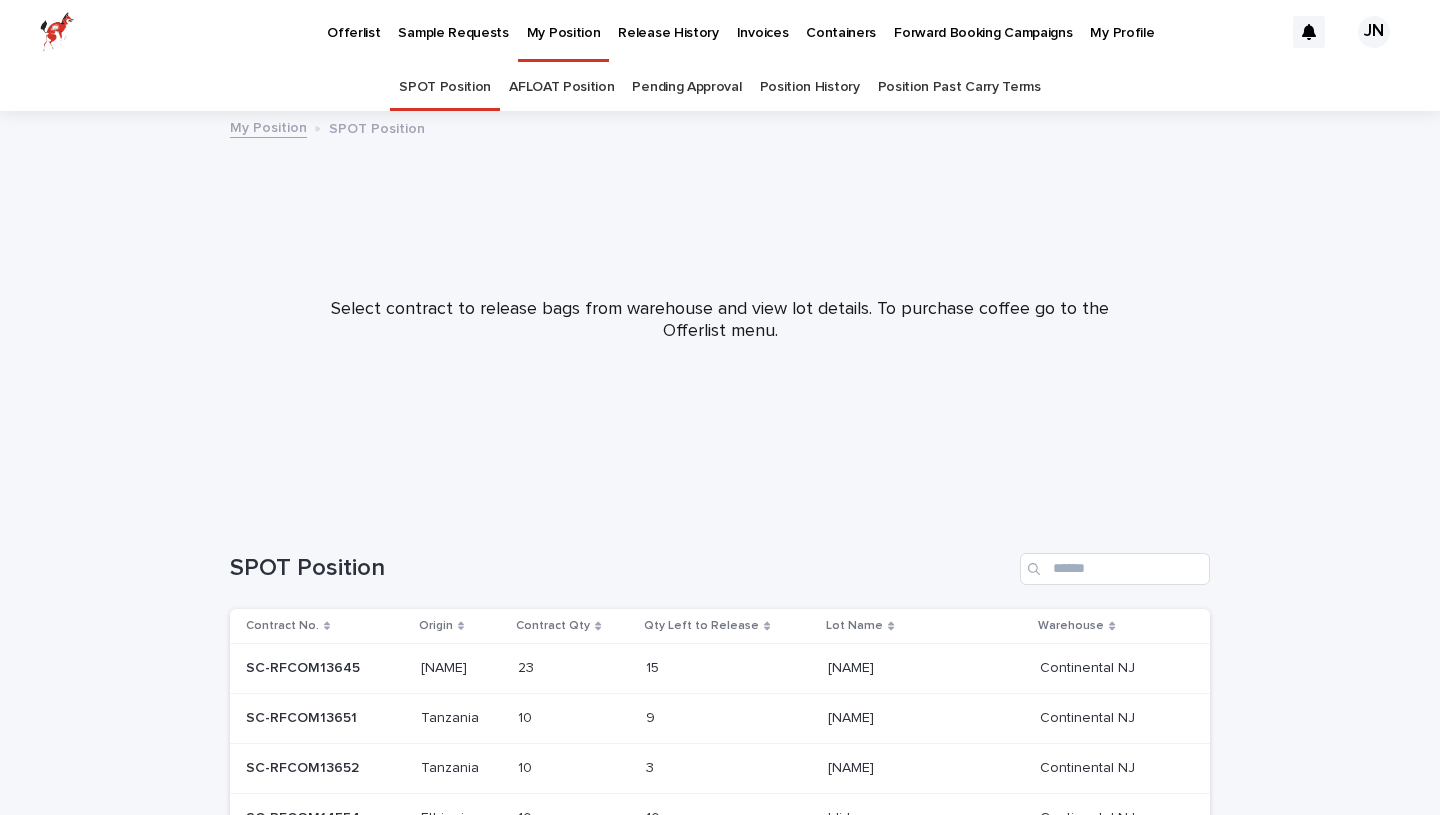 scroll, scrollTop: 447, scrollLeft: 0, axis: vertical 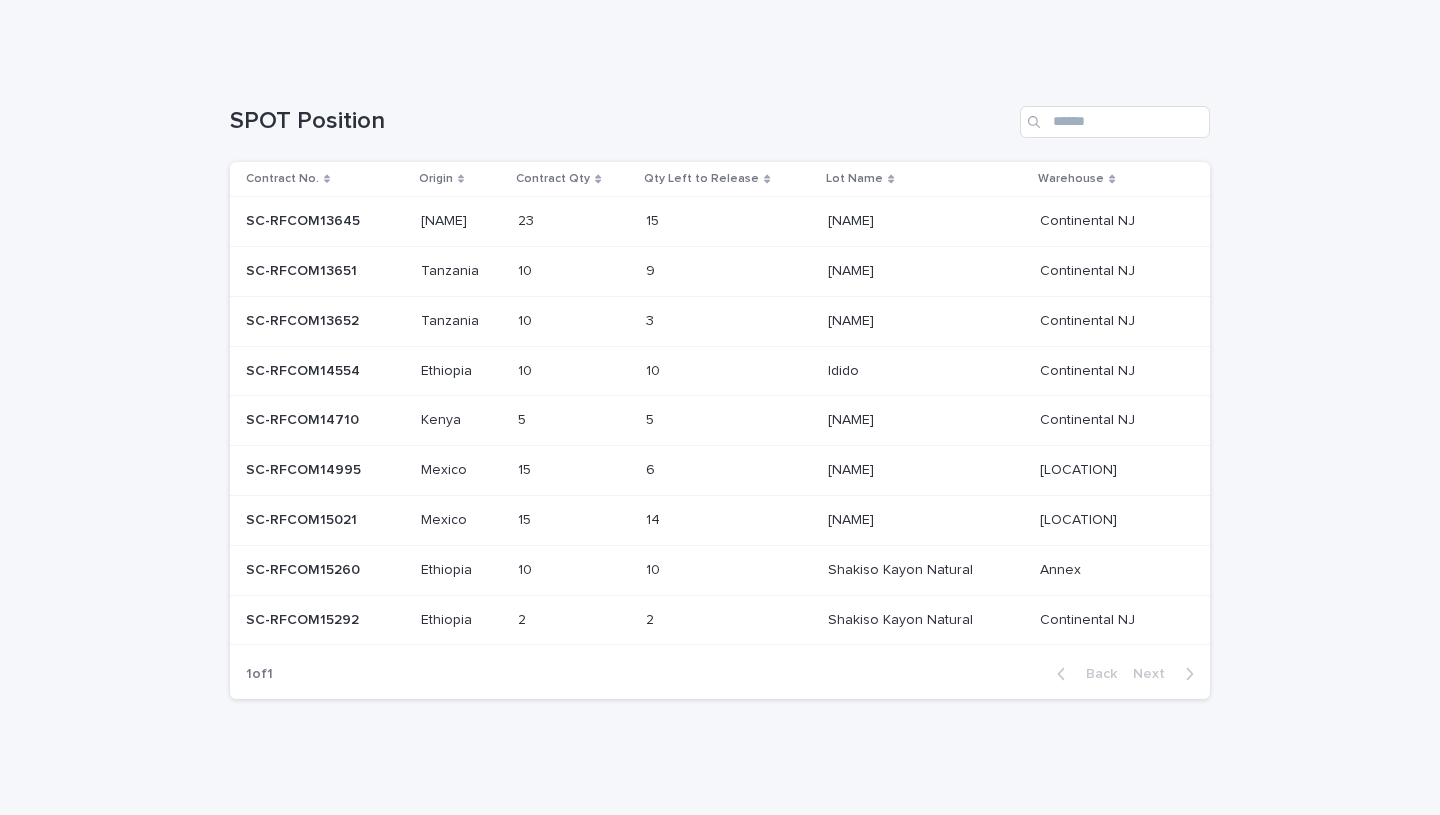click at bounding box center (687, 420) 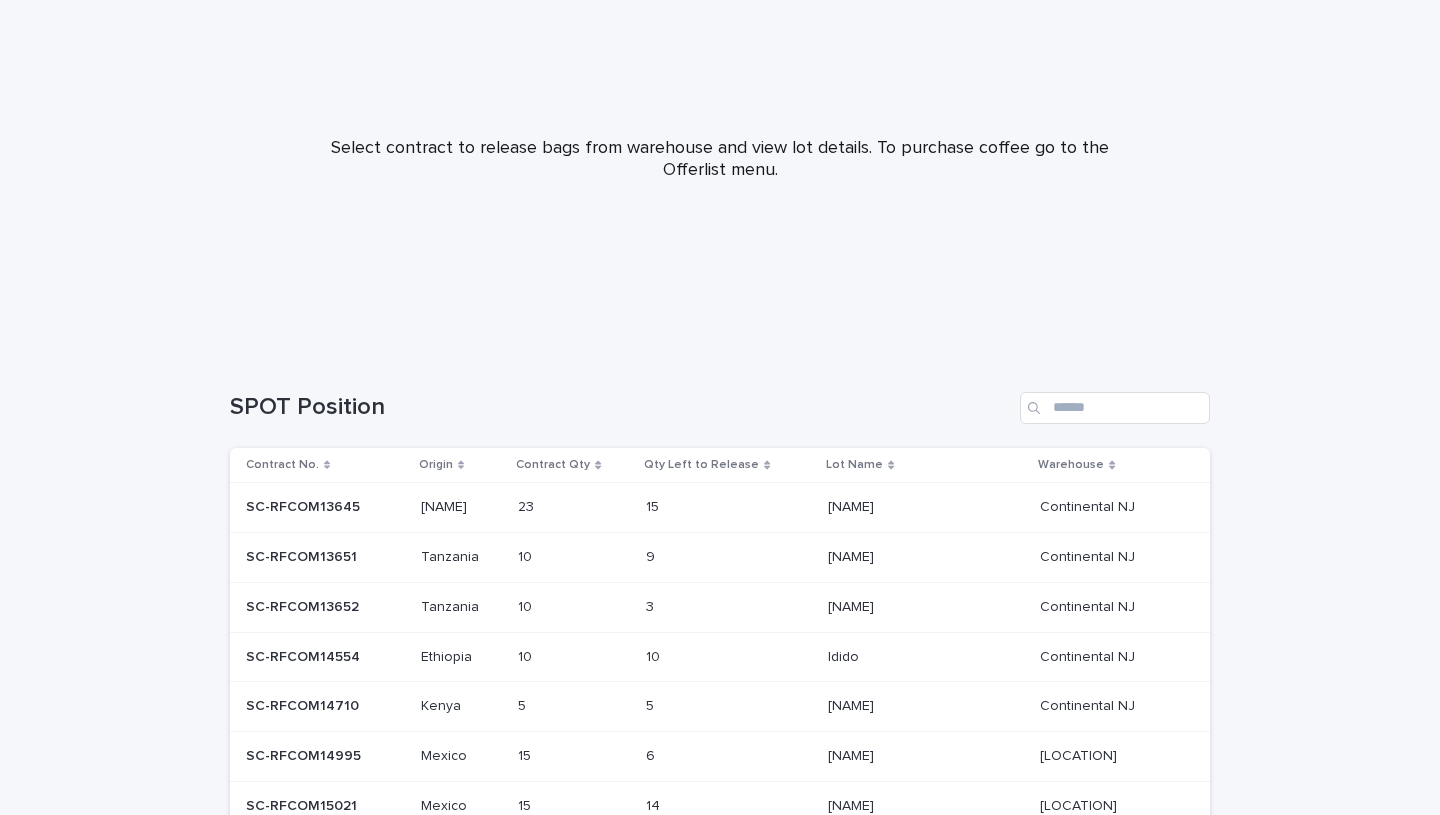 scroll, scrollTop: 418, scrollLeft: 0, axis: vertical 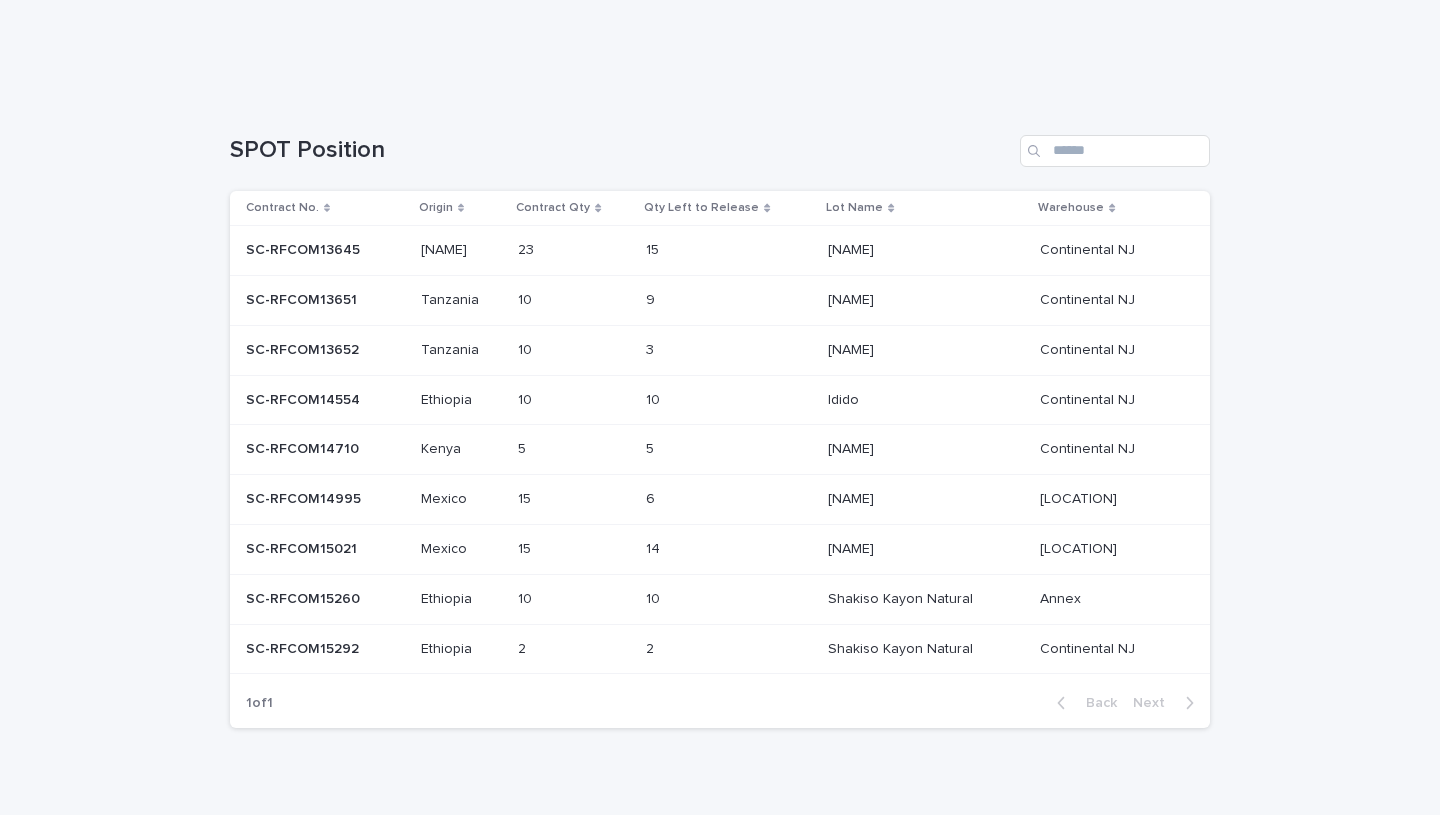 click at bounding box center (687, 400) 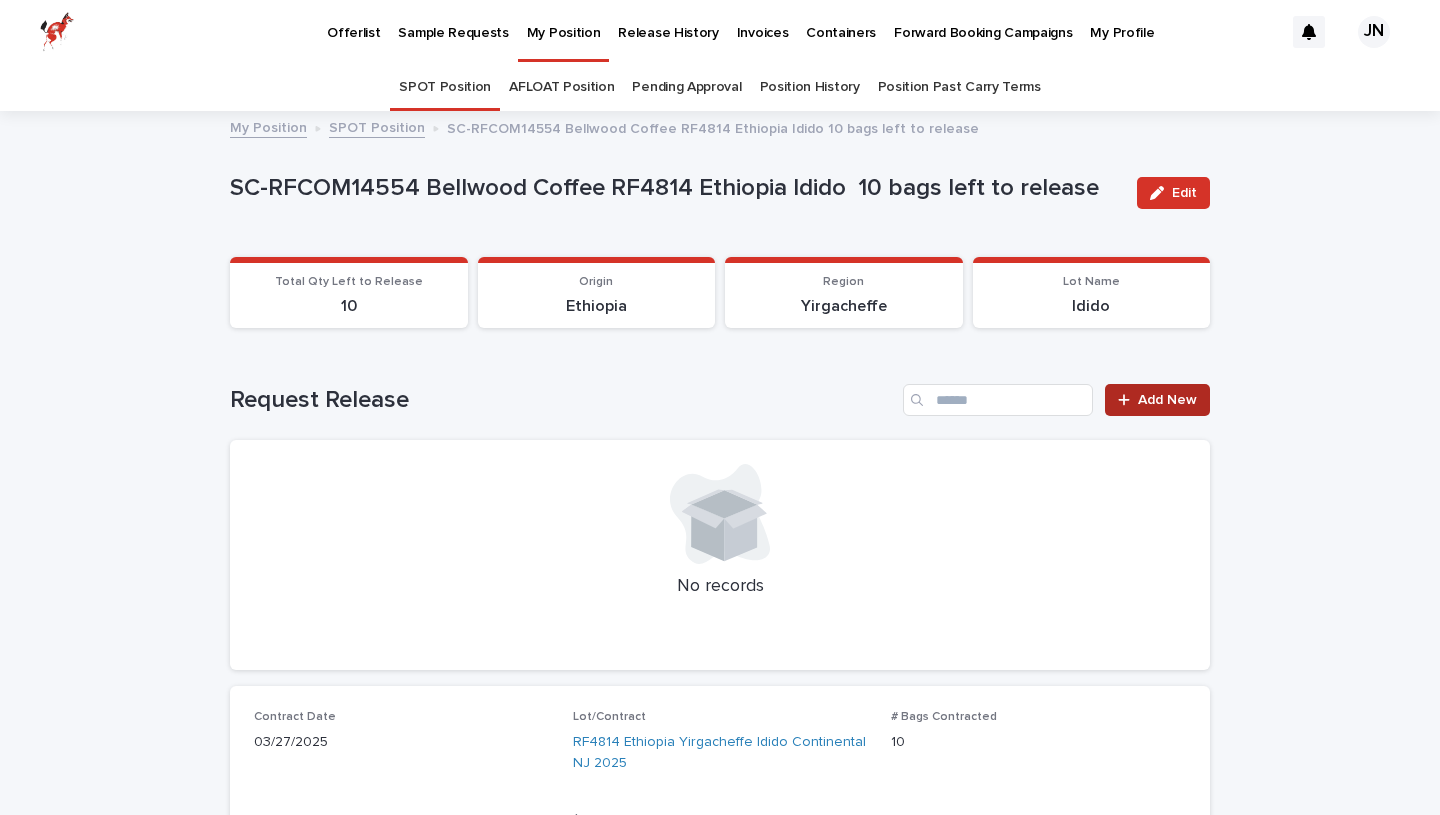 click on "Add New" at bounding box center [1167, 400] 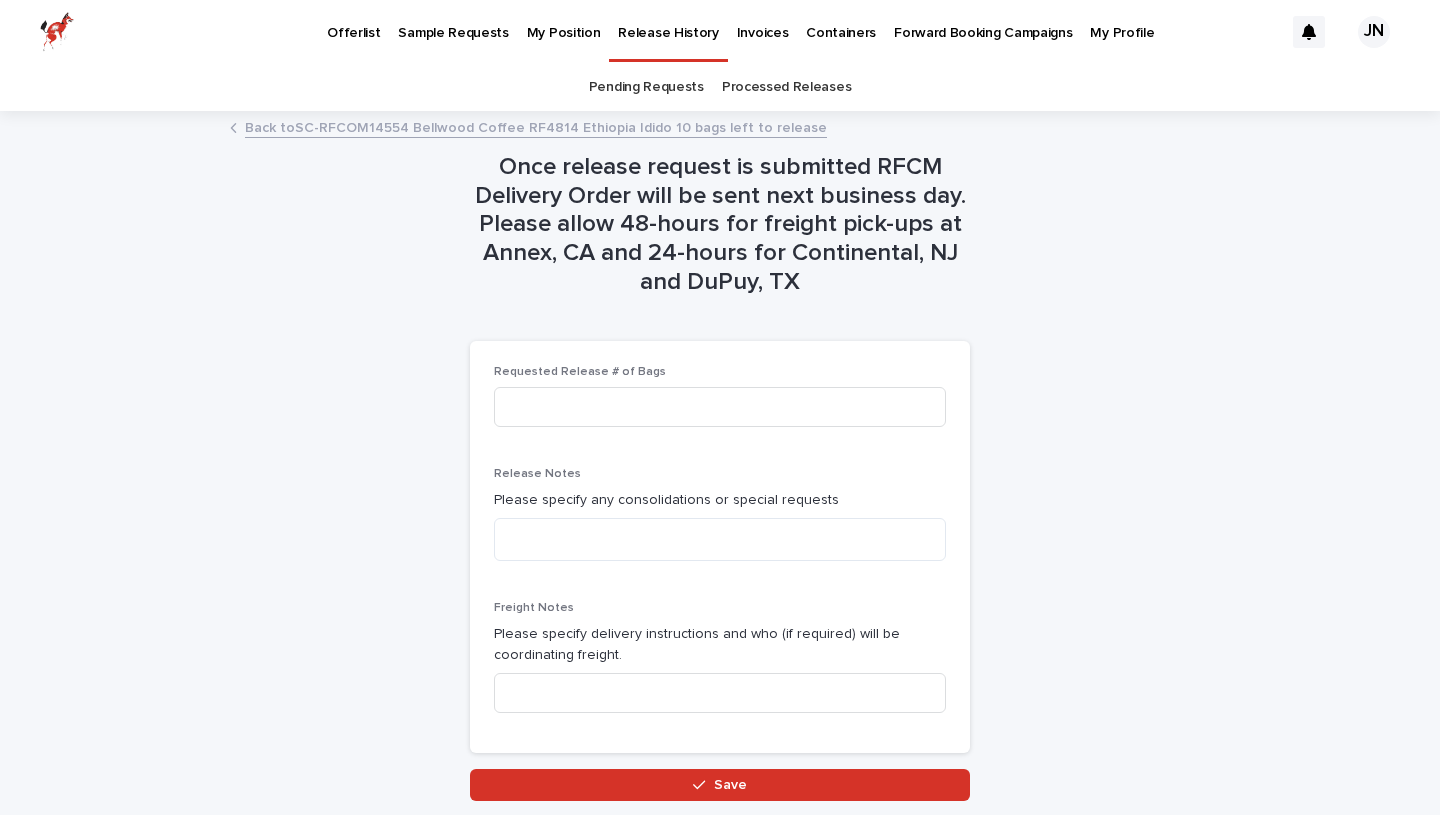 click on "Requested Release # of Bags" at bounding box center [720, 404] 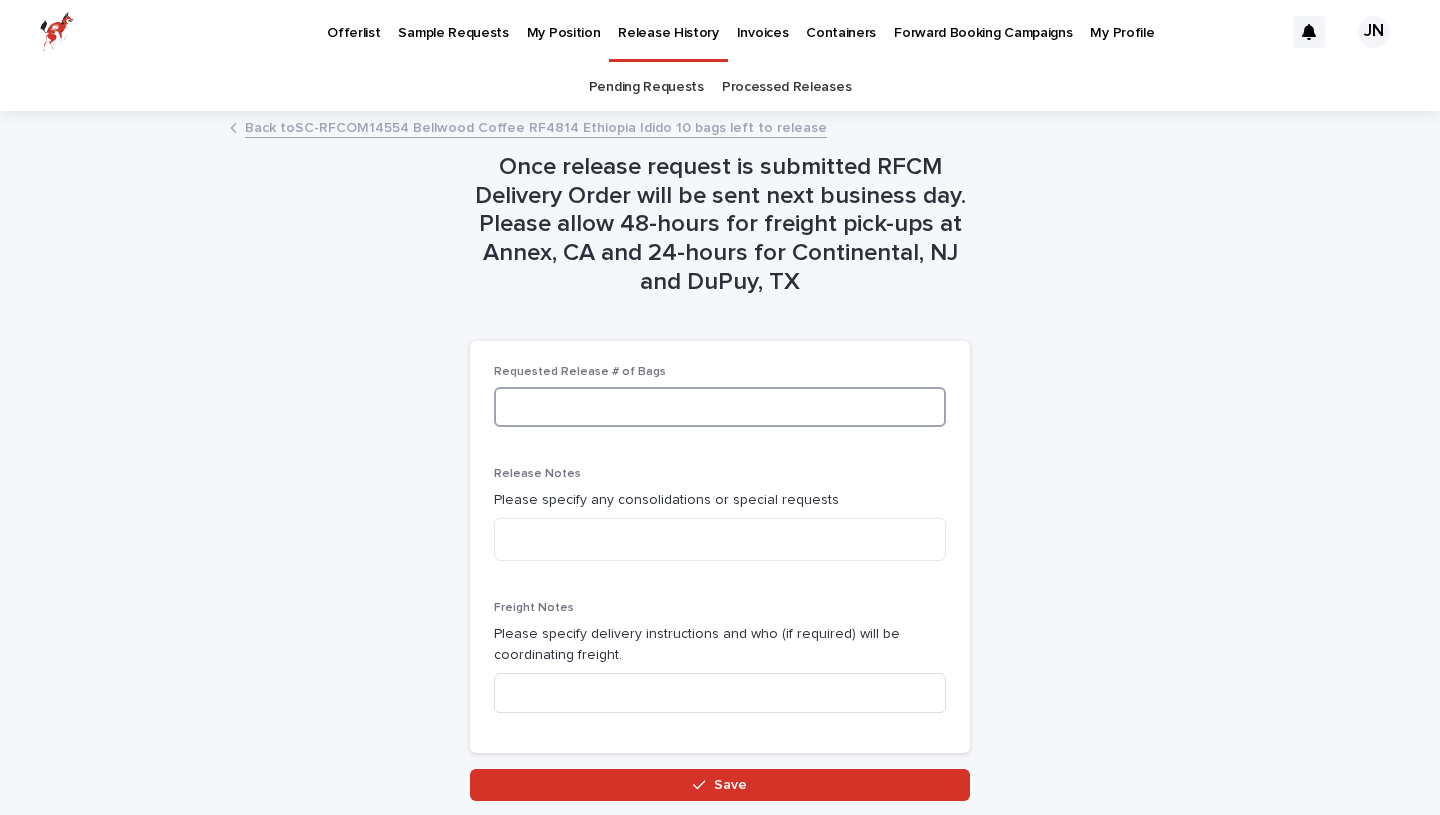 click at bounding box center [720, 407] 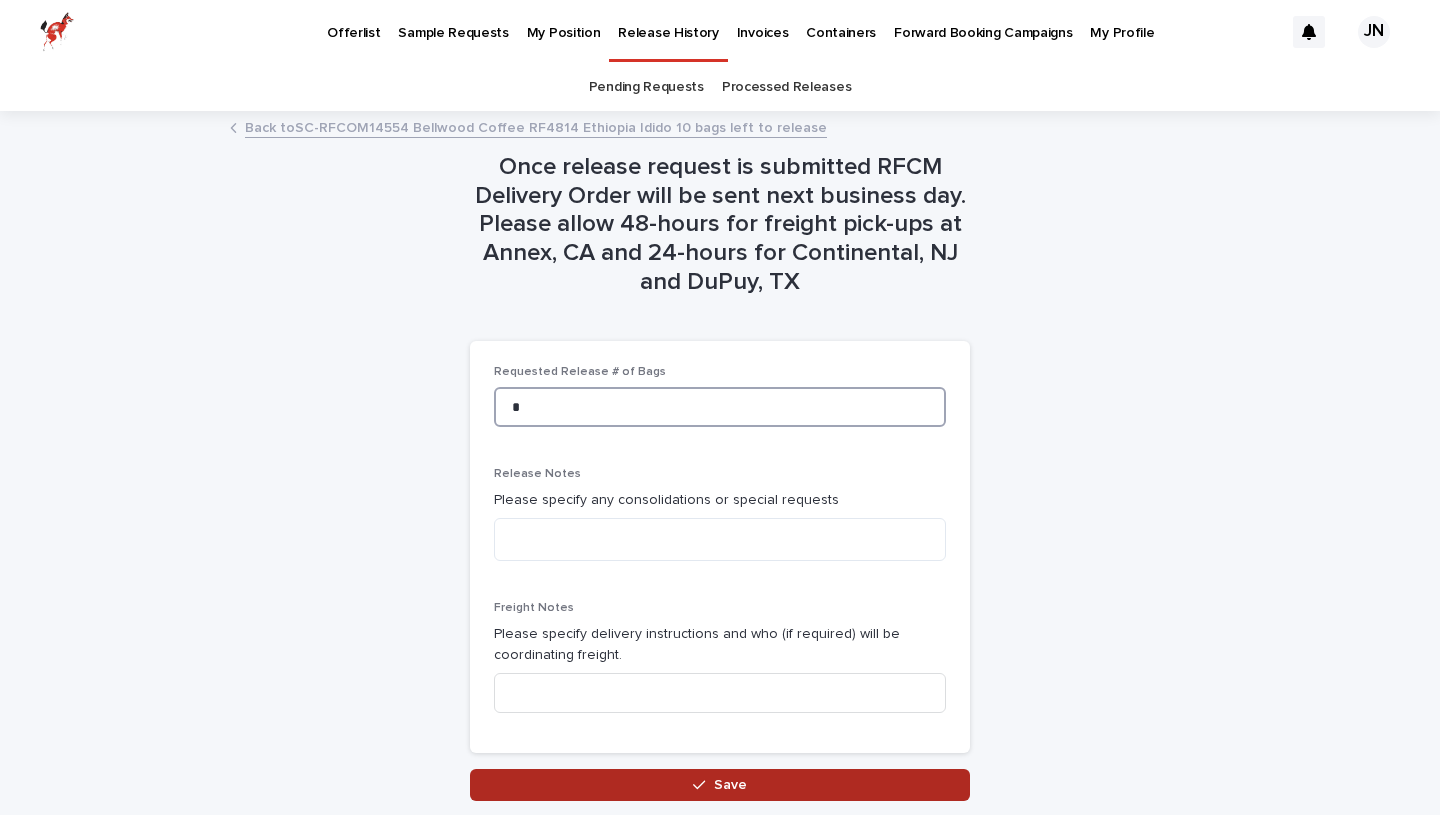 type on "*" 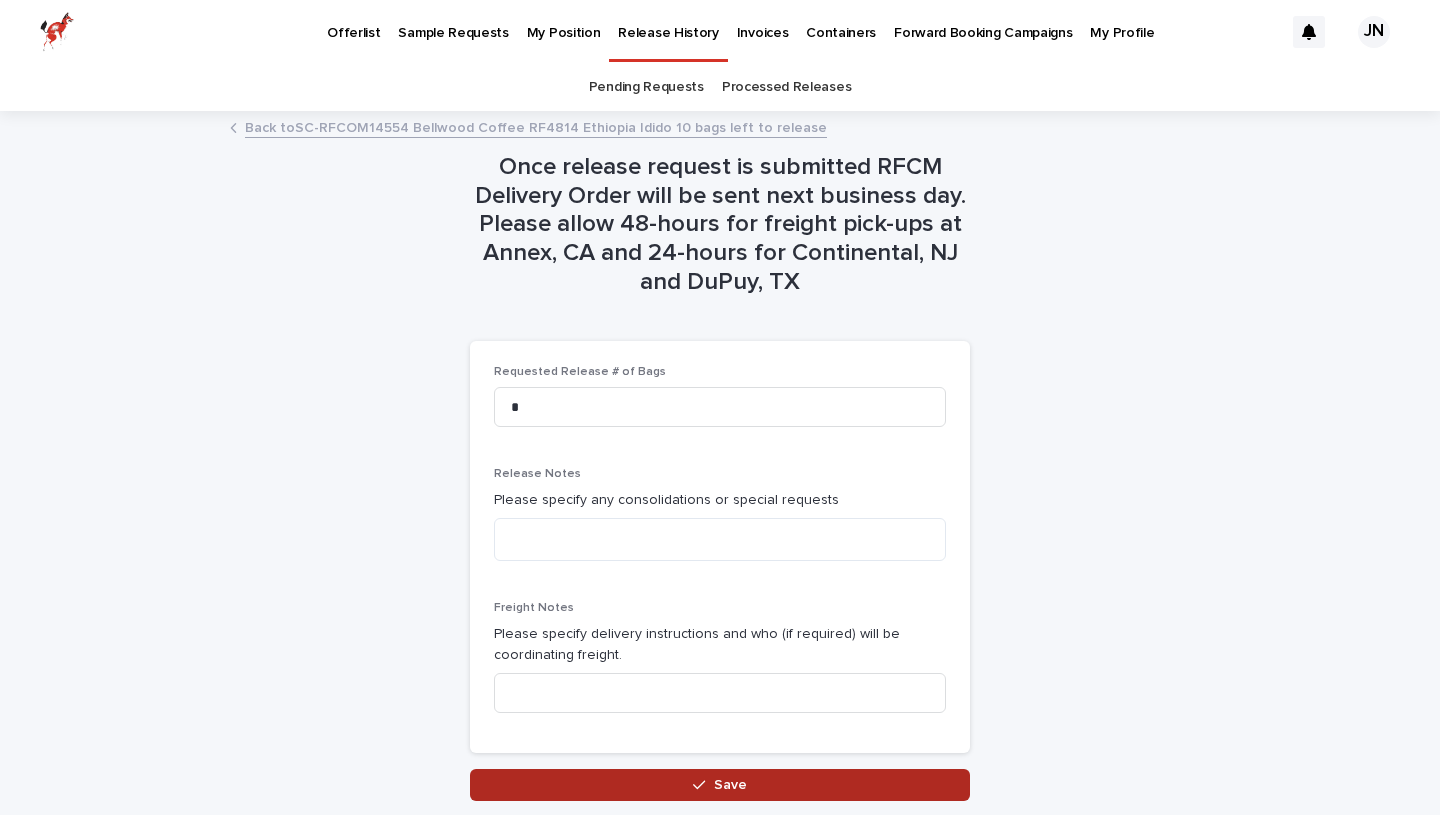 click on "Save" at bounding box center (730, 785) 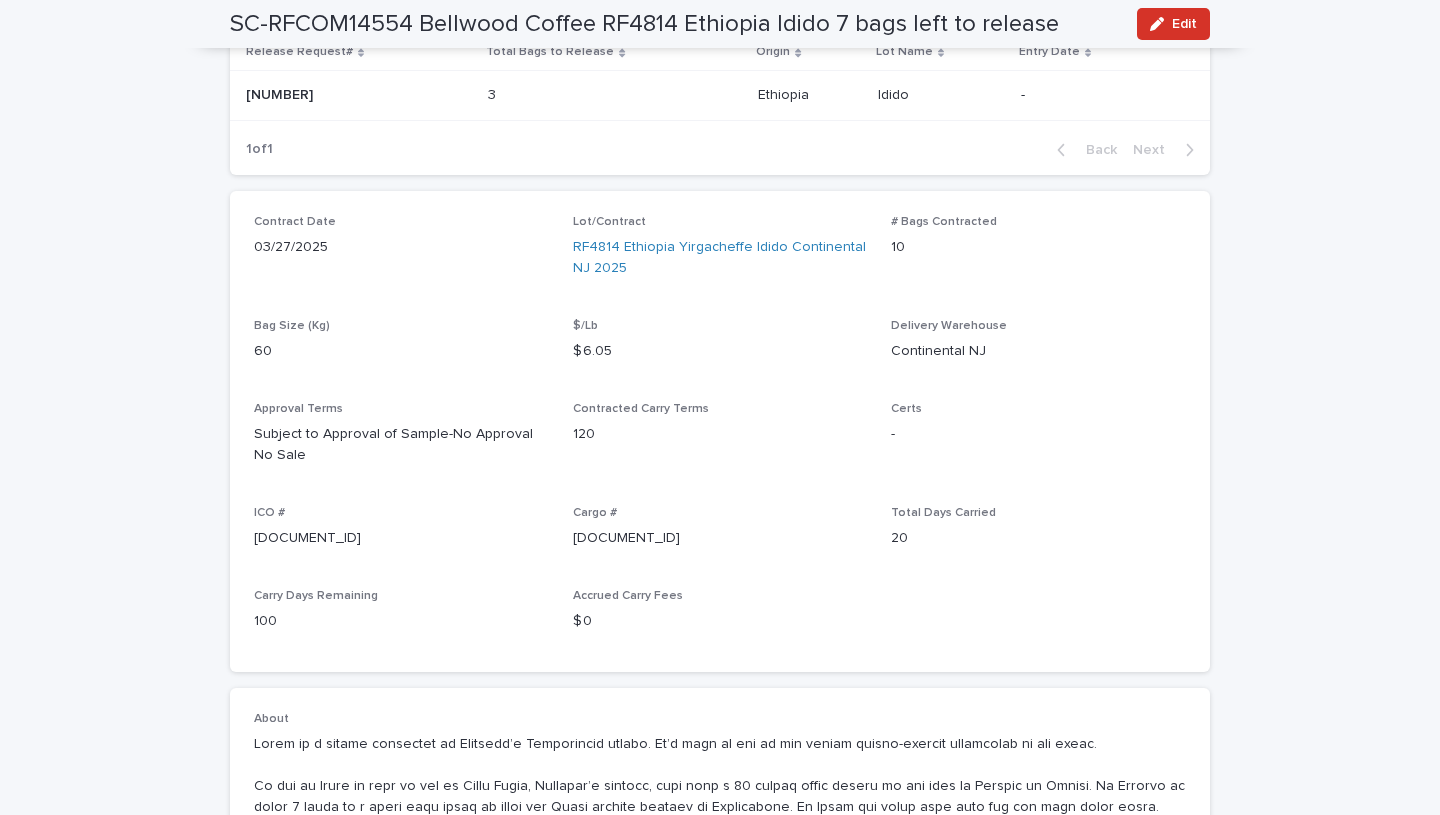 scroll, scrollTop: 0, scrollLeft: 0, axis: both 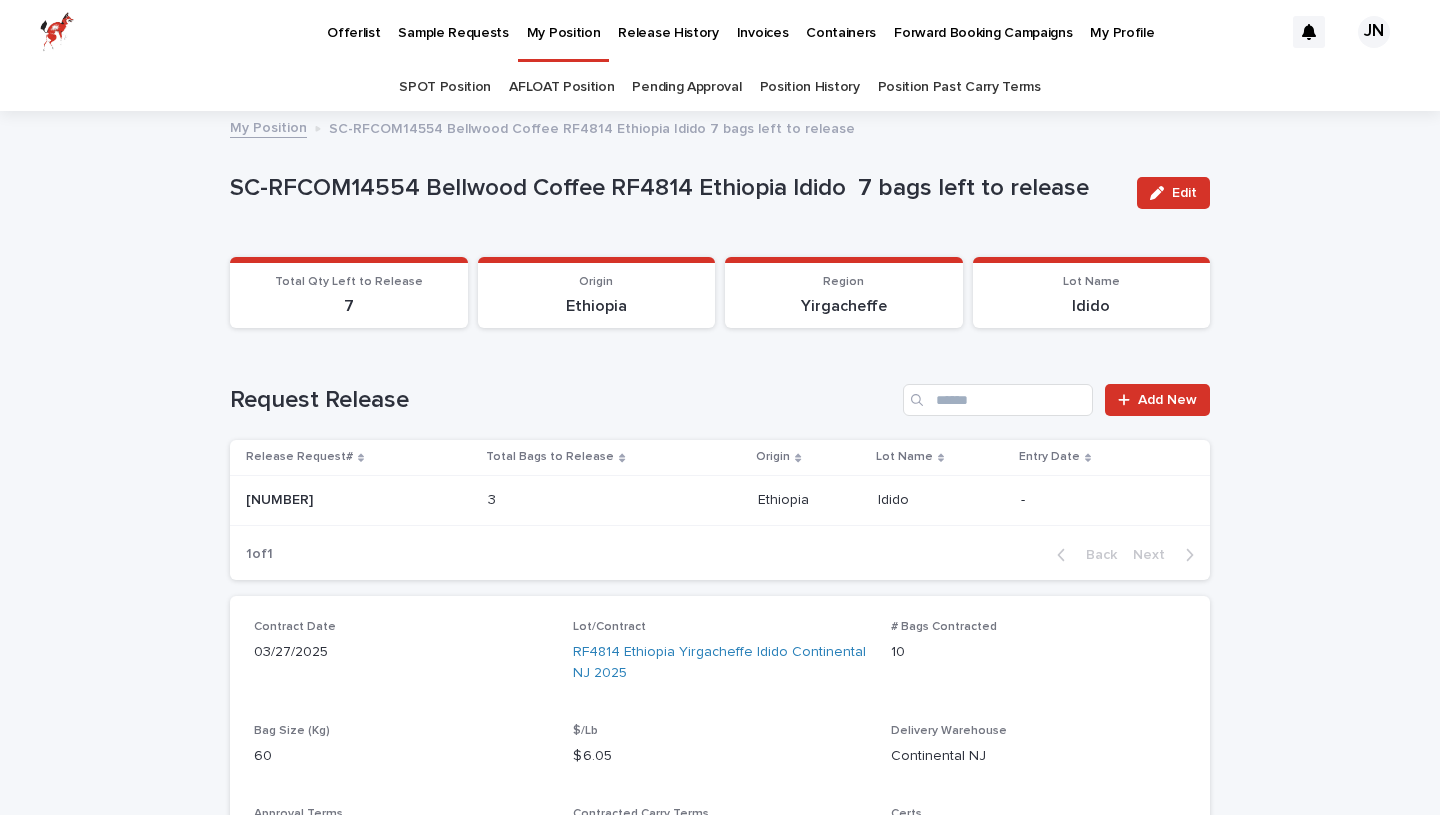 click on "My Position" at bounding box center (564, 21) 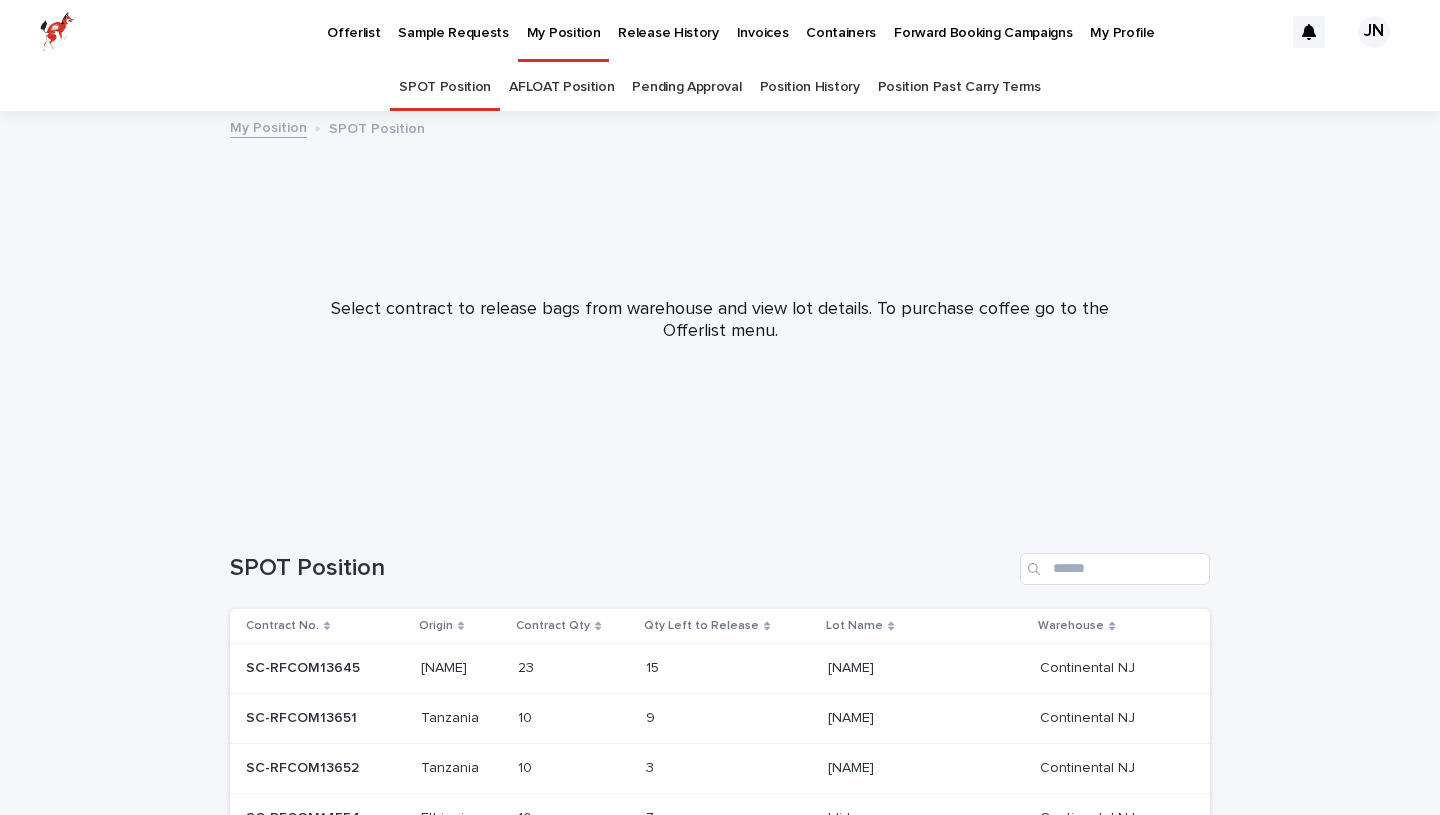 scroll, scrollTop: 296, scrollLeft: 0, axis: vertical 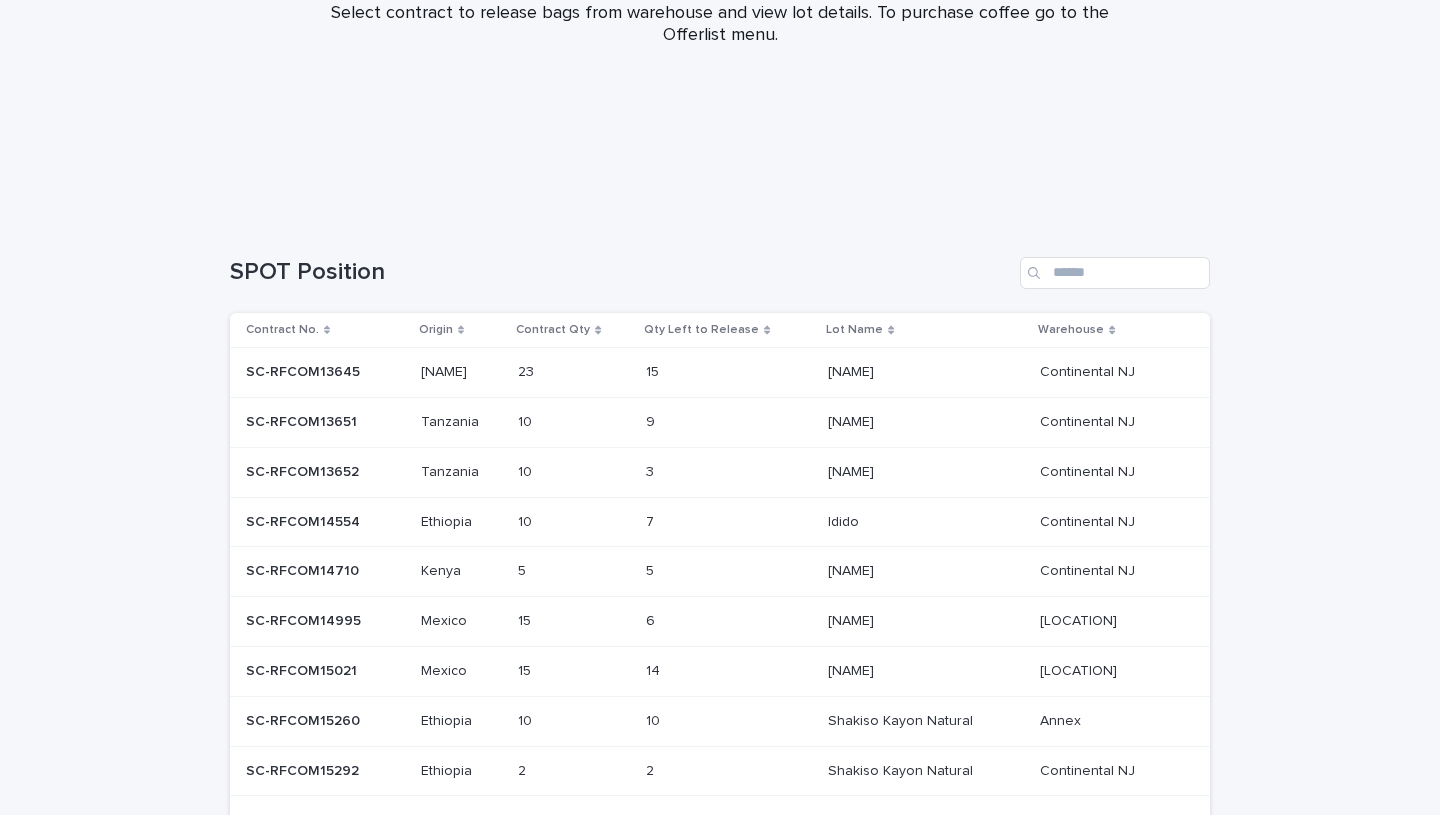 click at bounding box center [687, 372] 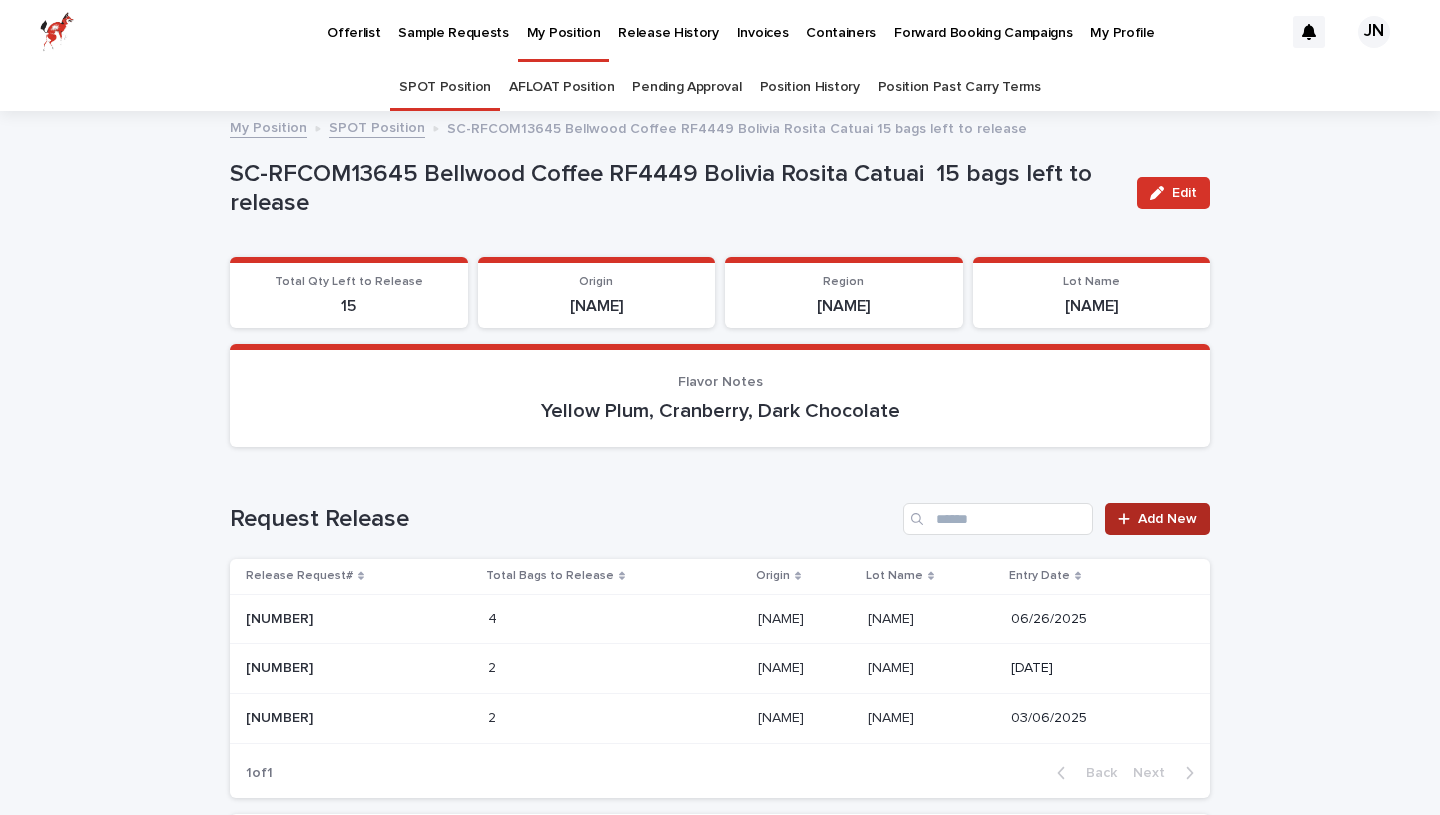 click at bounding box center [1128, 519] 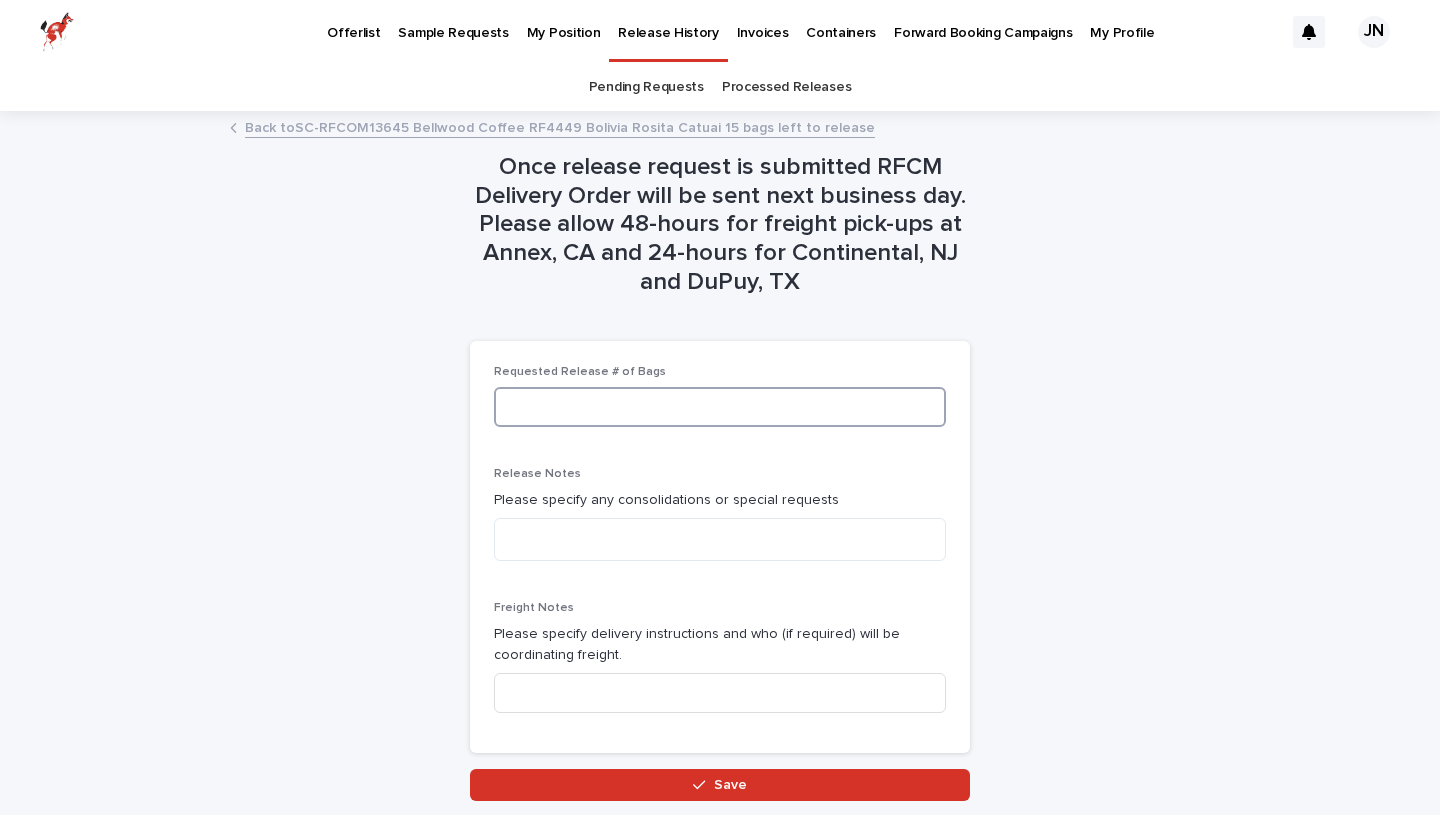 click at bounding box center [720, 407] 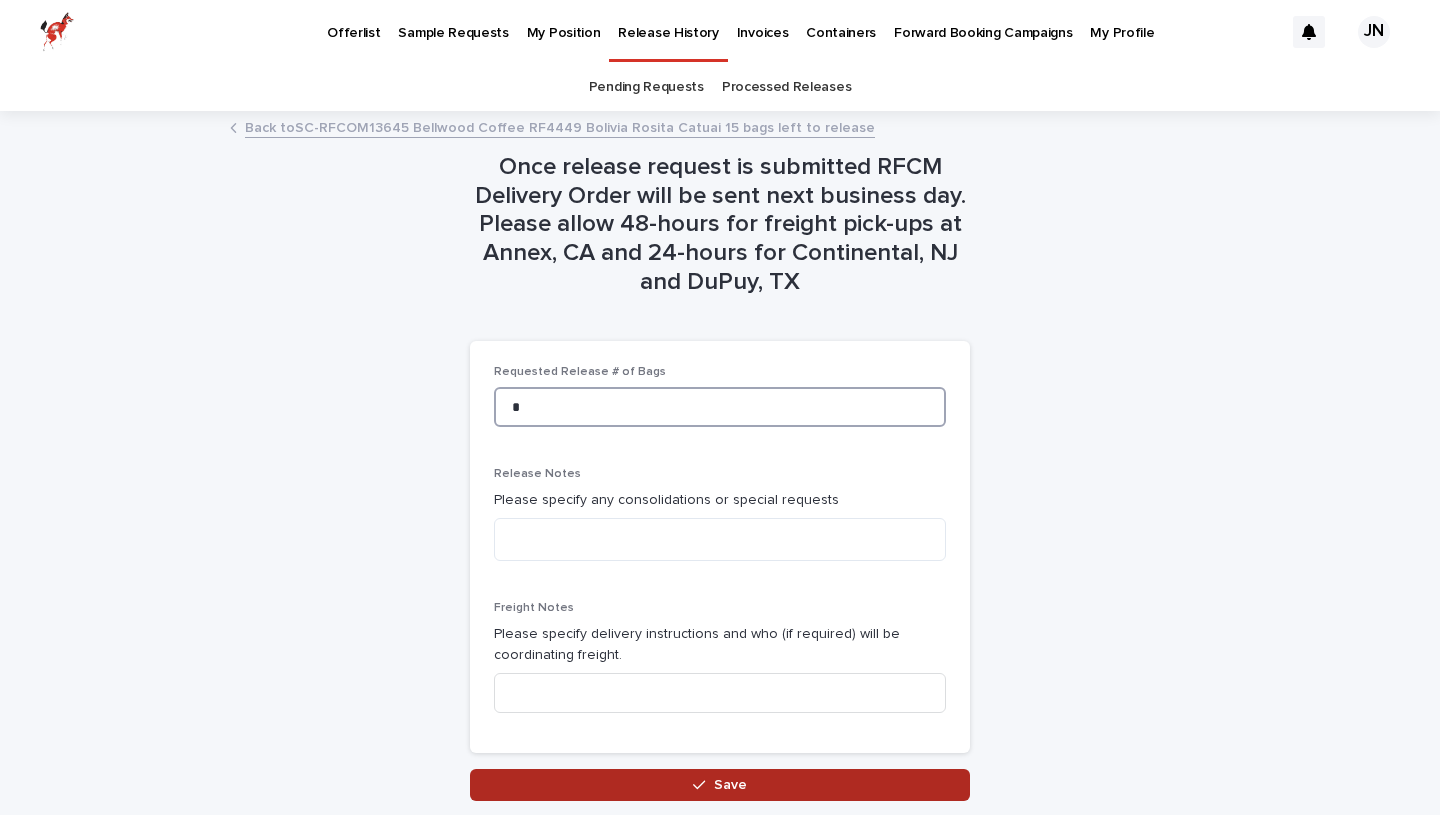 type on "*" 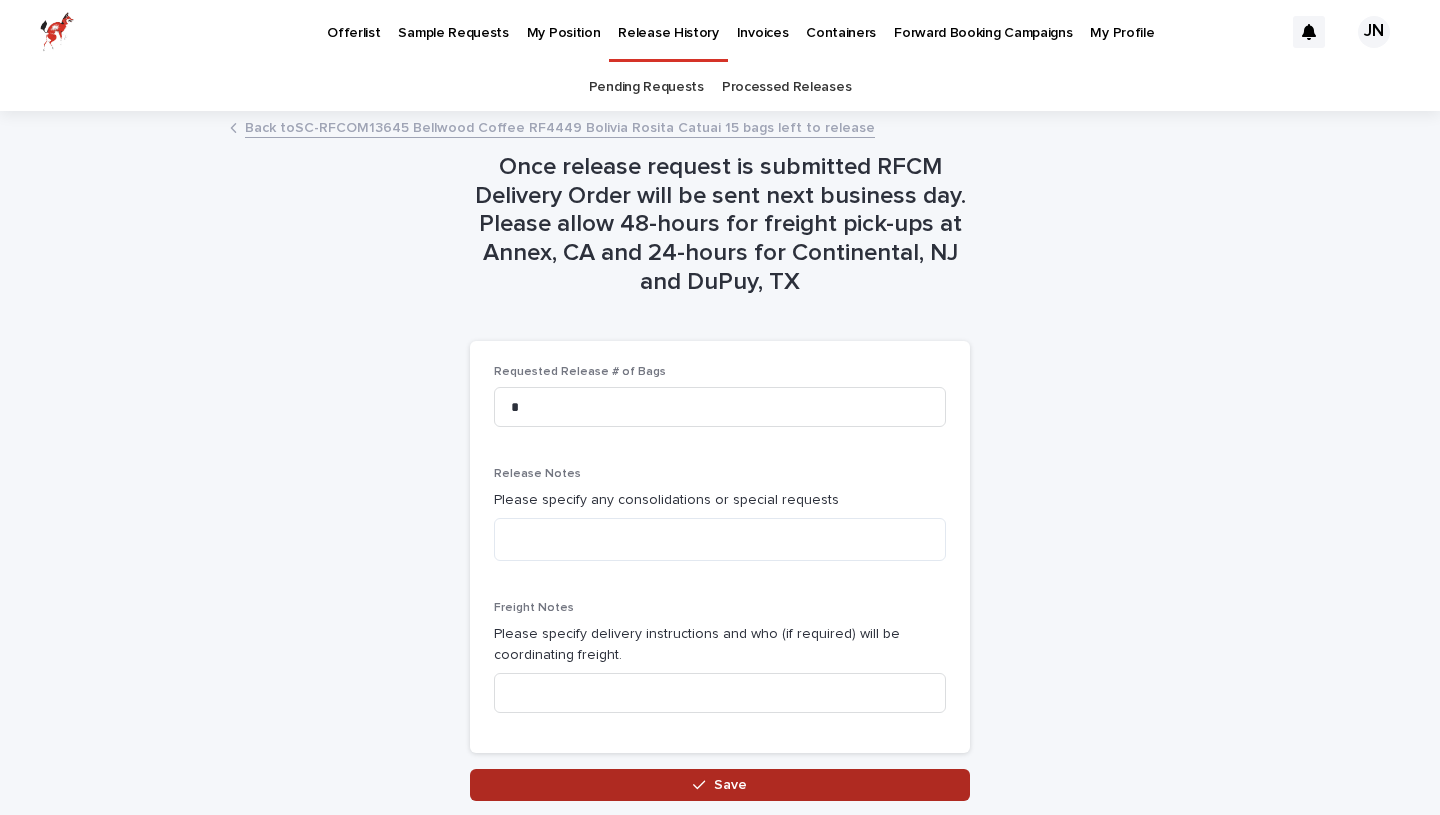 click on "Save" at bounding box center (720, 785) 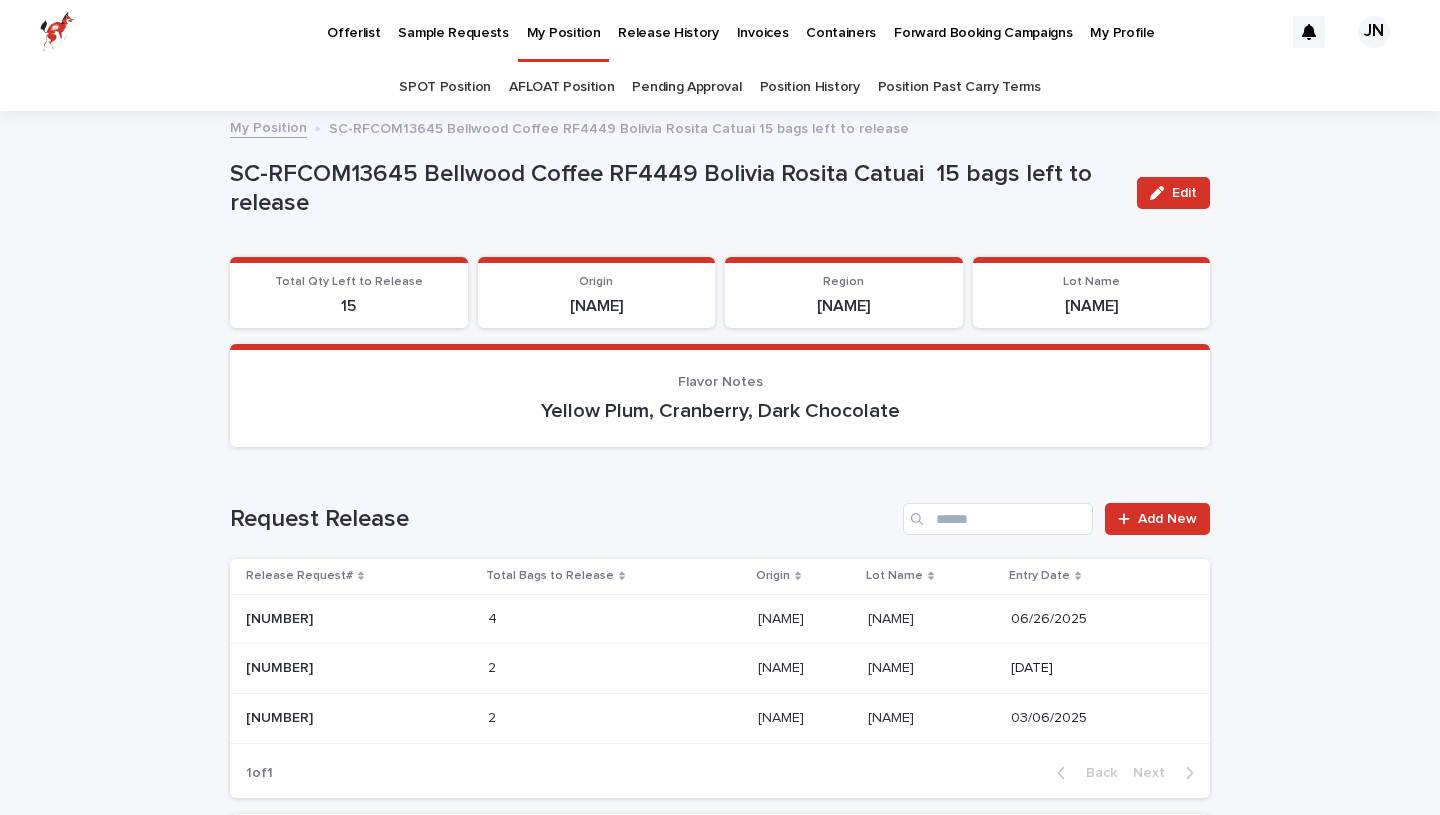 click on "My Position" at bounding box center [564, 21] 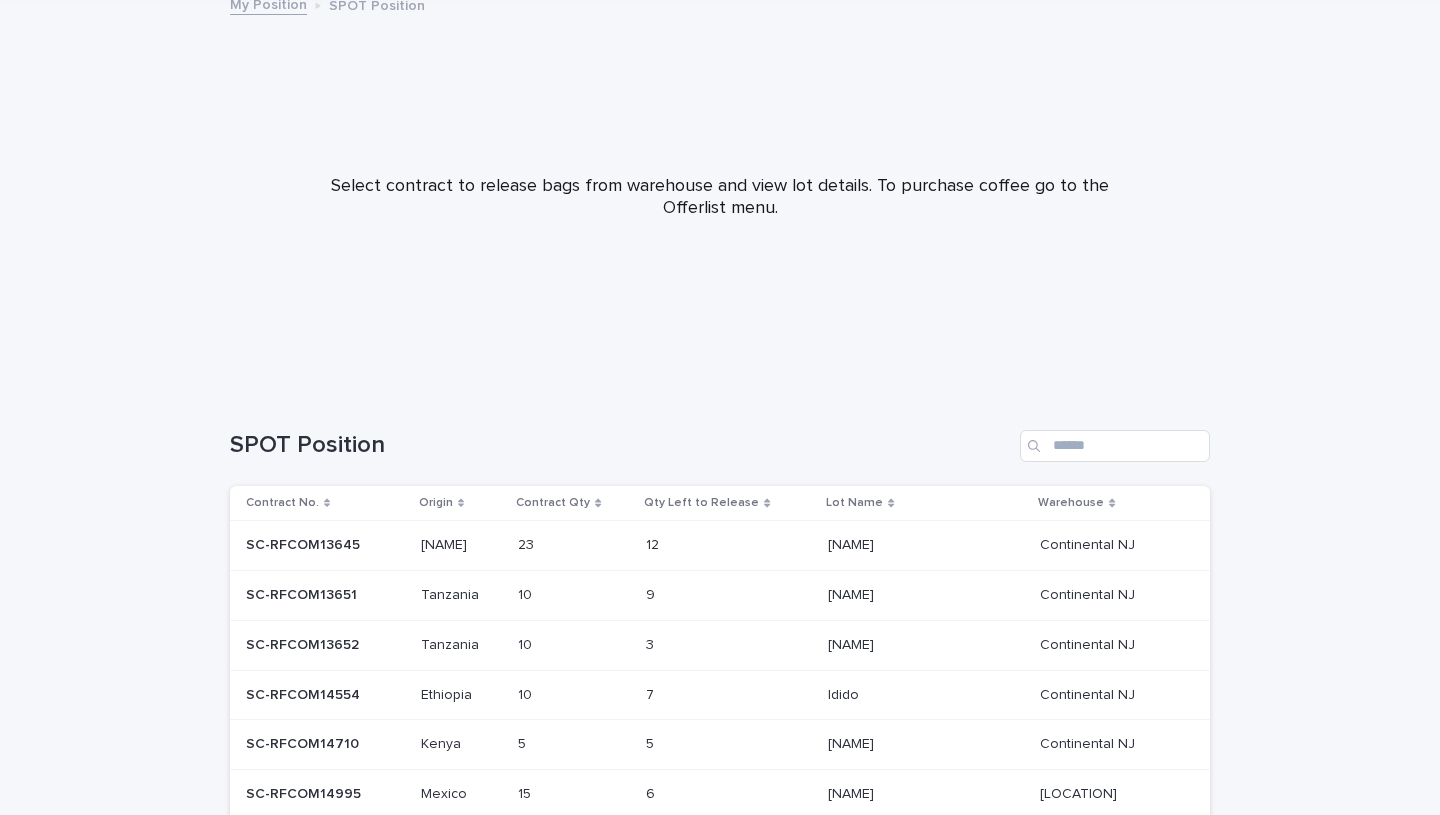 scroll, scrollTop: 318, scrollLeft: 0, axis: vertical 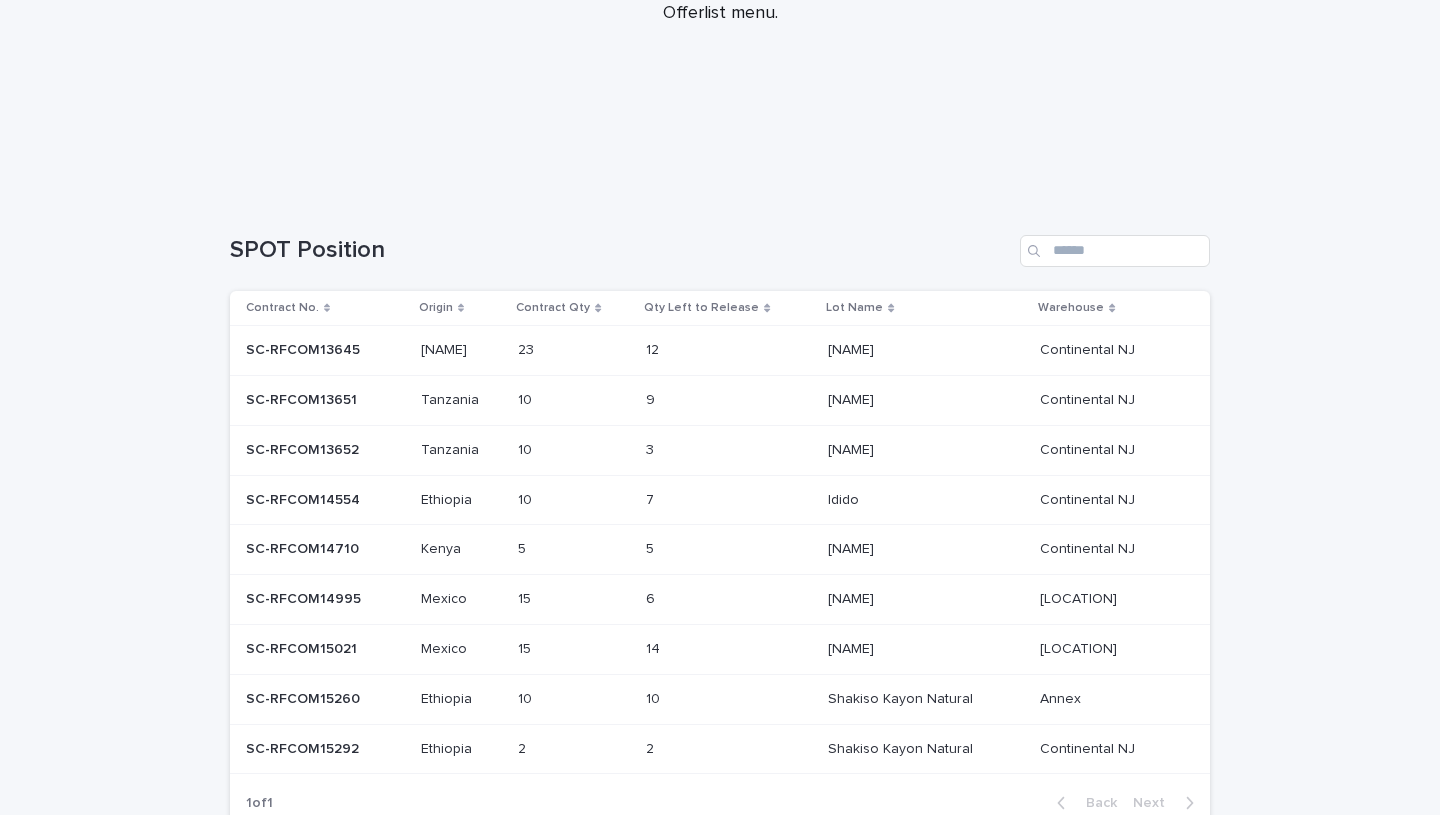 click on "5 5" at bounding box center (729, 549) 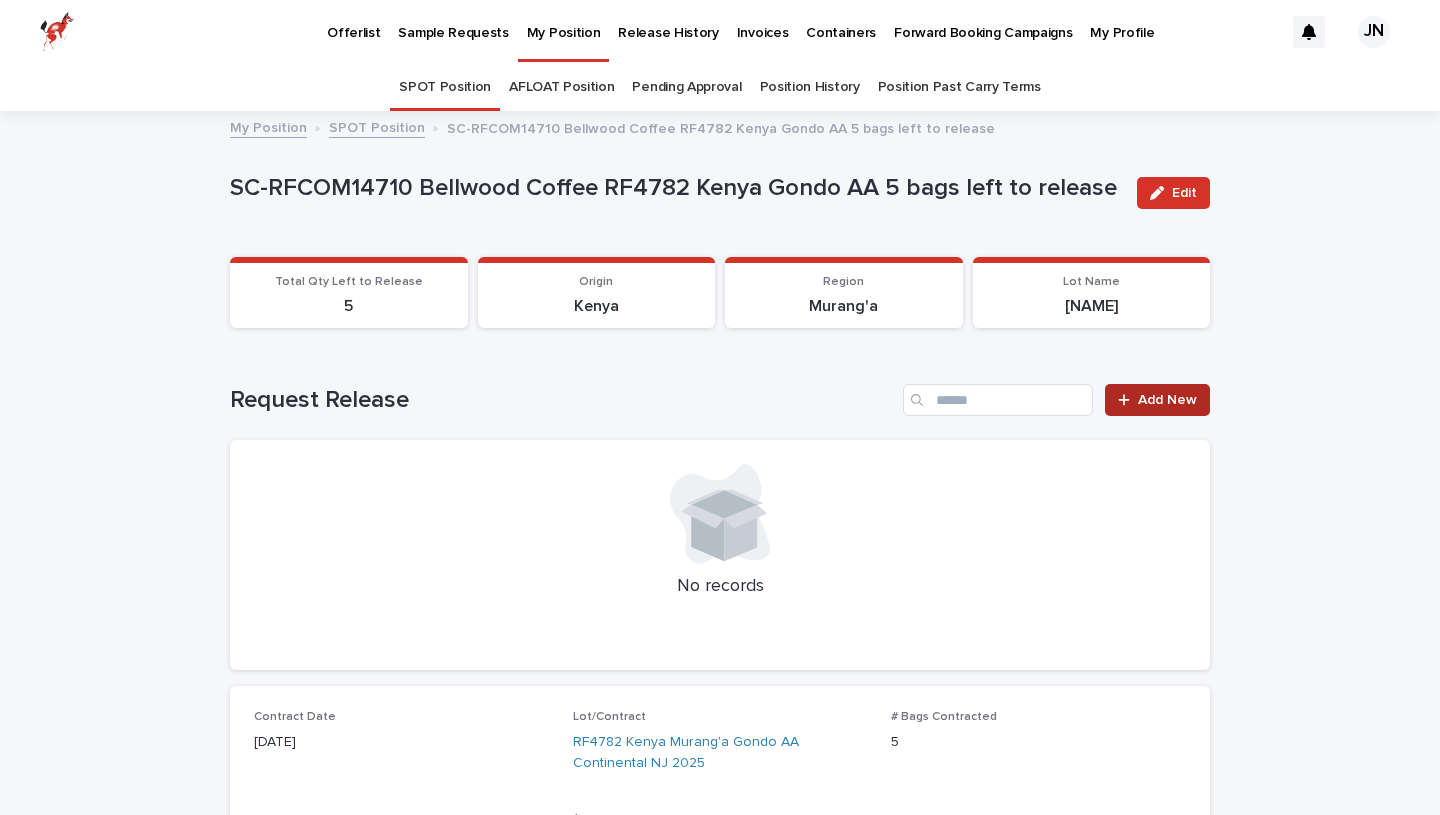 click on "Add New" at bounding box center (1157, 400) 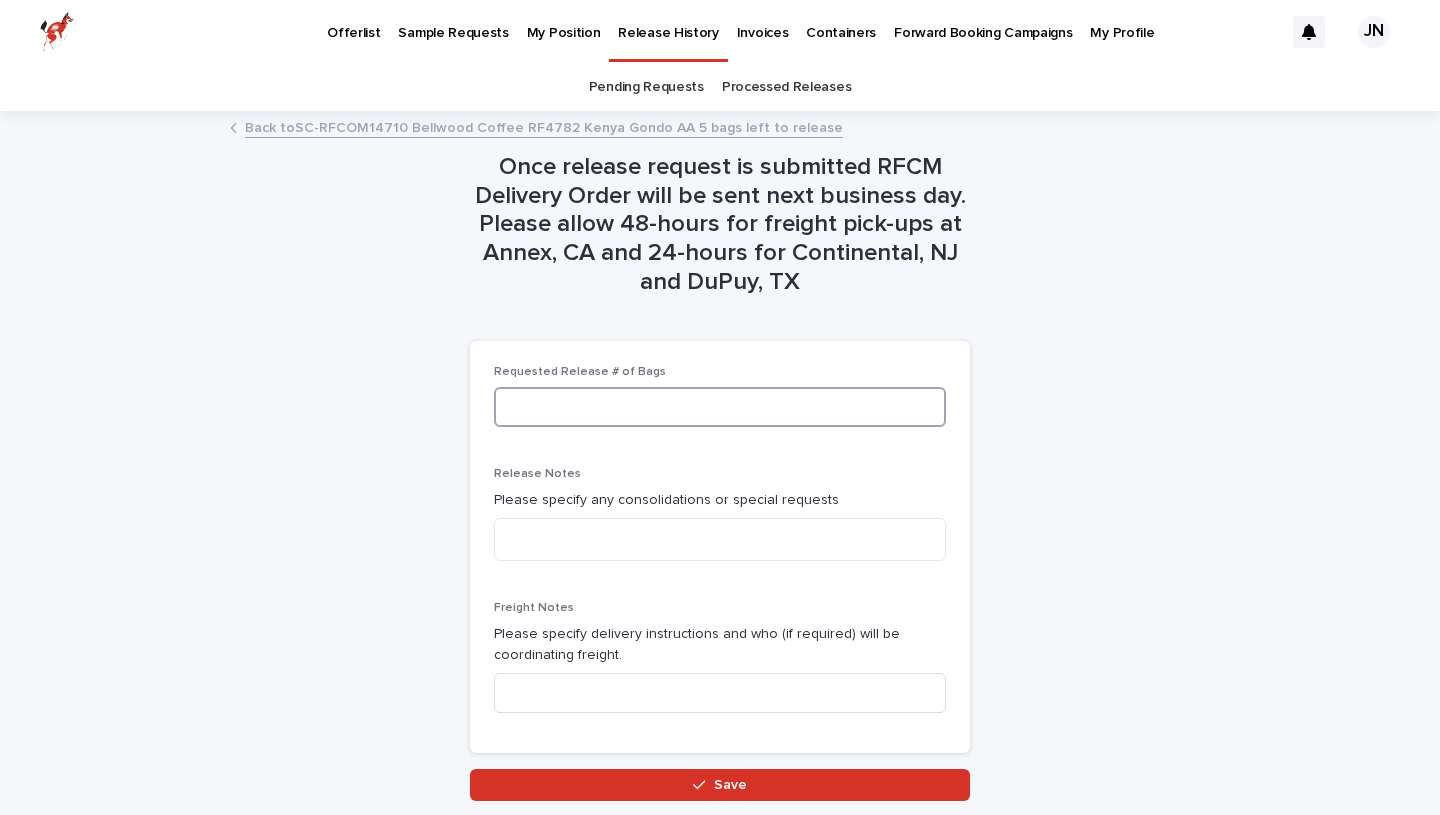 click at bounding box center (720, 407) 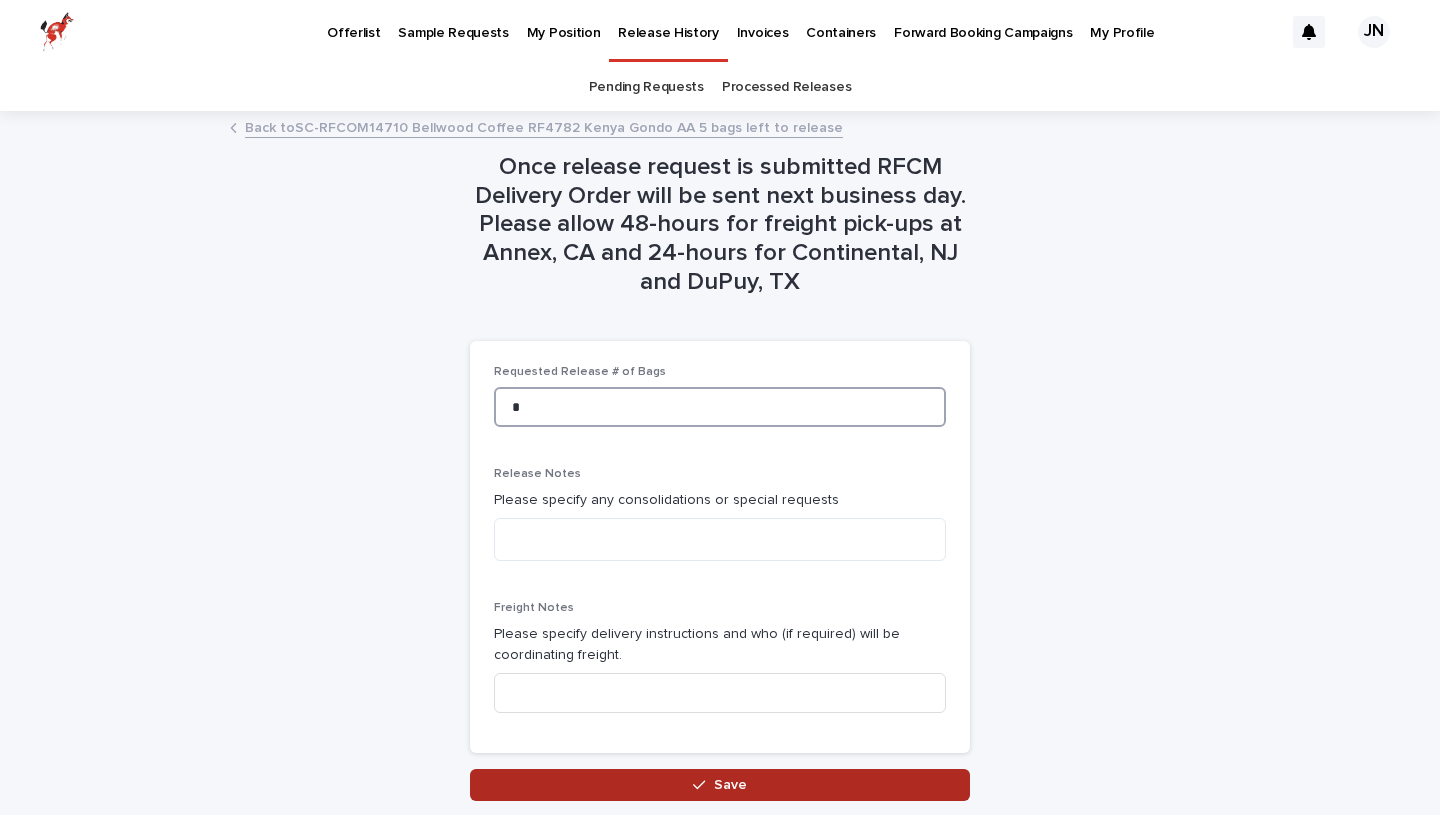 type on "*" 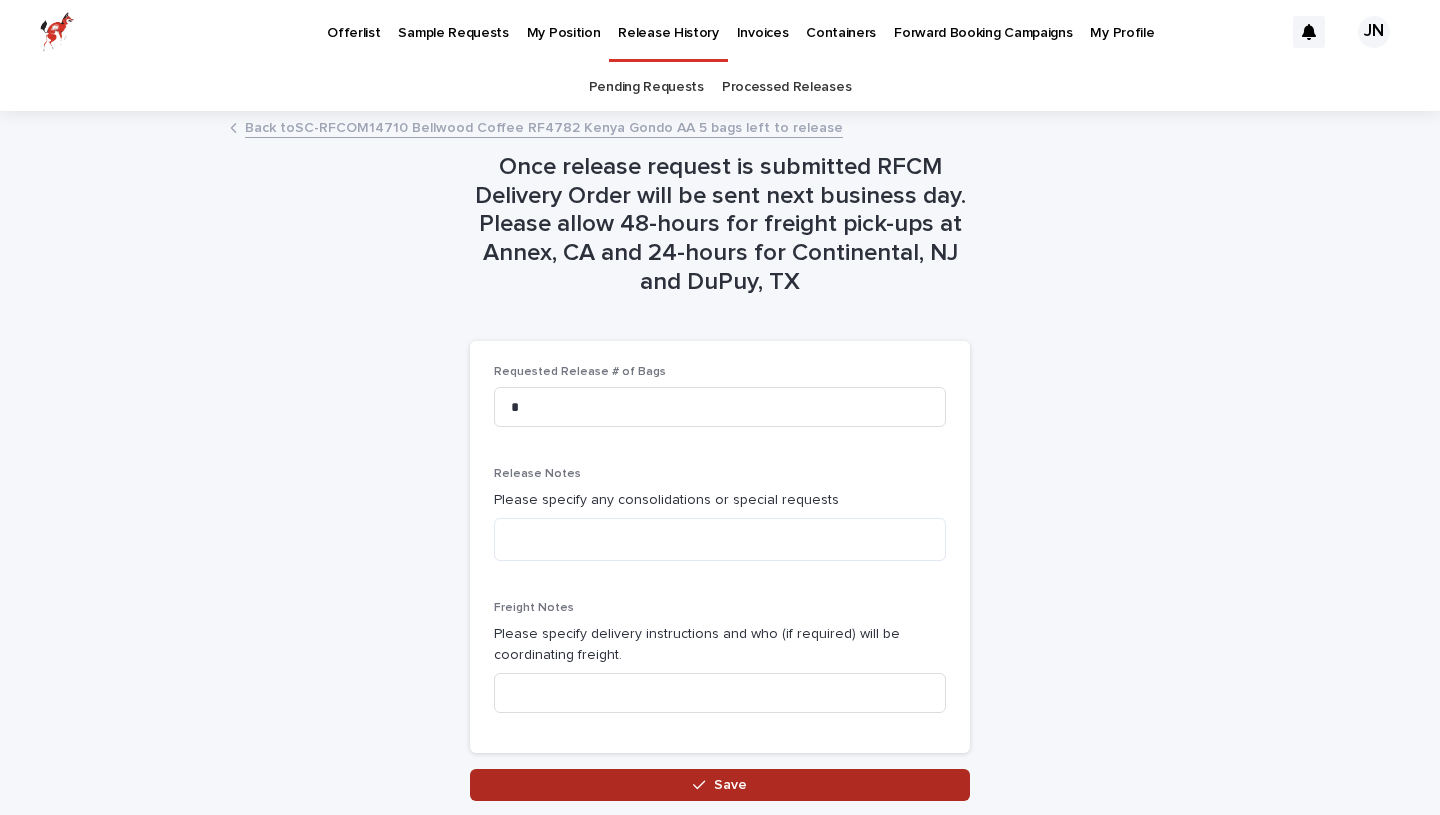 click on "Save" at bounding box center [730, 785] 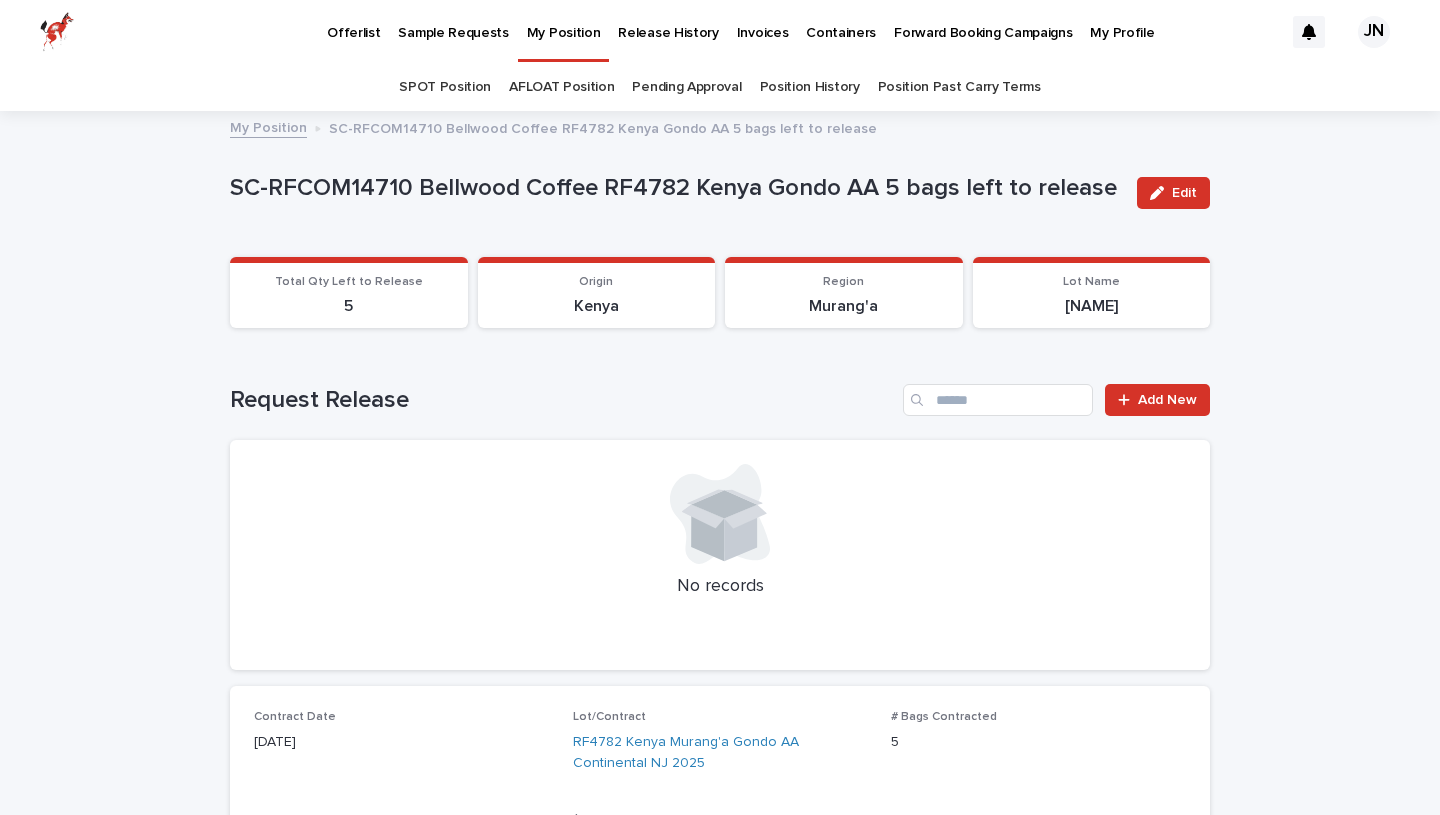 click on "My Position" at bounding box center (564, 21) 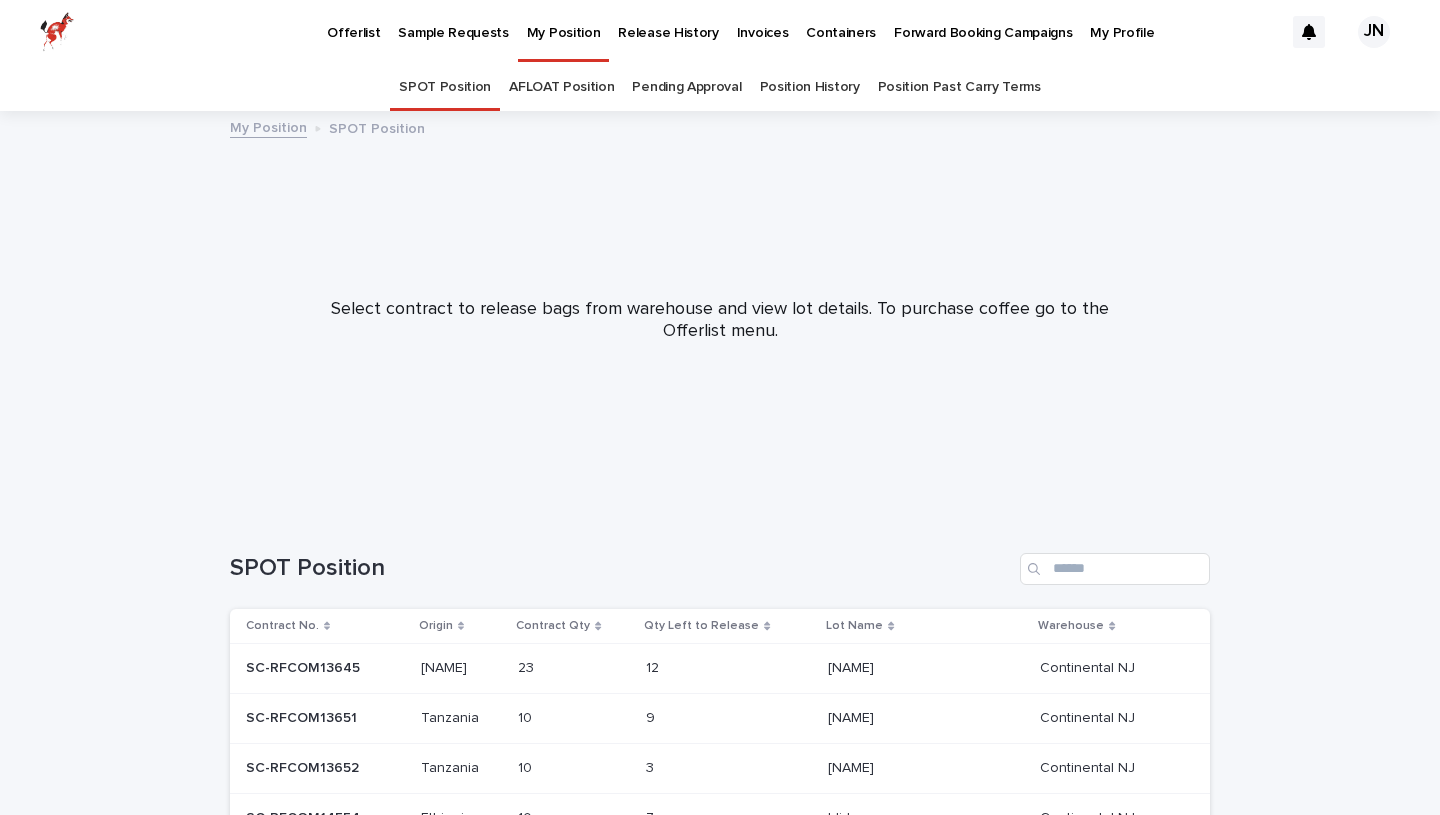 scroll, scrollTop: 447, scrollLeft: 0, axis: vertical 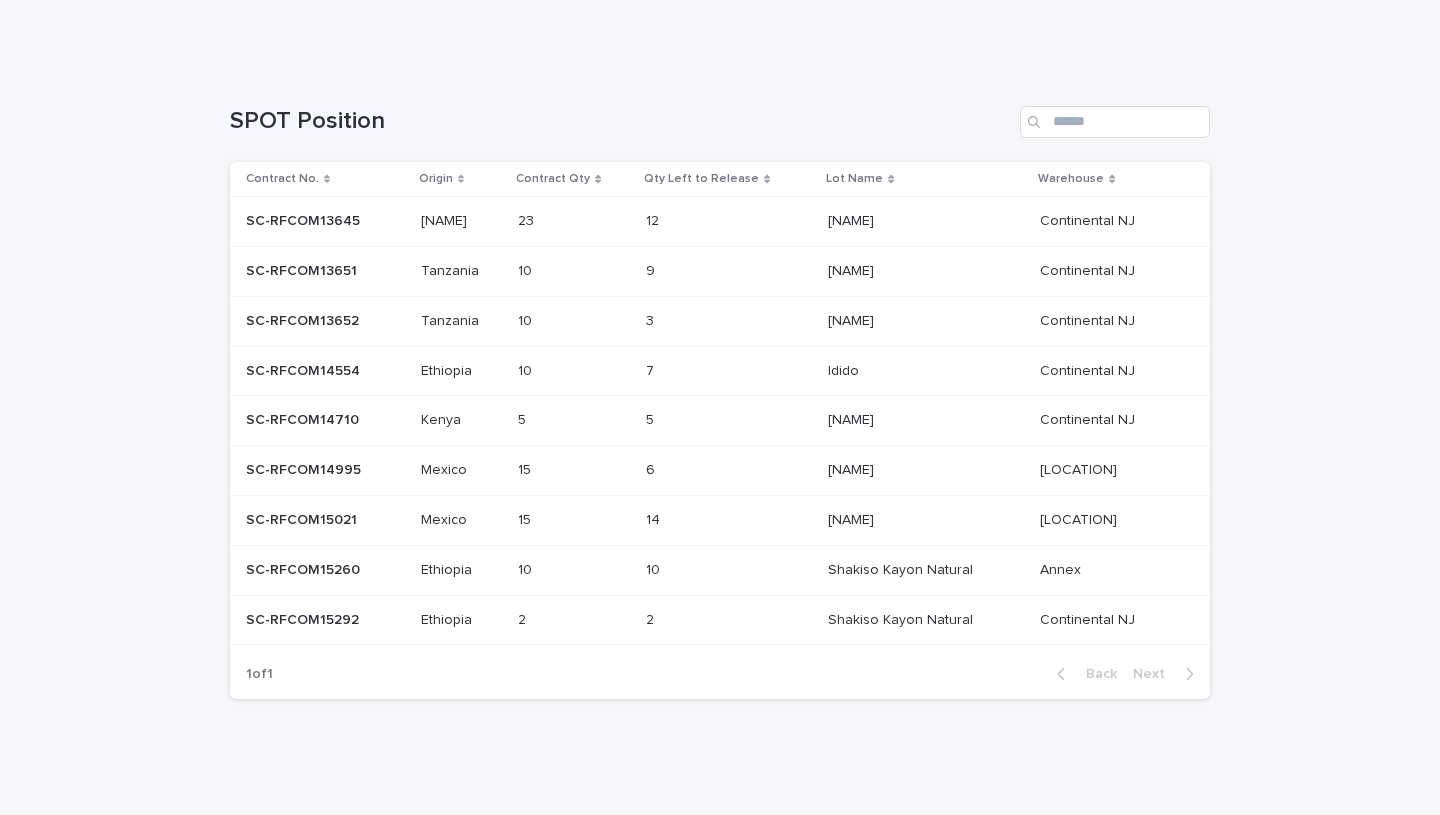 click on "5 5" at bounding box center (574, 420) 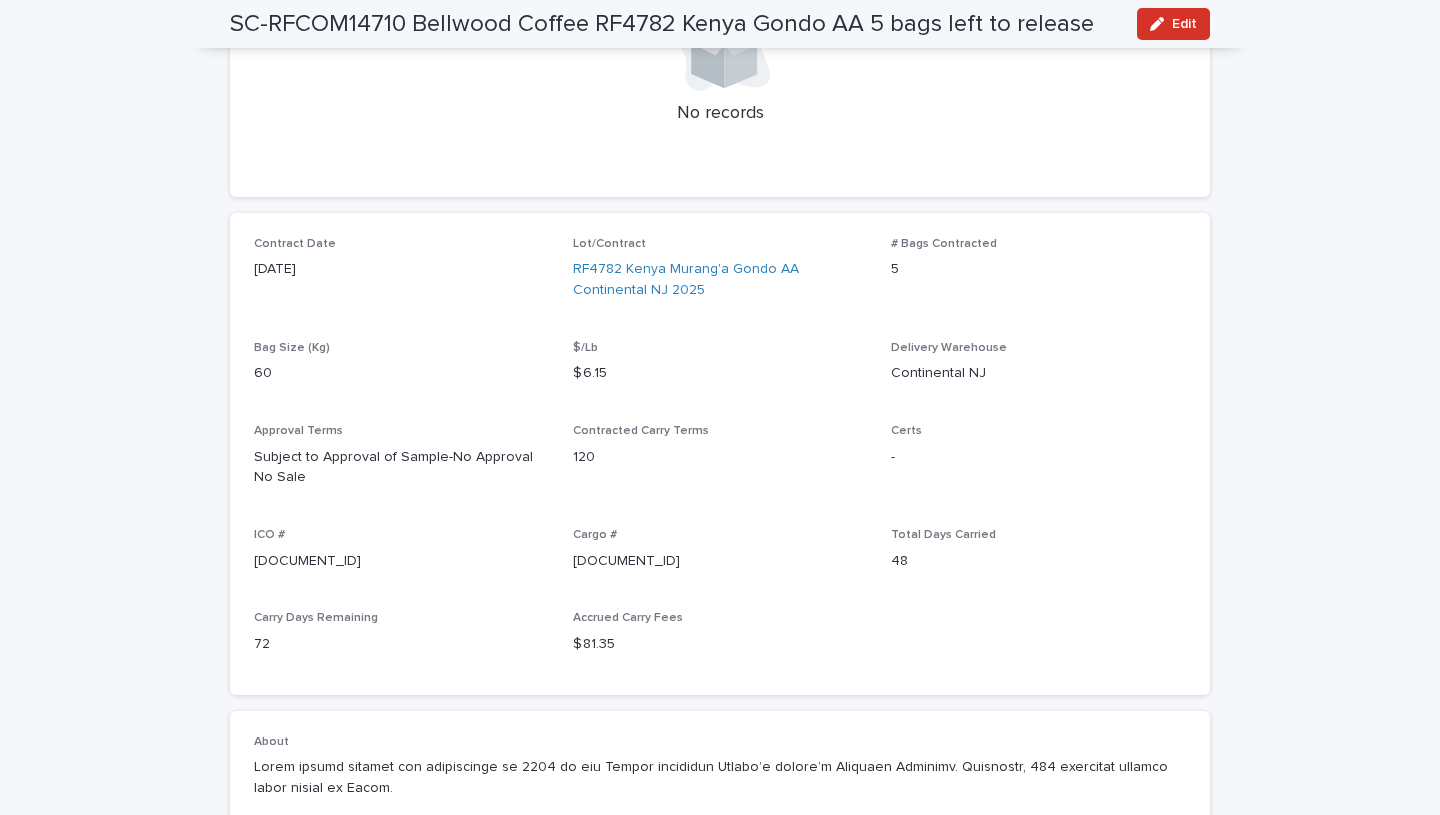 scroll, scrollTop: 0, scrollLeft: 0, axis: both 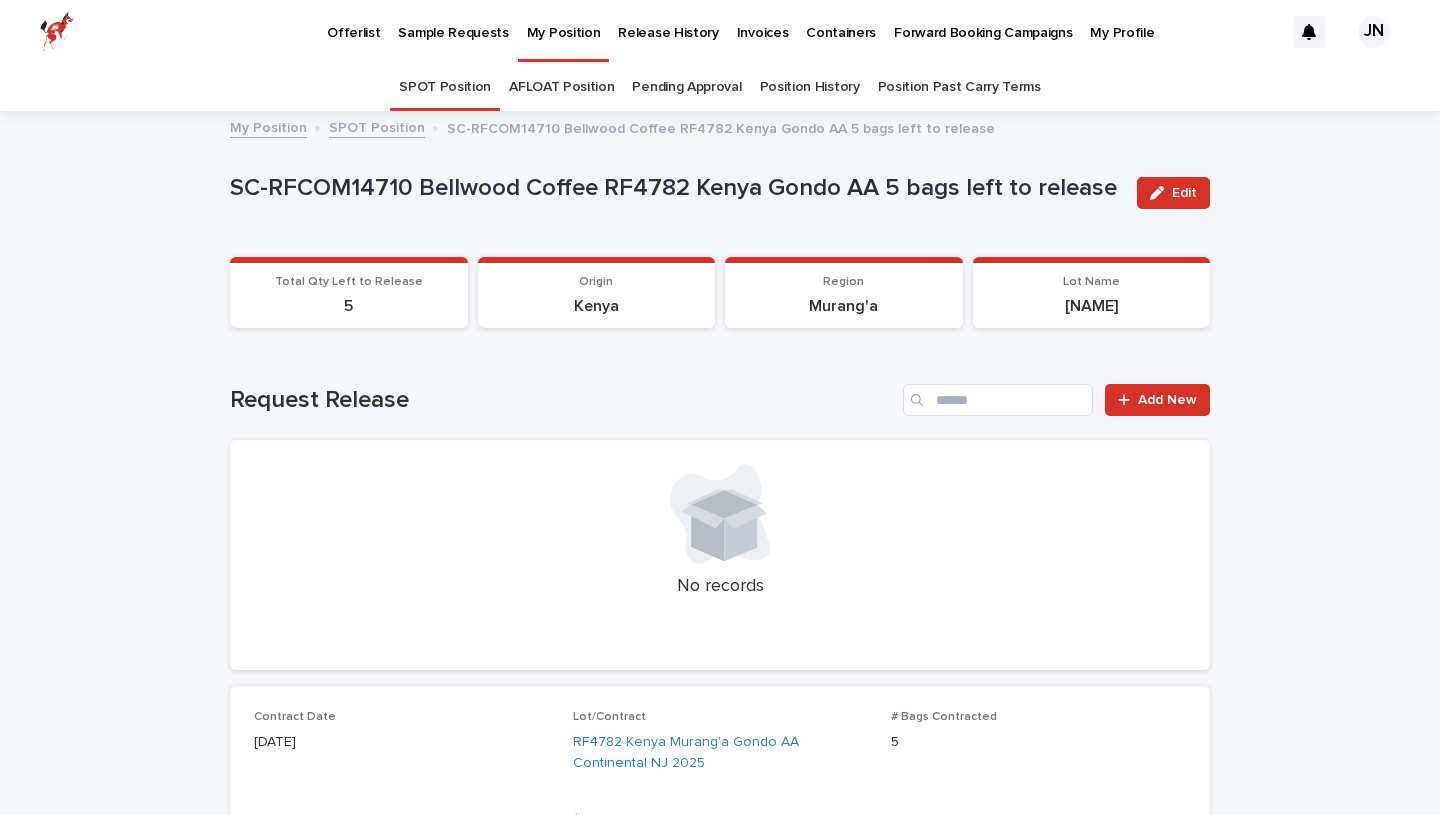 click on "My Position" at bounding box center [564, 29] 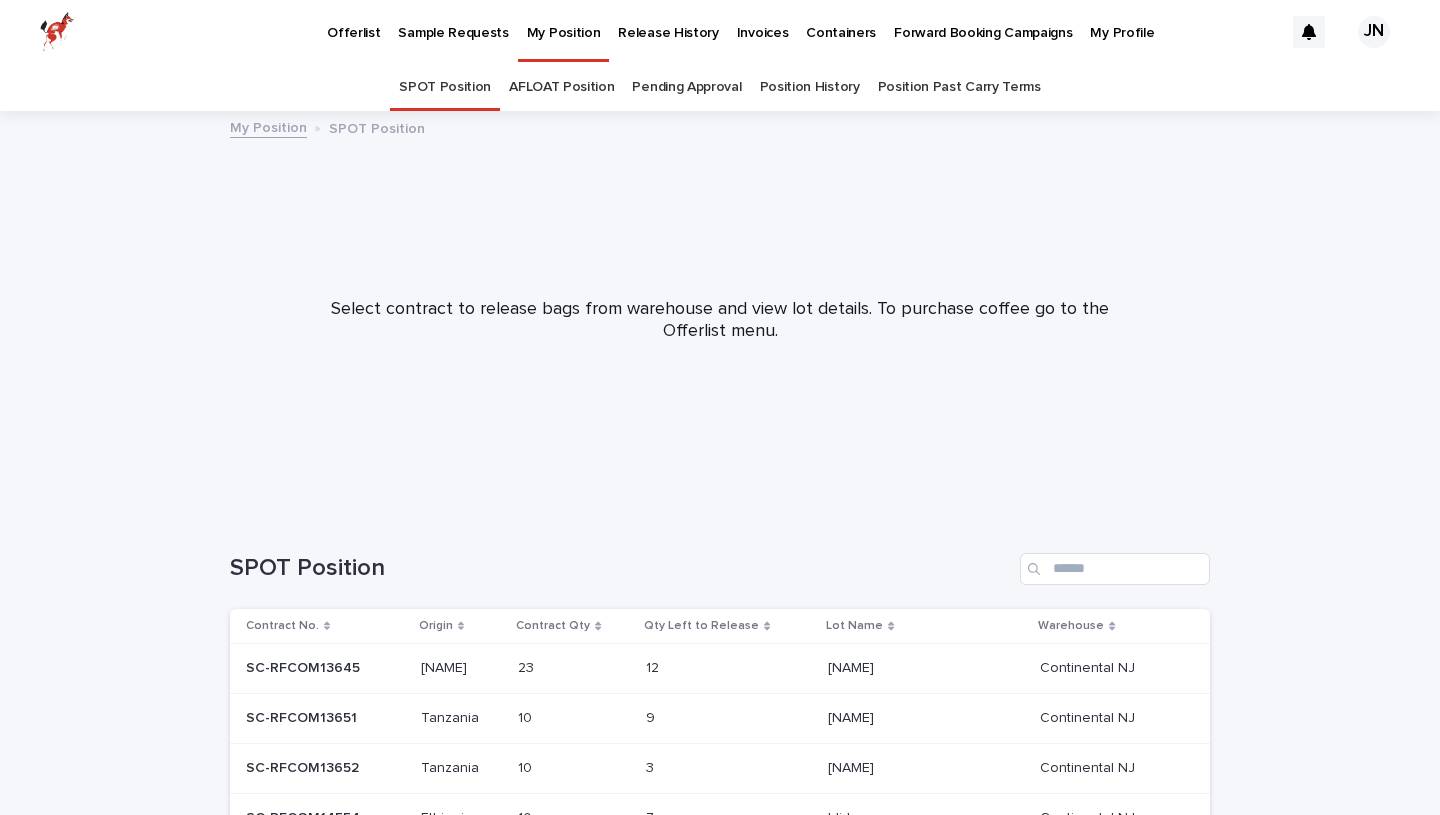 scroll, scrollTop: 447, scrollLeft: 0, axis: vertical 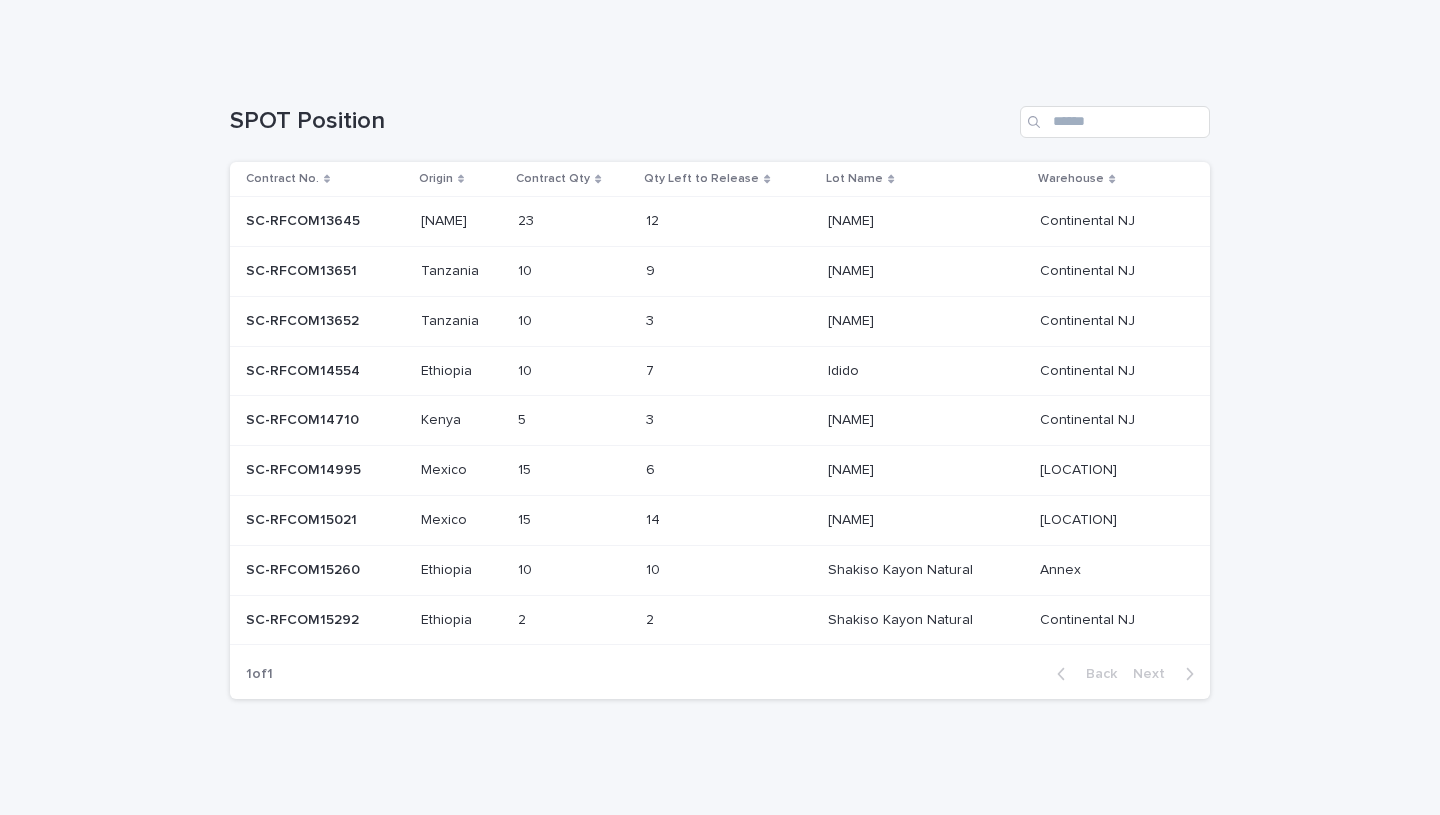 click on "2 2" at bounding box center [729, 620] 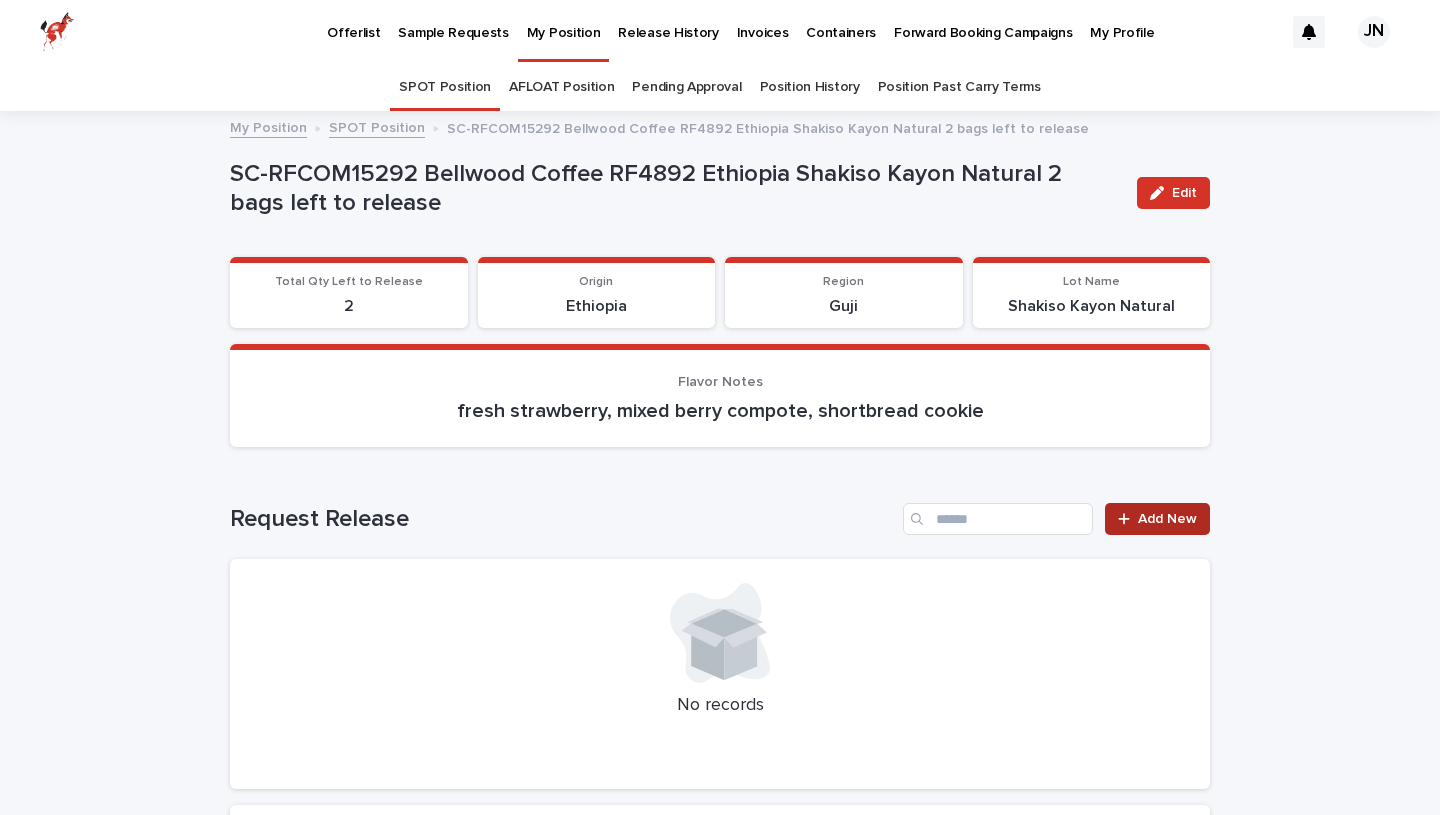 click on "Add New" at bounding box center (1167, 519) 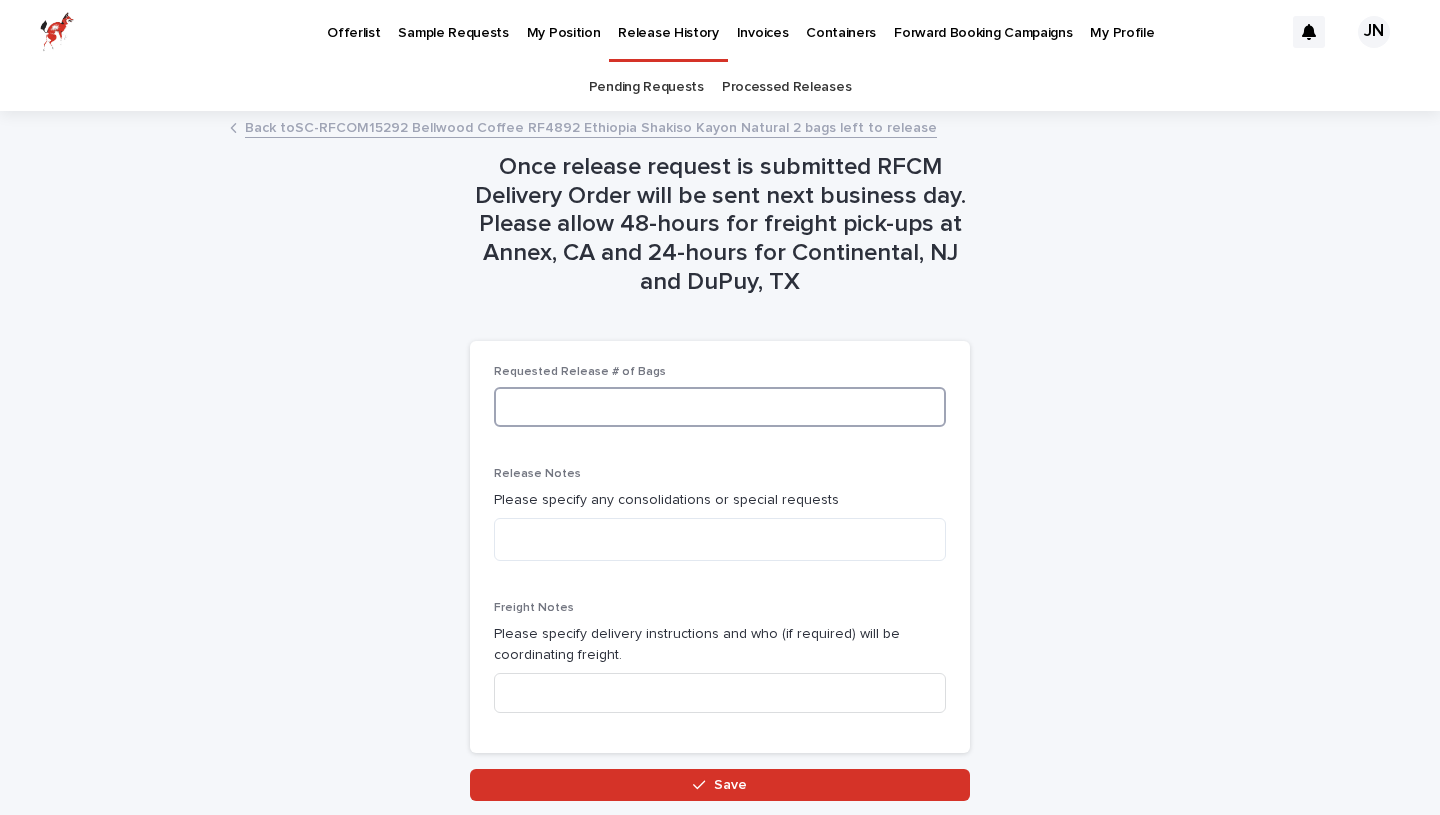 click at bounding box center (720, 407) 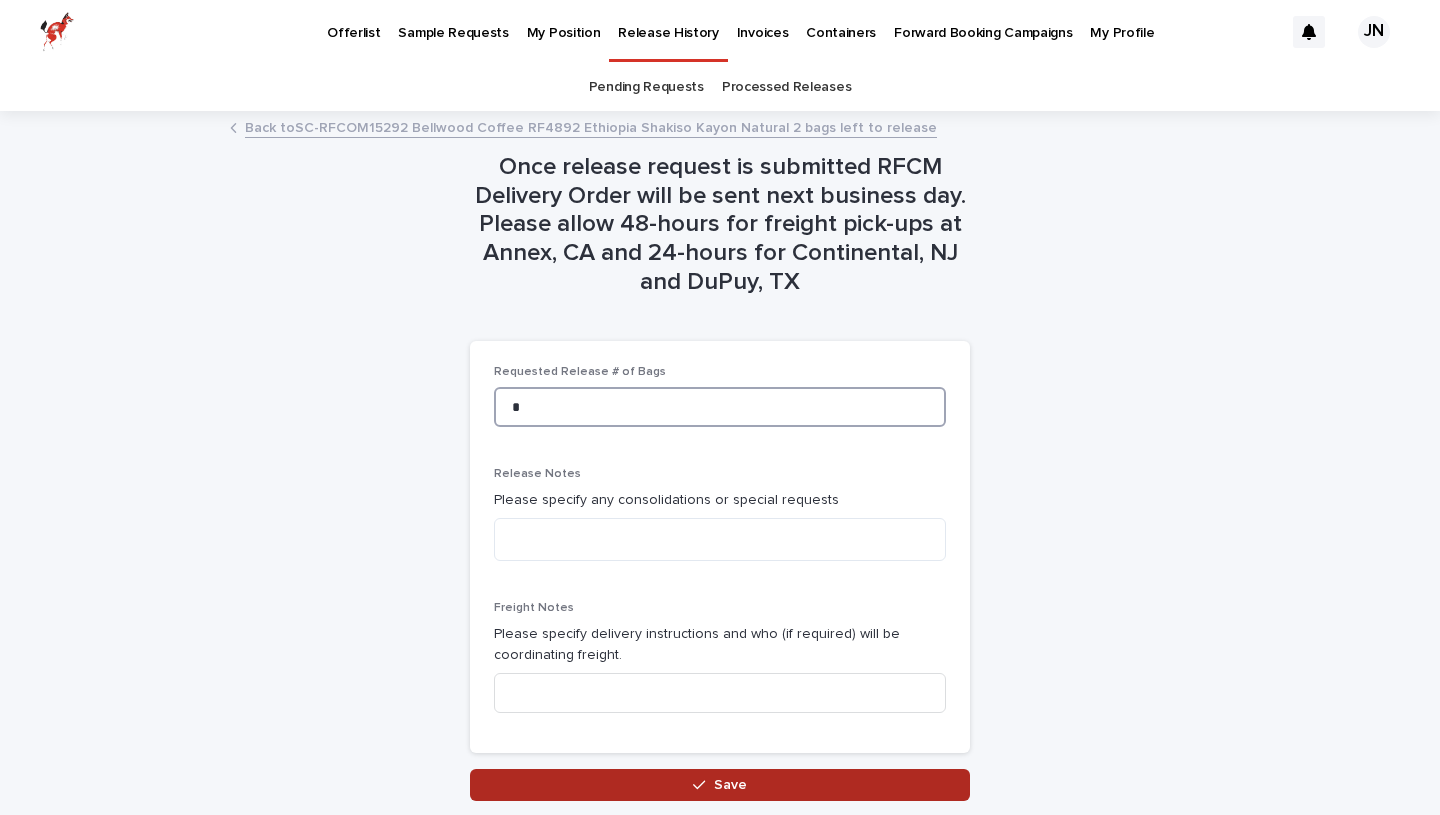 type on "*" 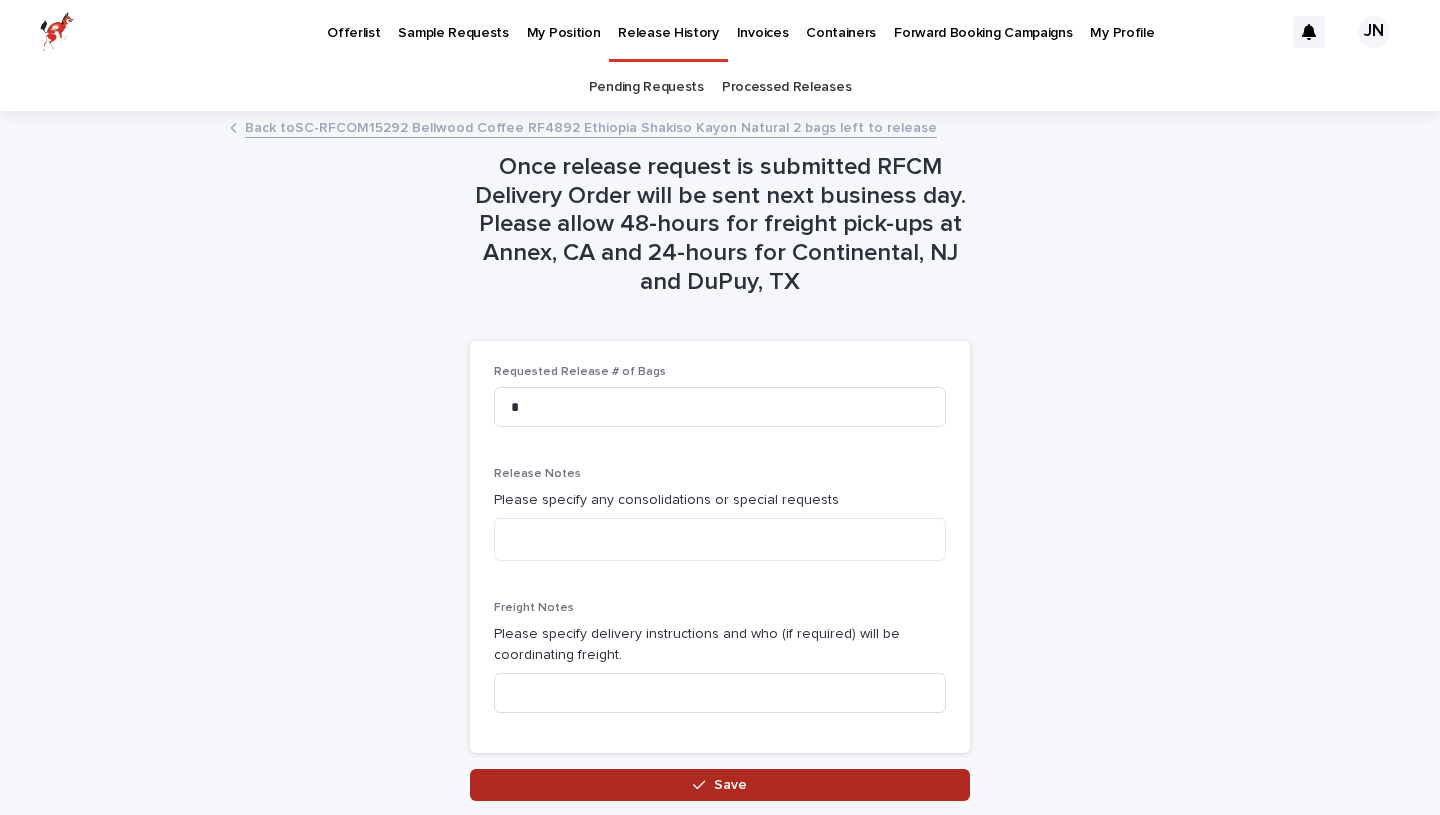 click on "Save" at bounding box center [730, 785] 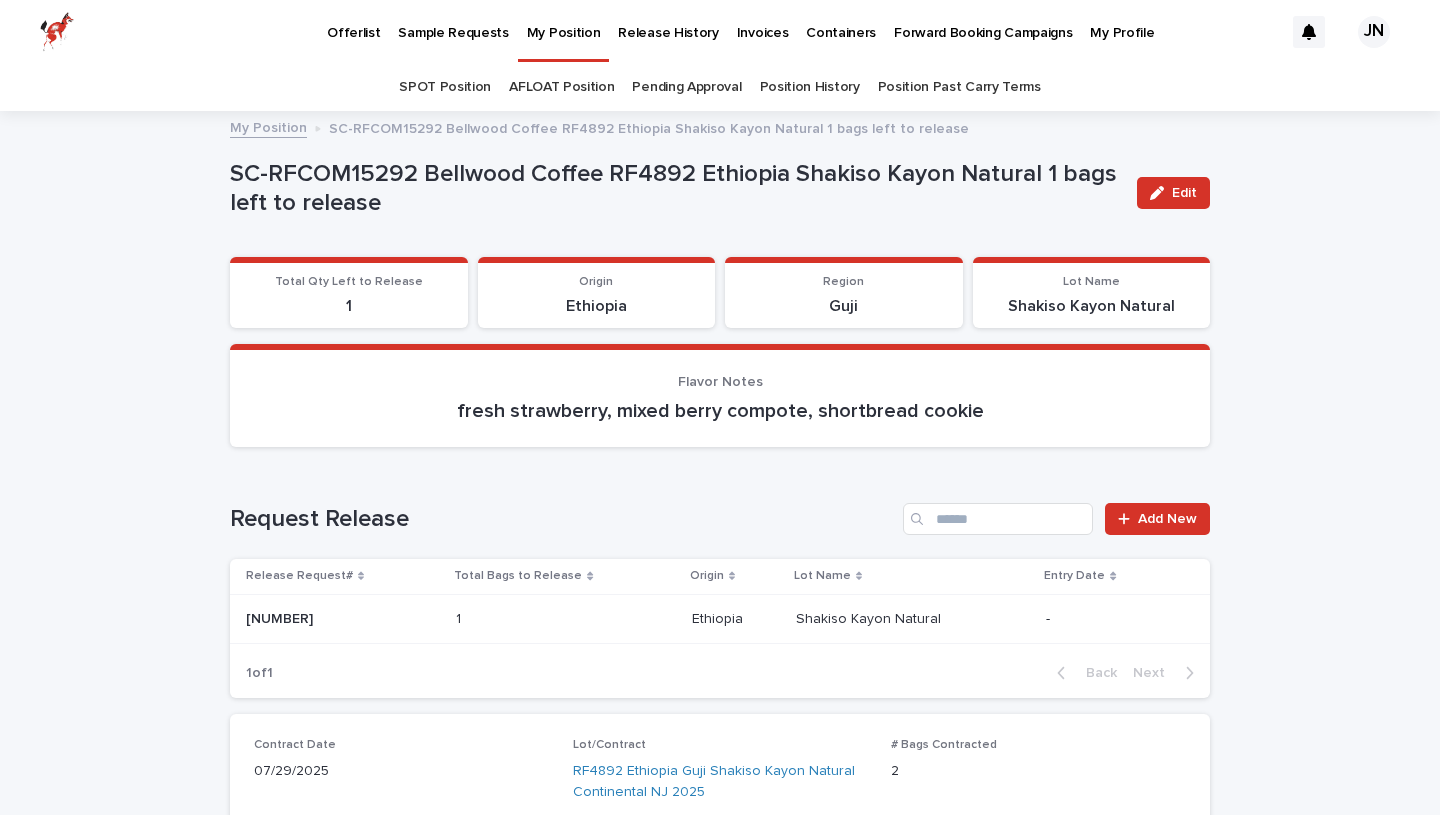 click on "My Position" at bounding box center (564, 21) 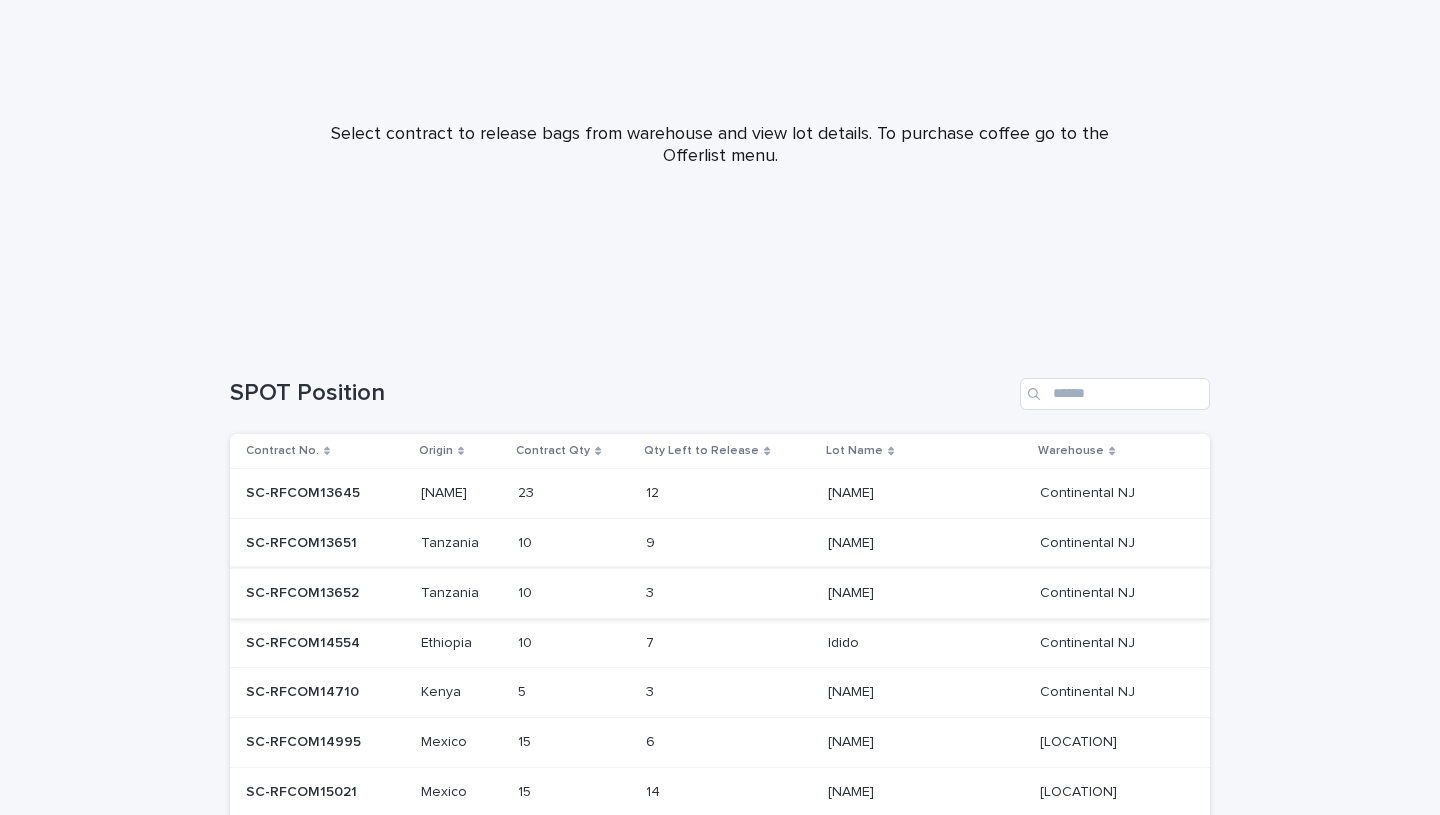 scroll, scrollTop: 0, scrollLeft: 0, axis: both 